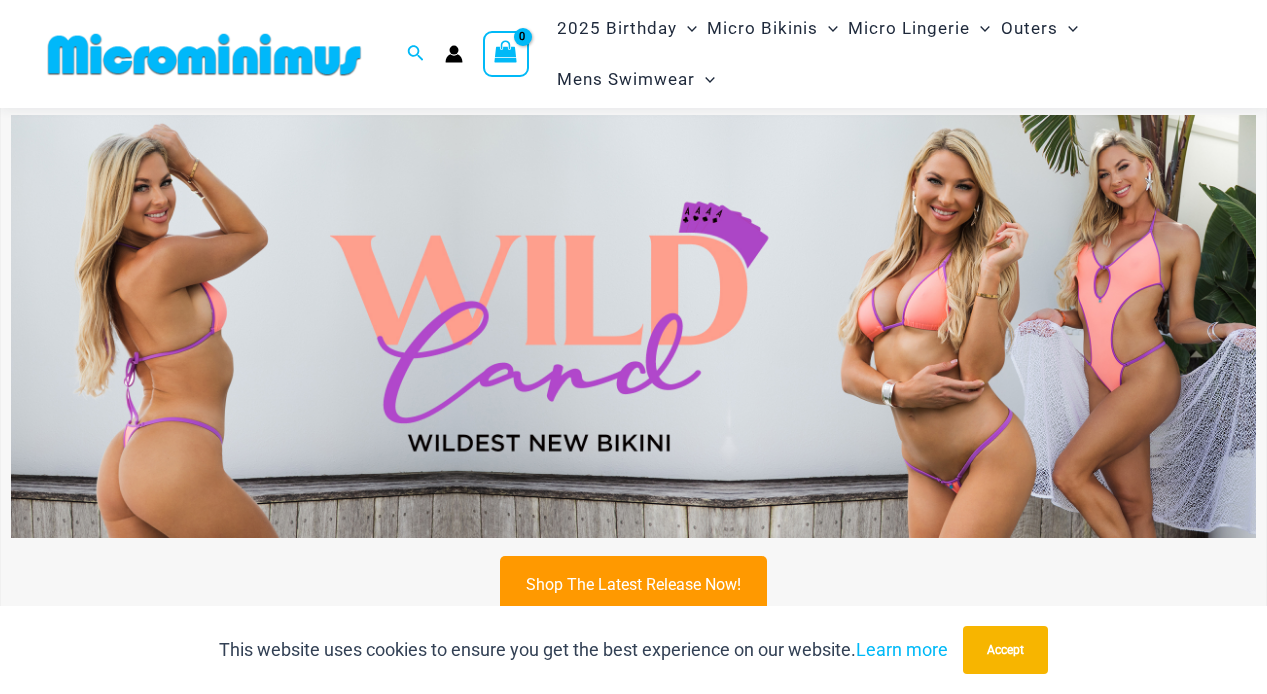 scroll, scrollTop: 45, scrollLeft: 0, axis: vertical 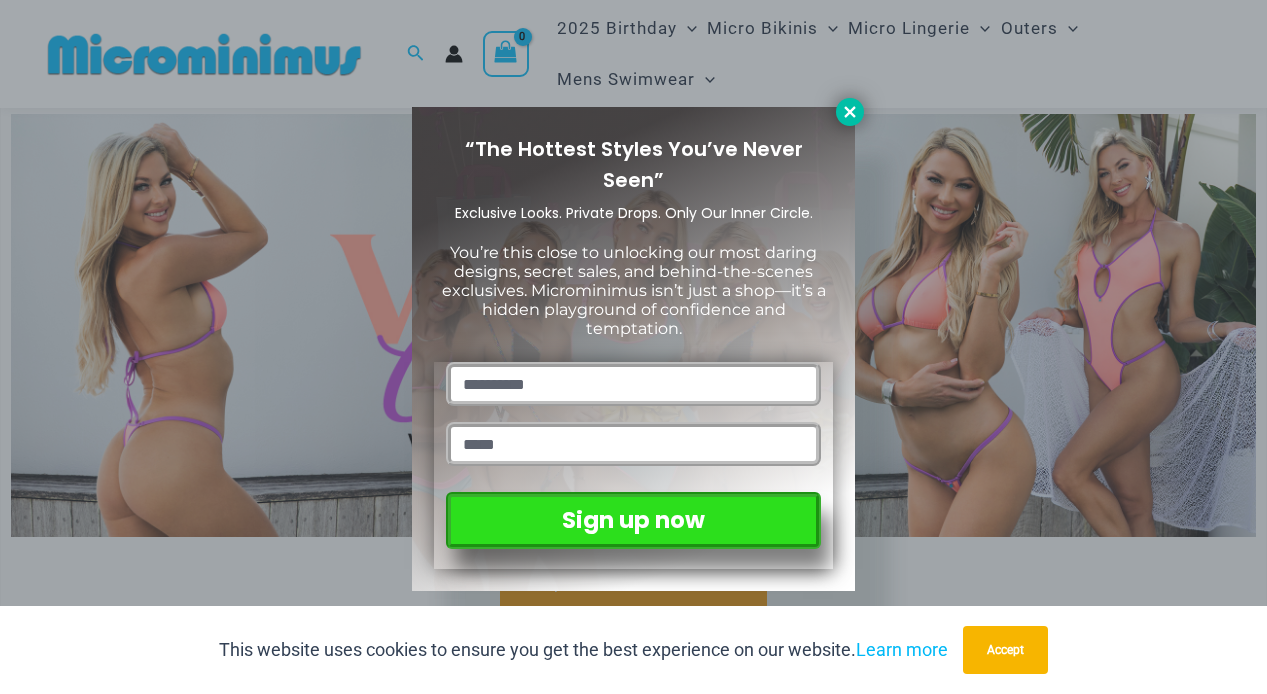 click 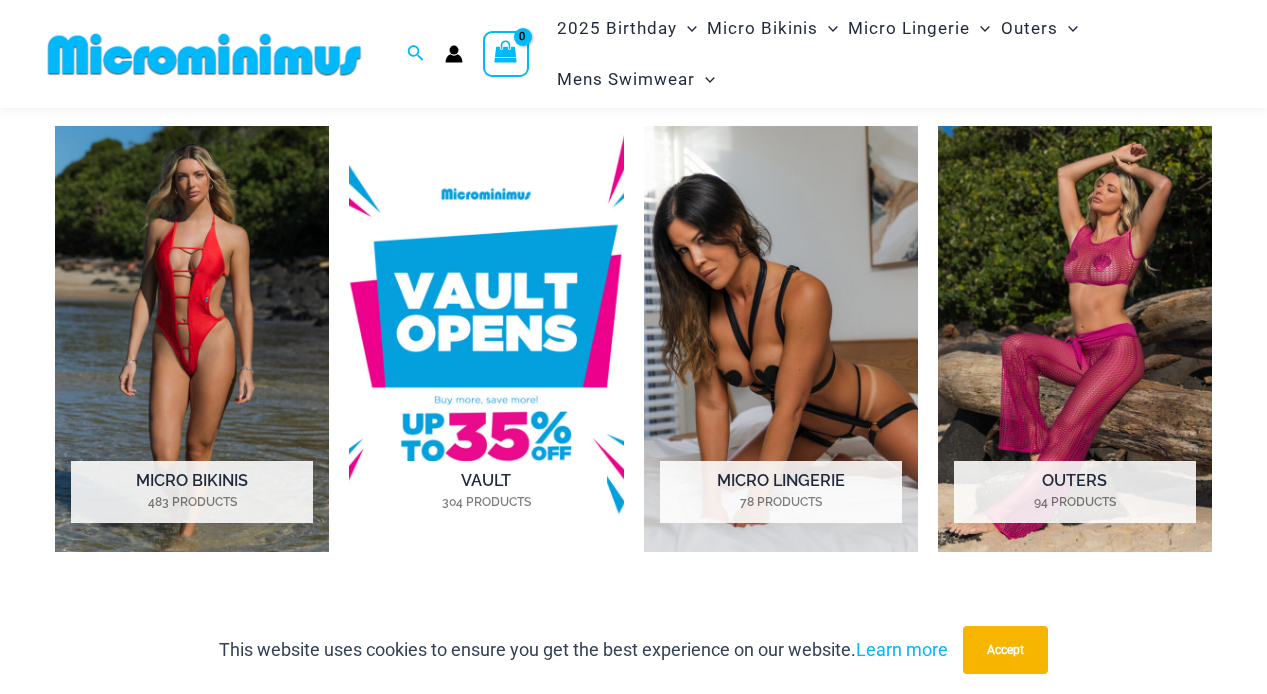 scroll, scrollTop: 841, scrollLeft: 0, axis: vertical 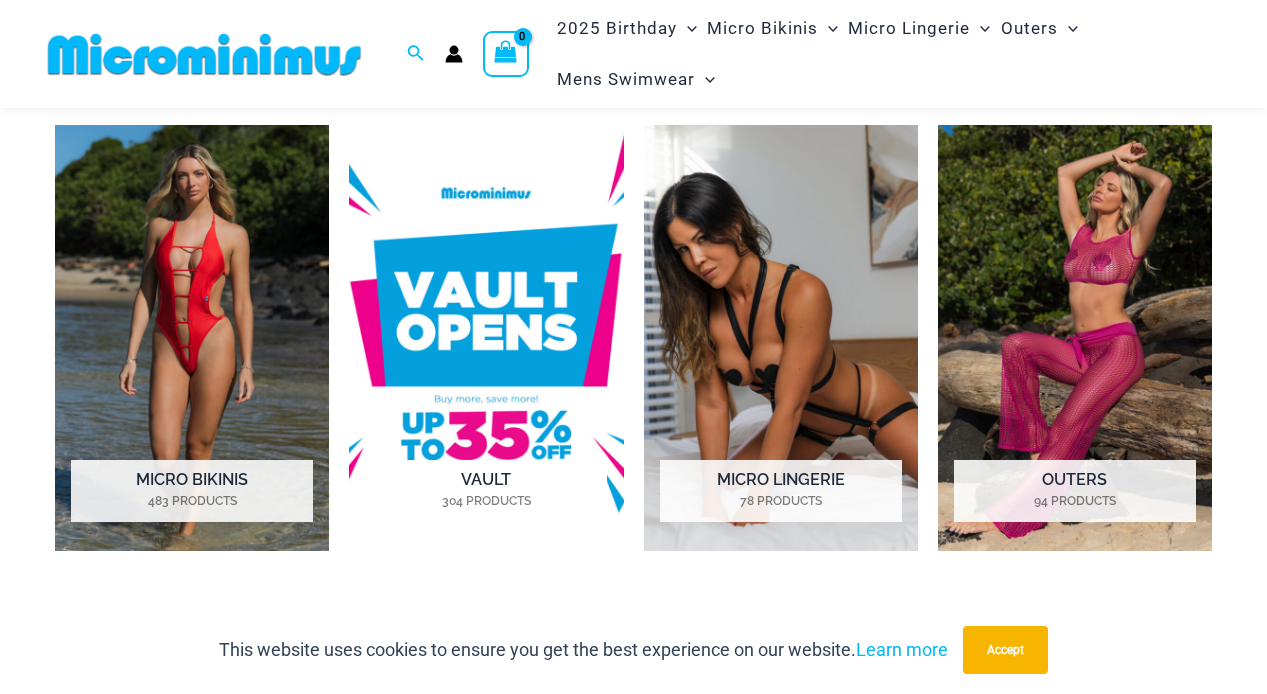 click at bounding box center [486, 338] 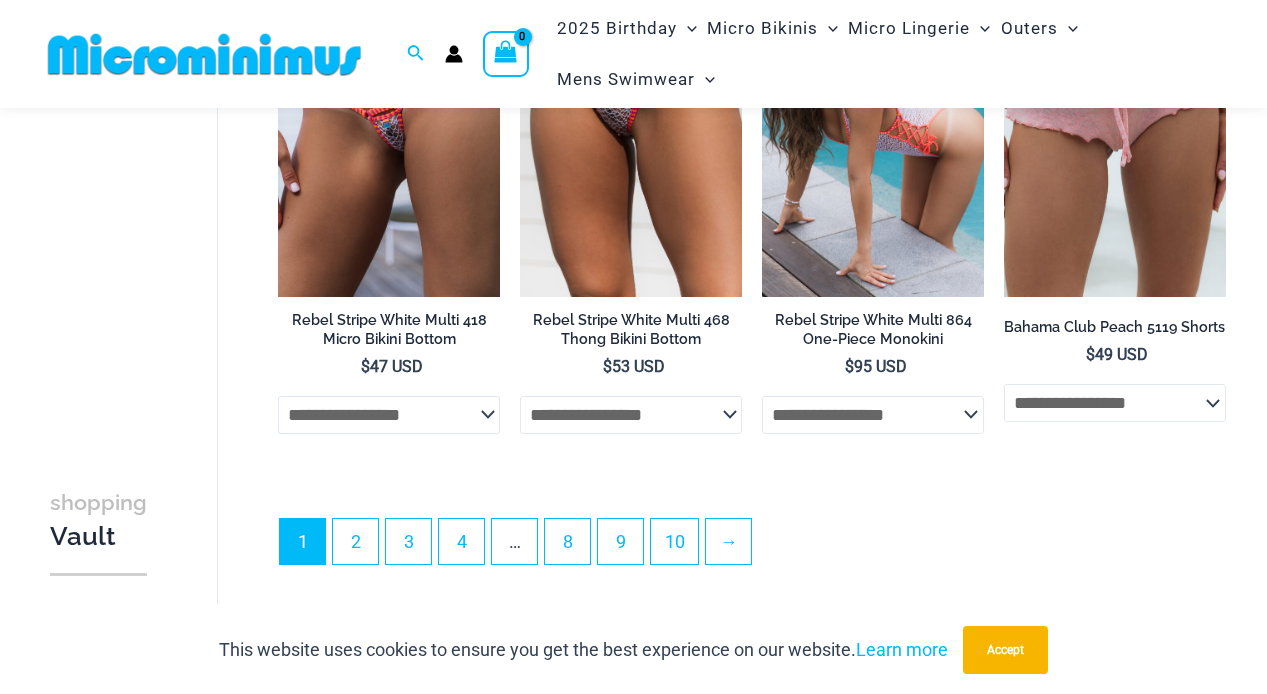 scroll, scrollTop: 4855, scrollLeft: 0, axis: vertical 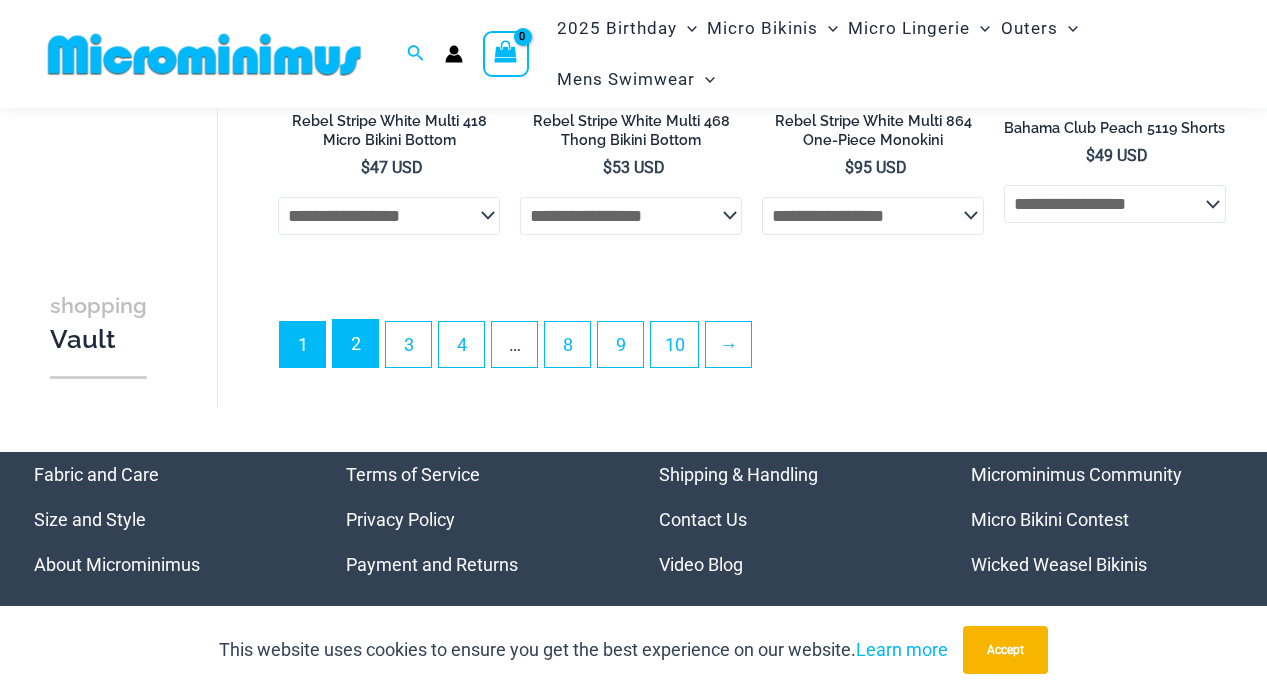 click on "2" at bounding box center (355, 343) 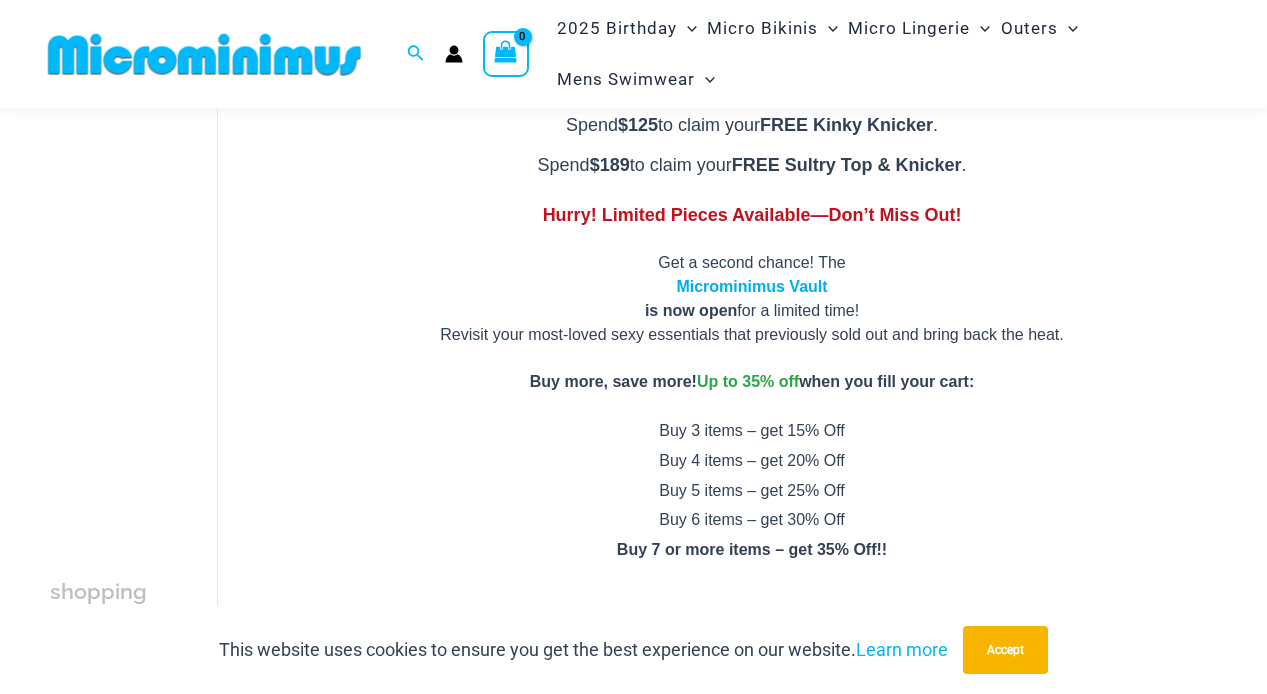 scroll, scrollTop: 191, scrollLeft: 0, axis: vertical 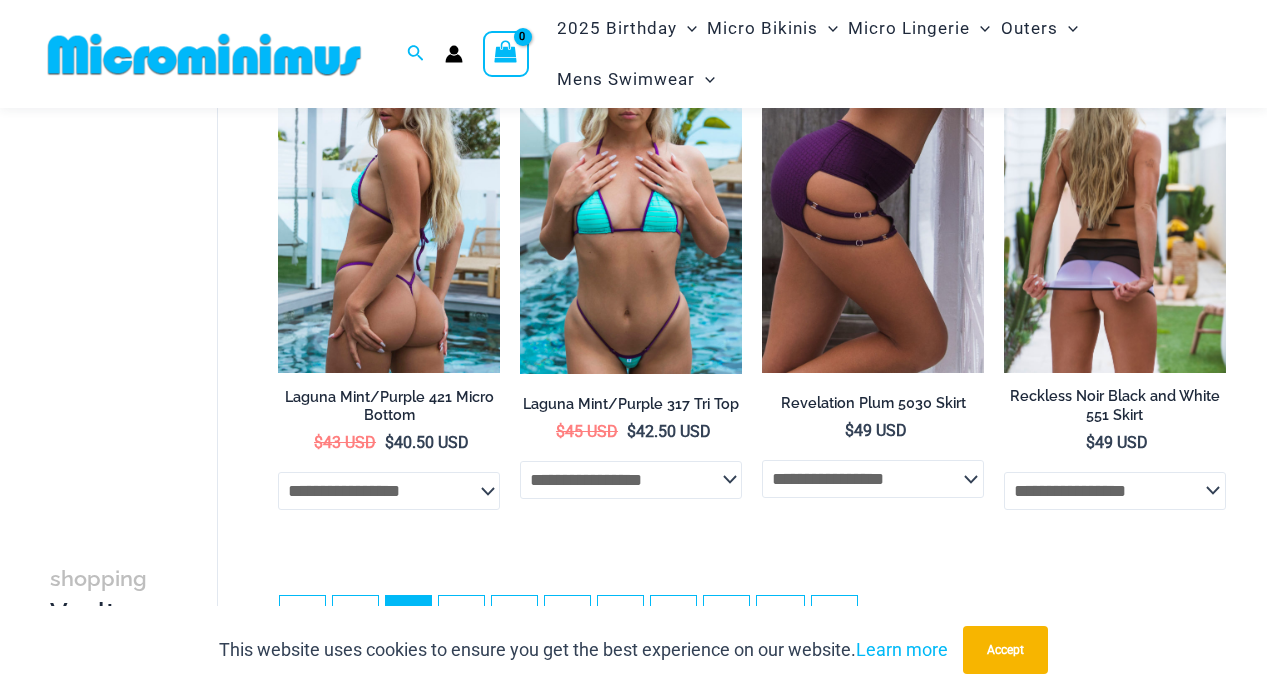 click on "**********" 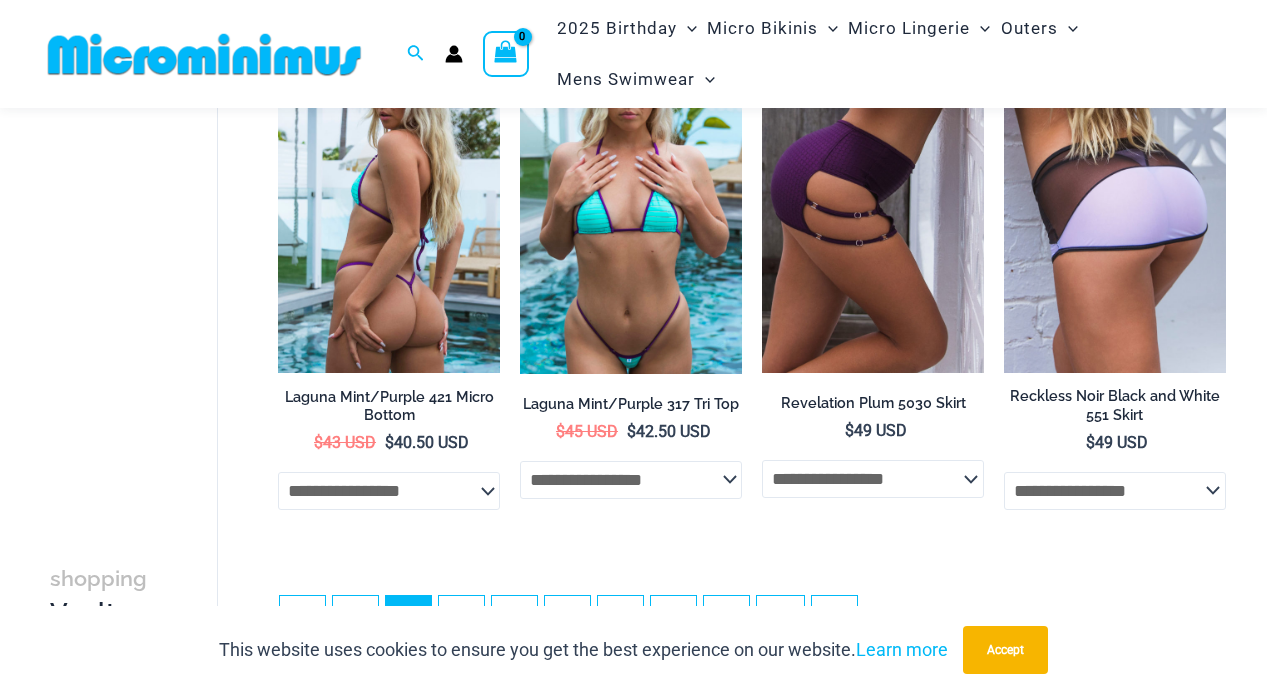 click on "**********" 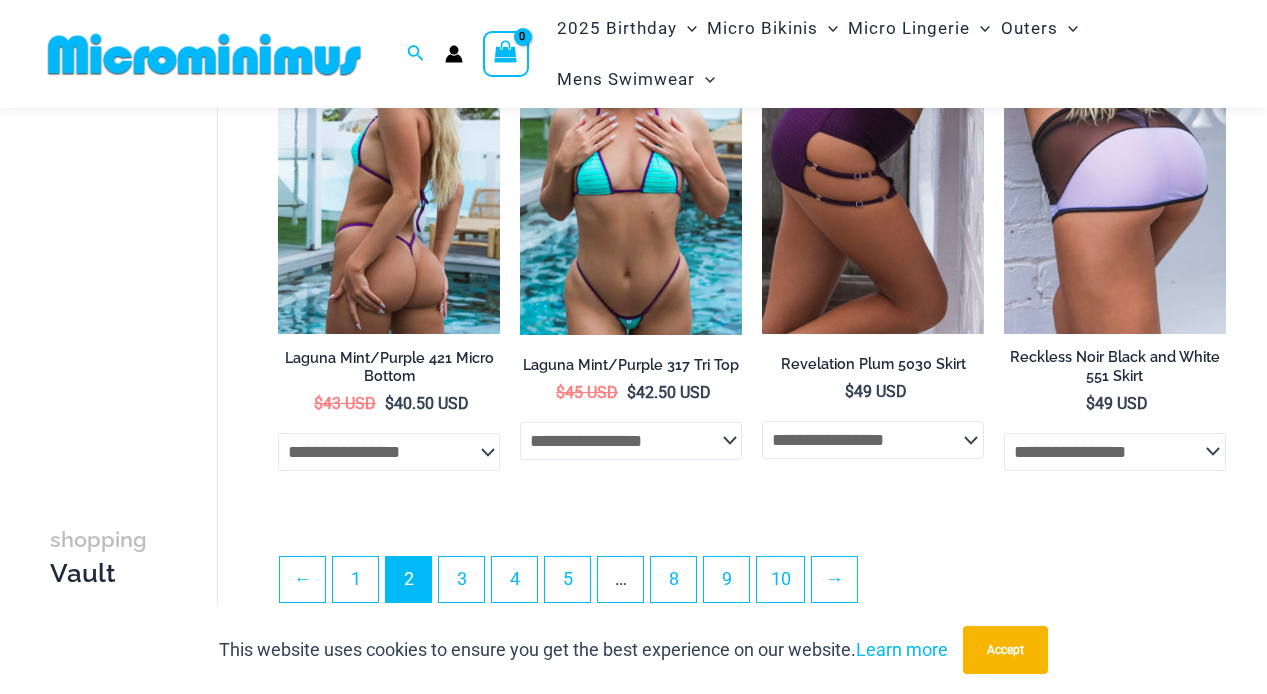 scroll, scrollTop: 4031, scrollLeft: 0, axis: vertical 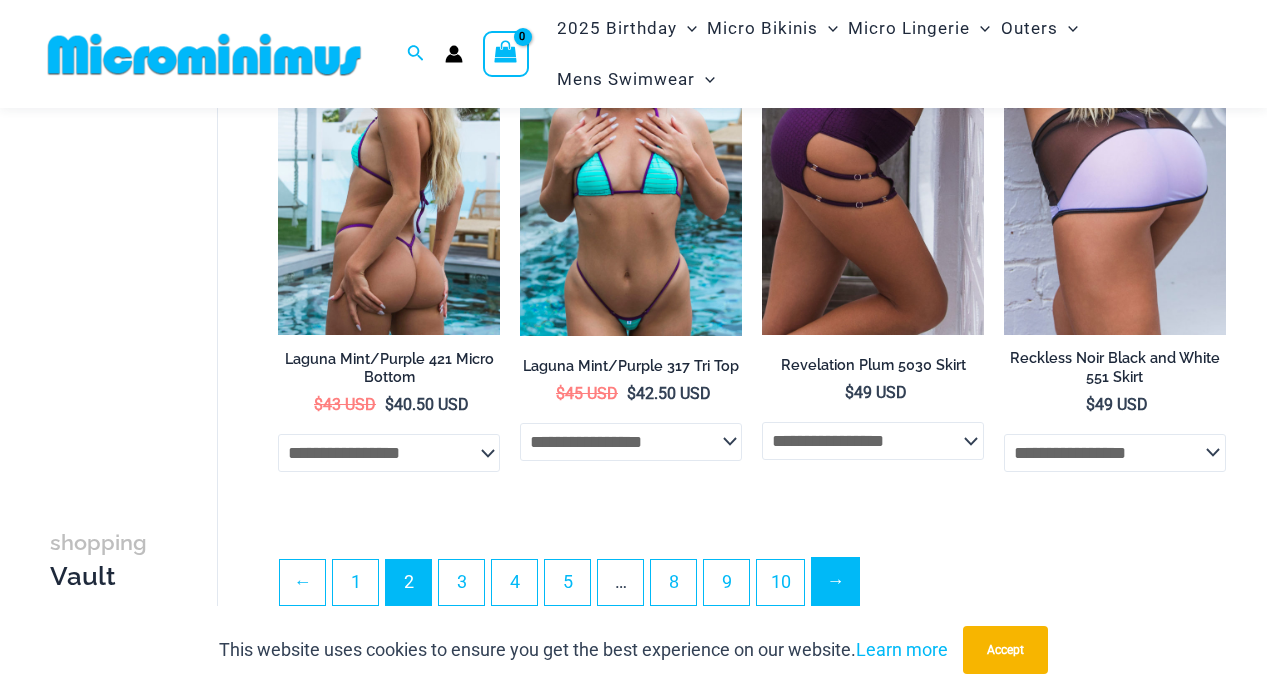 click on "→" at bounding box center (835, 581) 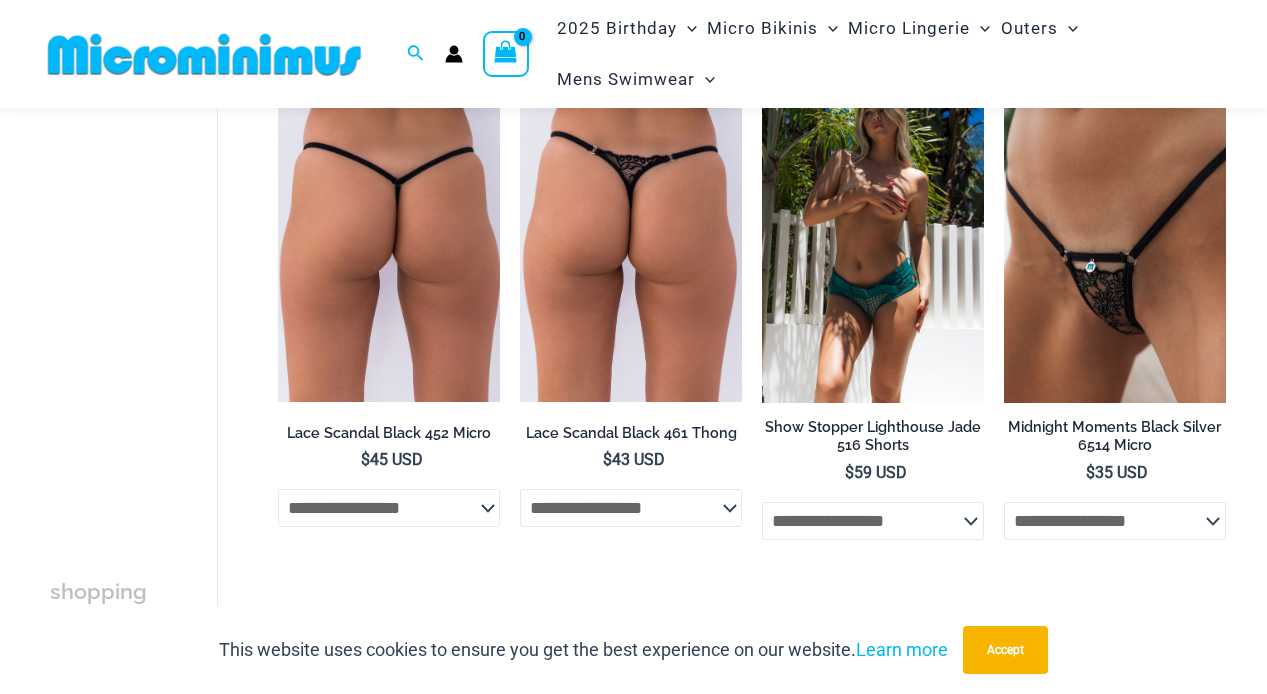scroll, scrollTop: 2352, scrollLeft: 0, axis: vertical 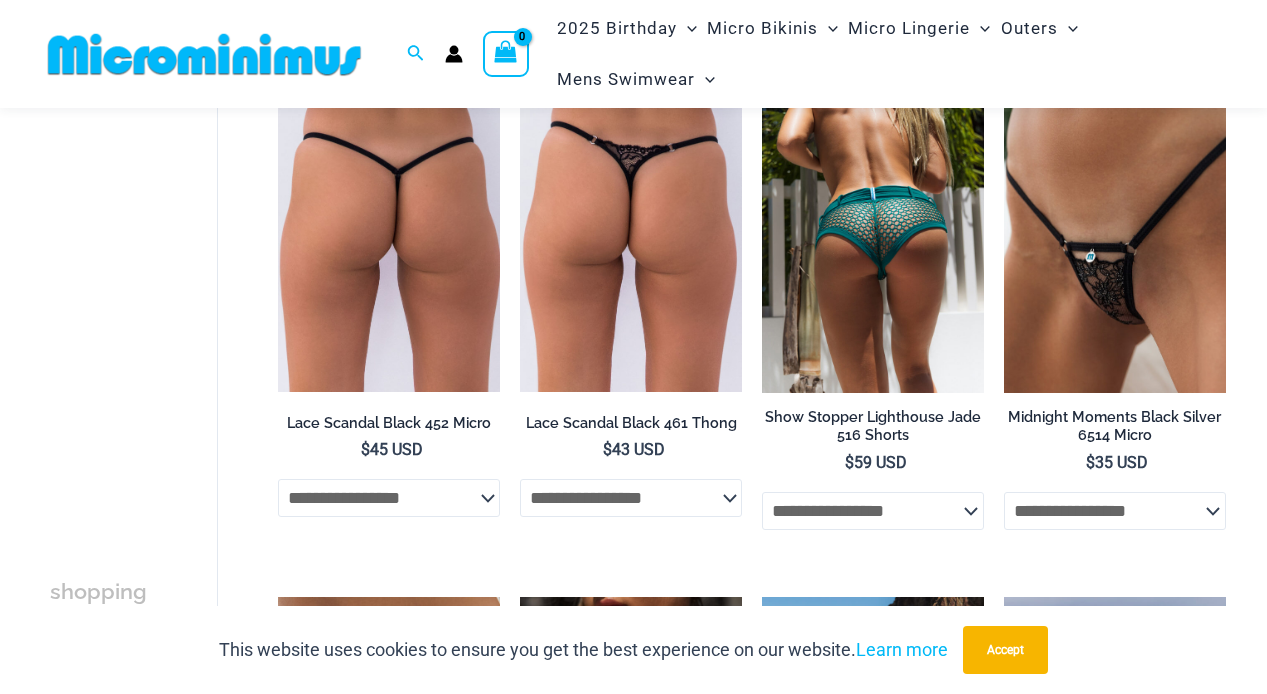 click on "**********" 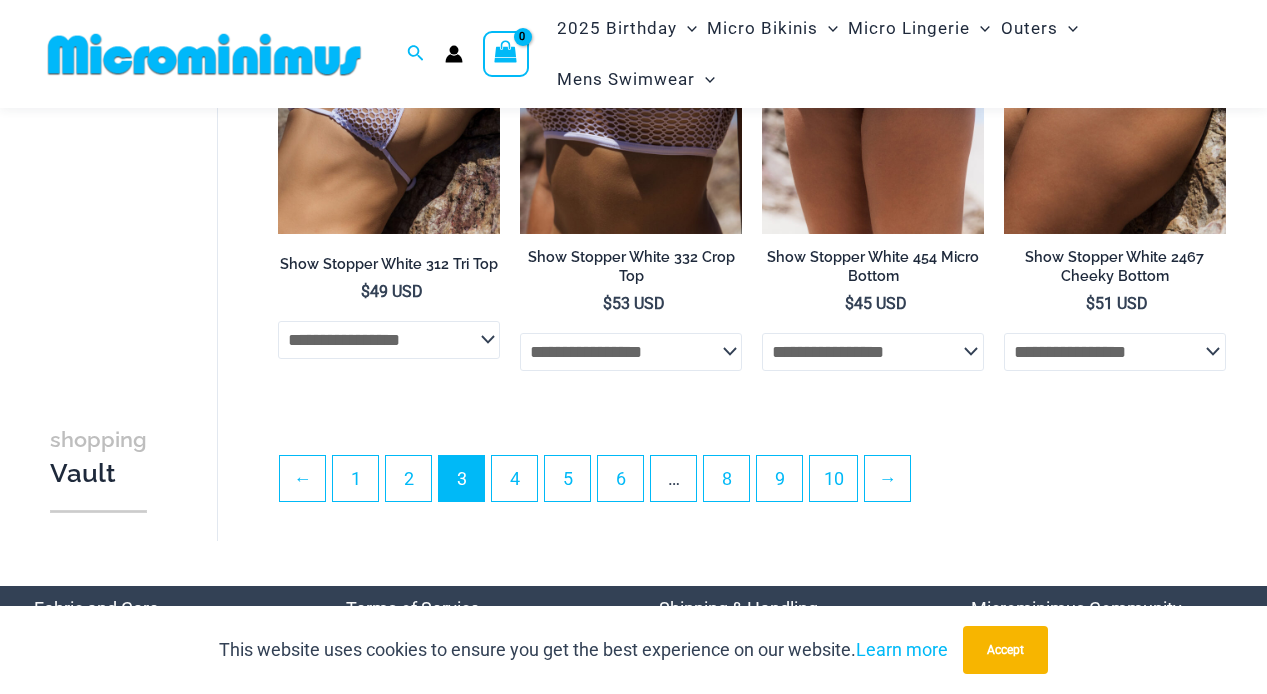 scroll, scrollTop: 4127, scrollLeft: 0, axis: vertical 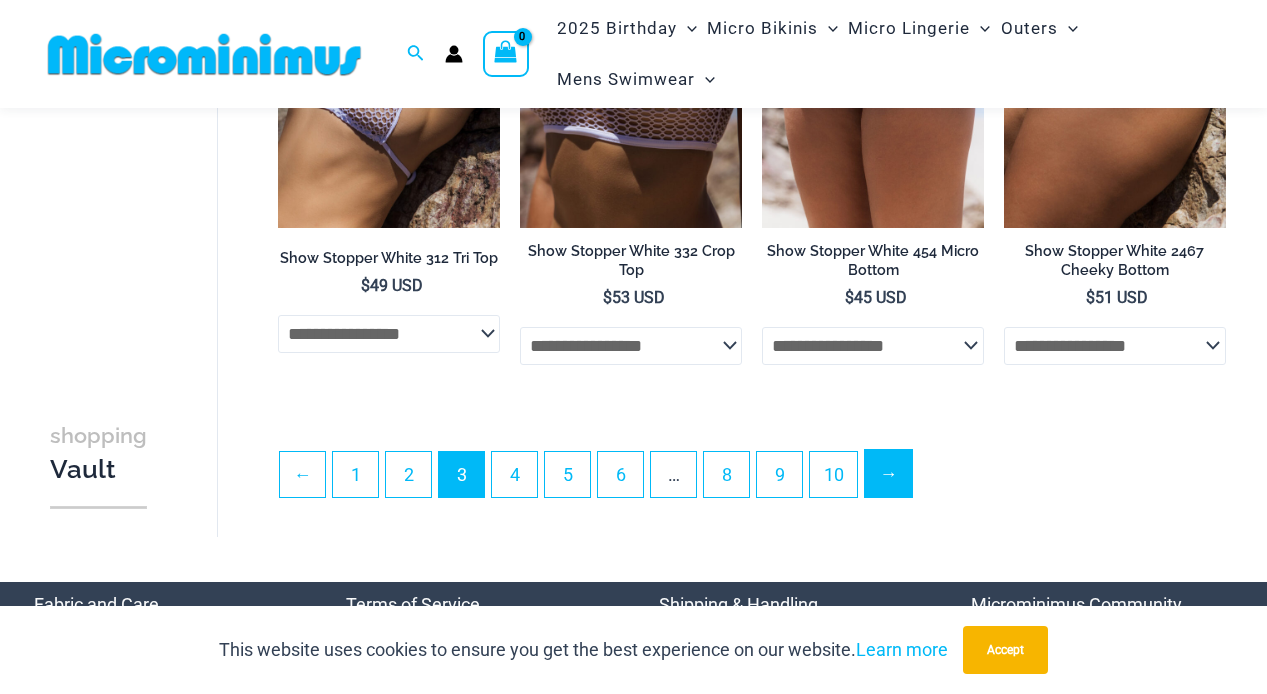 click on "→" at bounding box center (888, 473) 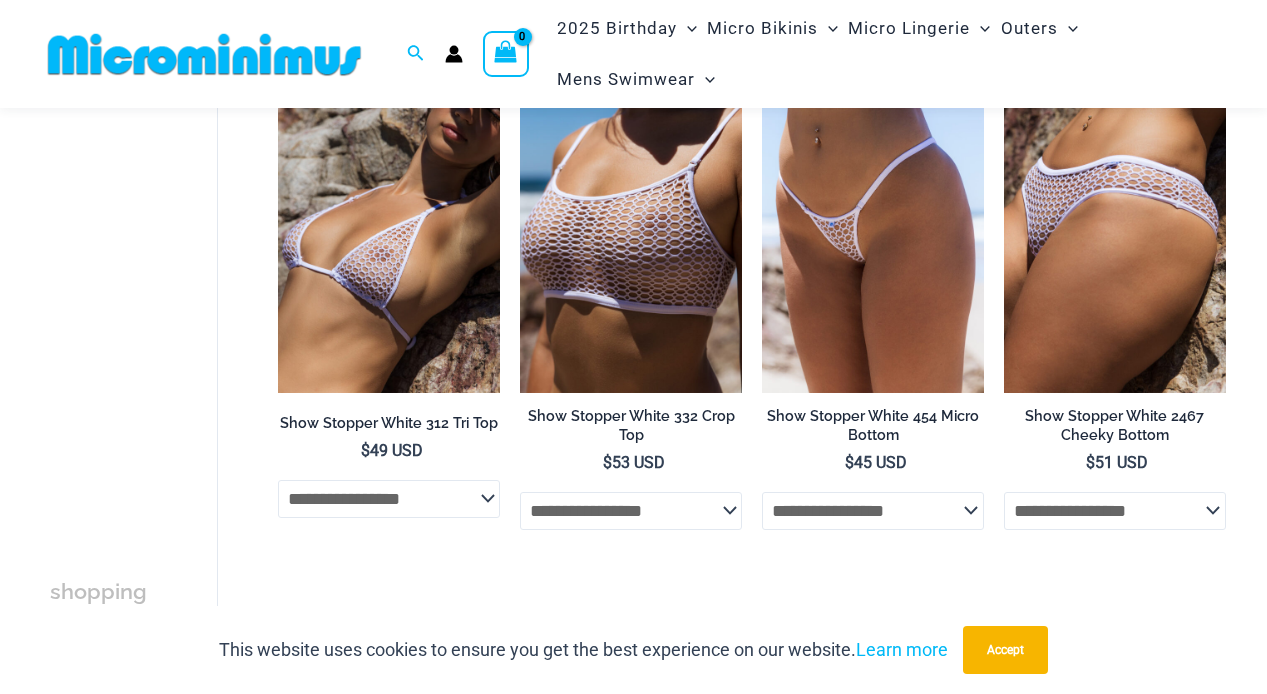 scroll, scrollTop: 3959, scrollLeft: 0, axis: vertical 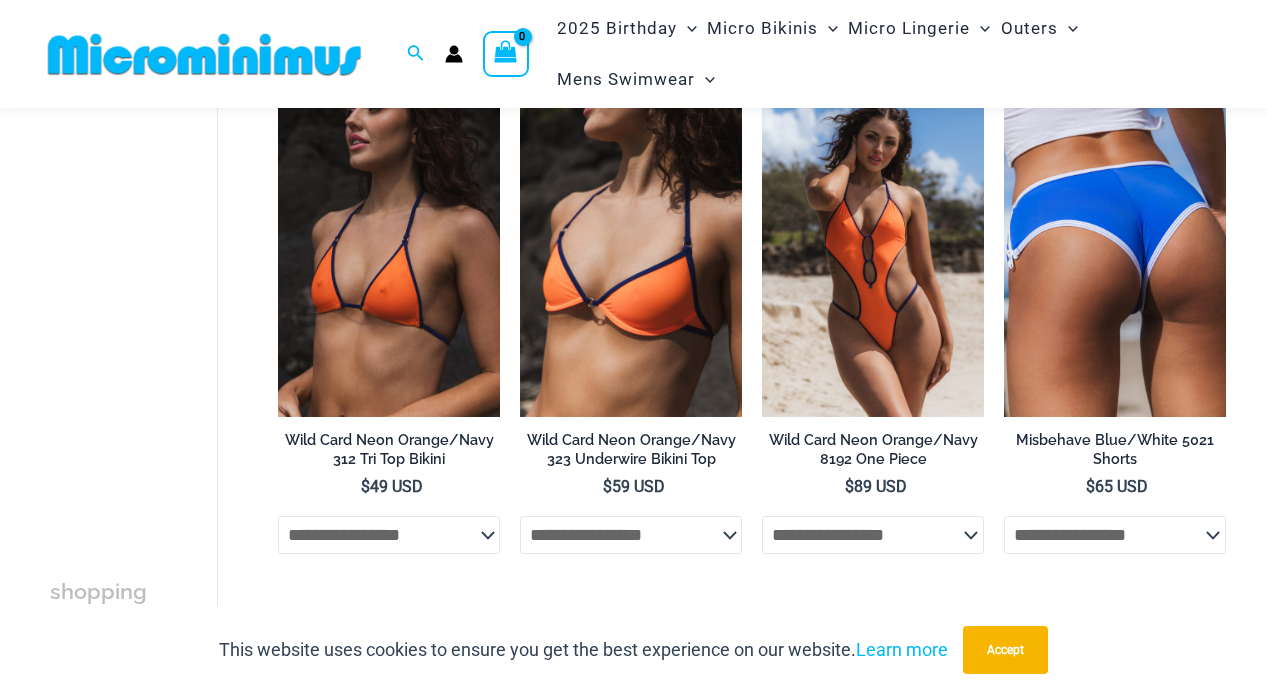 click on "**********" 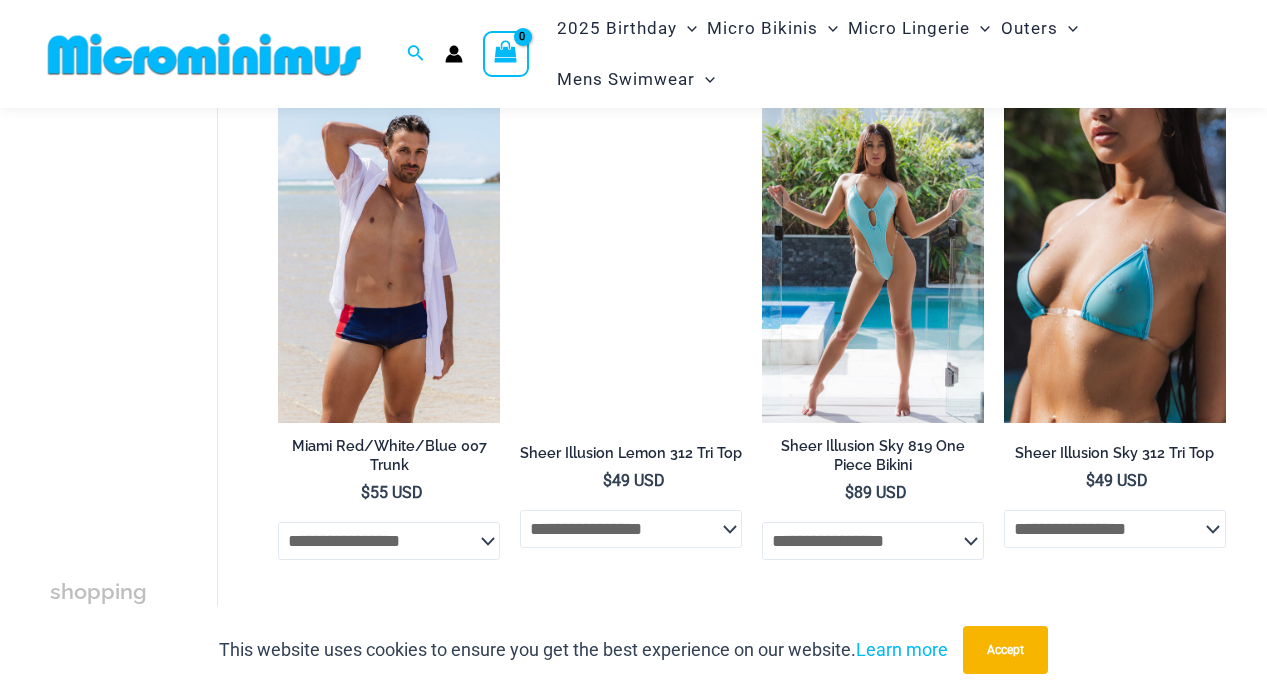 scroll, scrollTop: 3935, scrollLeft: 0, axis: vertical 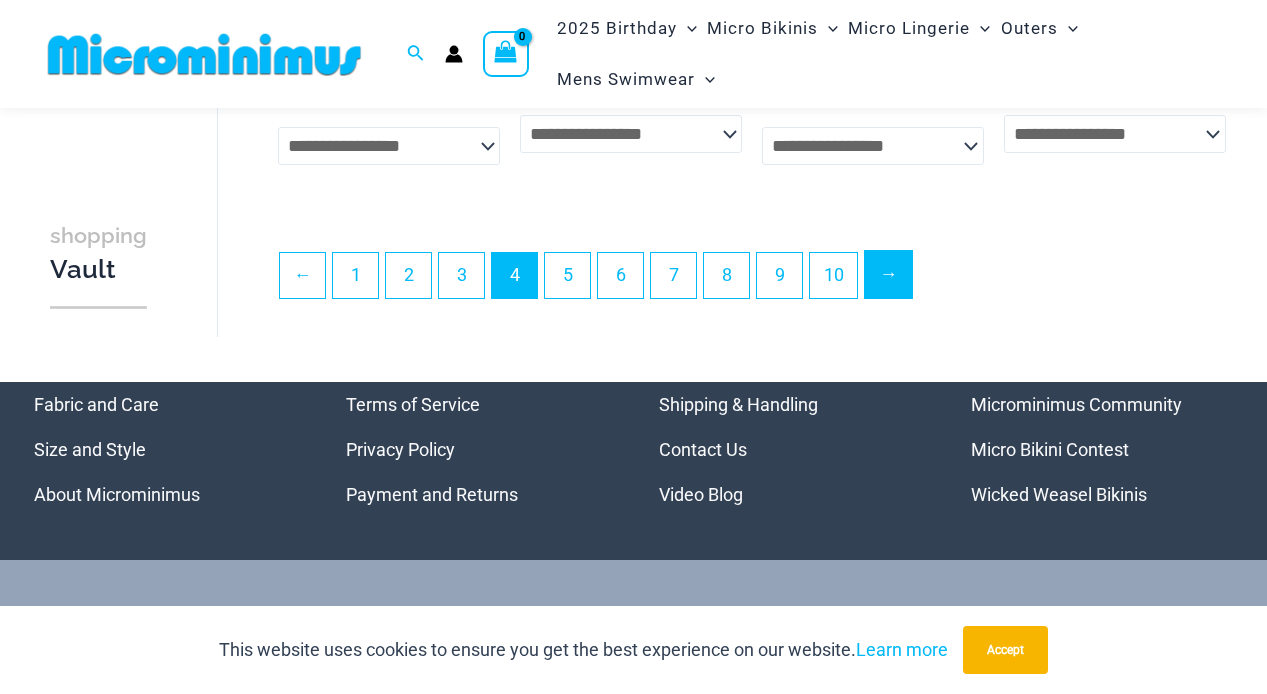 click on "→" at bounding box center [888, 274] 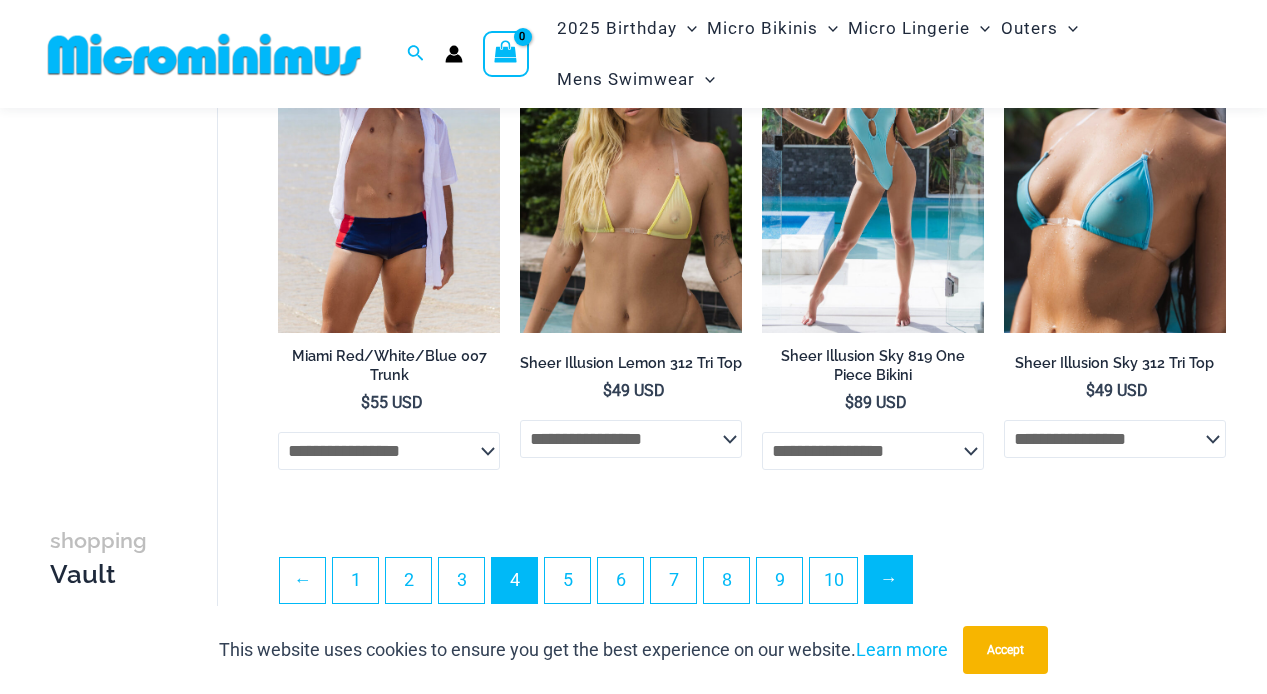 scroll, scrollTop: 4009, scrollLeft: 0, axis: vertical 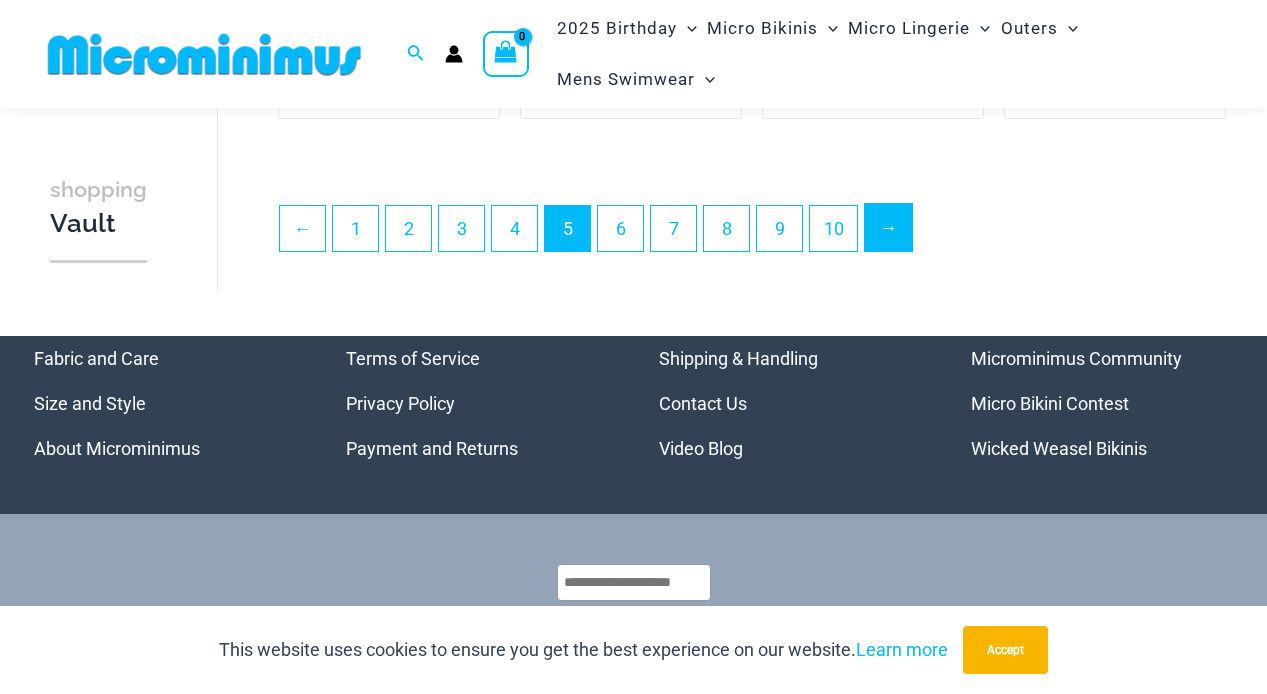 click on "→" at bounding box center [888, 227] 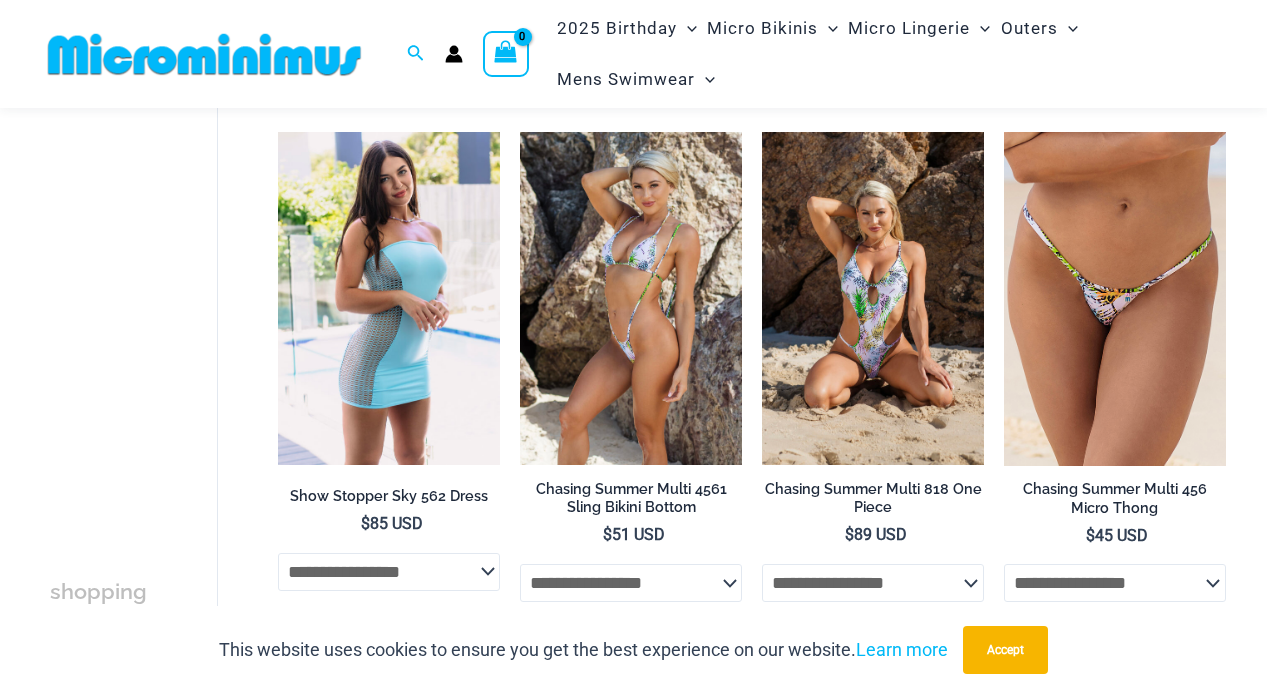 scroll, scrollTop: 4409, scrollLeft: 0, axis: vertical 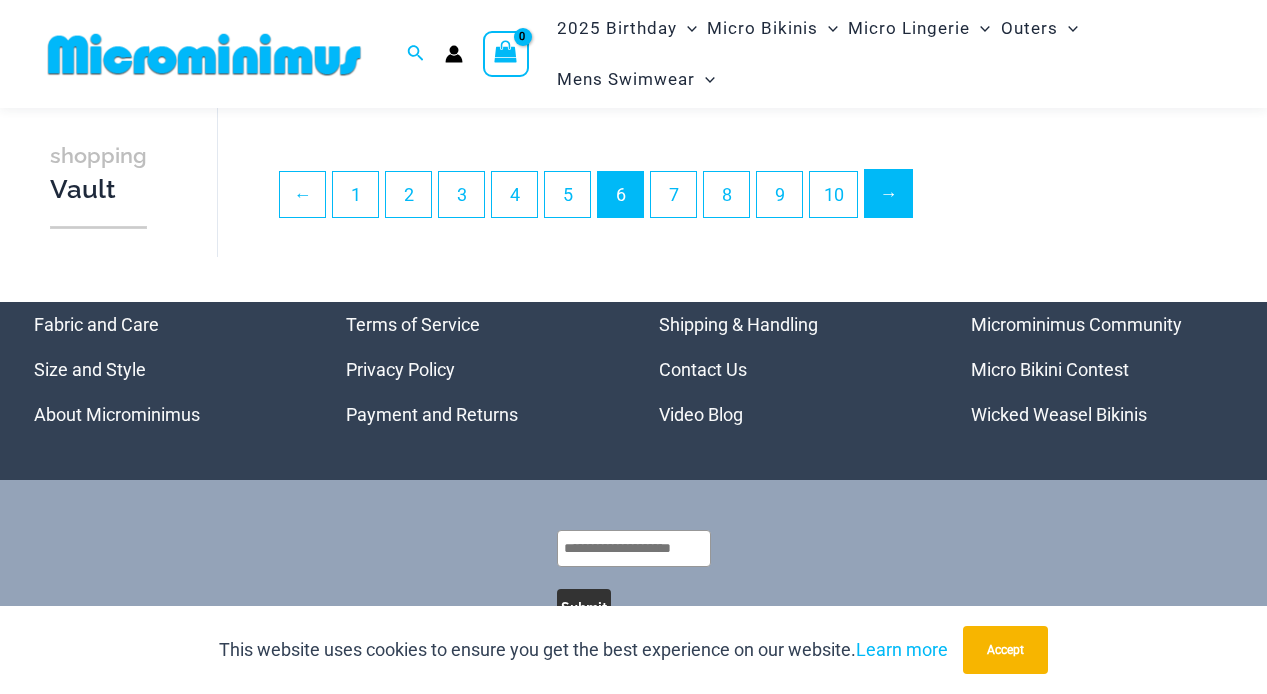 click on "→" at bounding box center (888, 193) 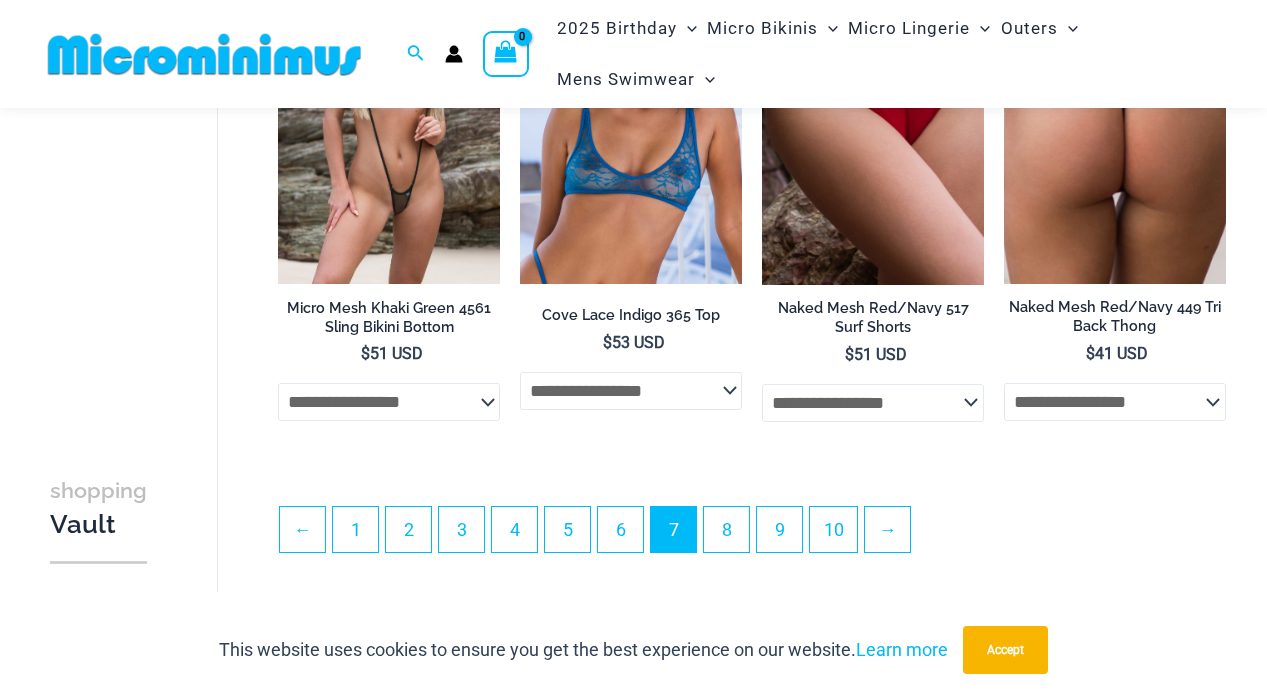 scroll, scrollTop: 4265, scrollLeft: 0, axis: vertical 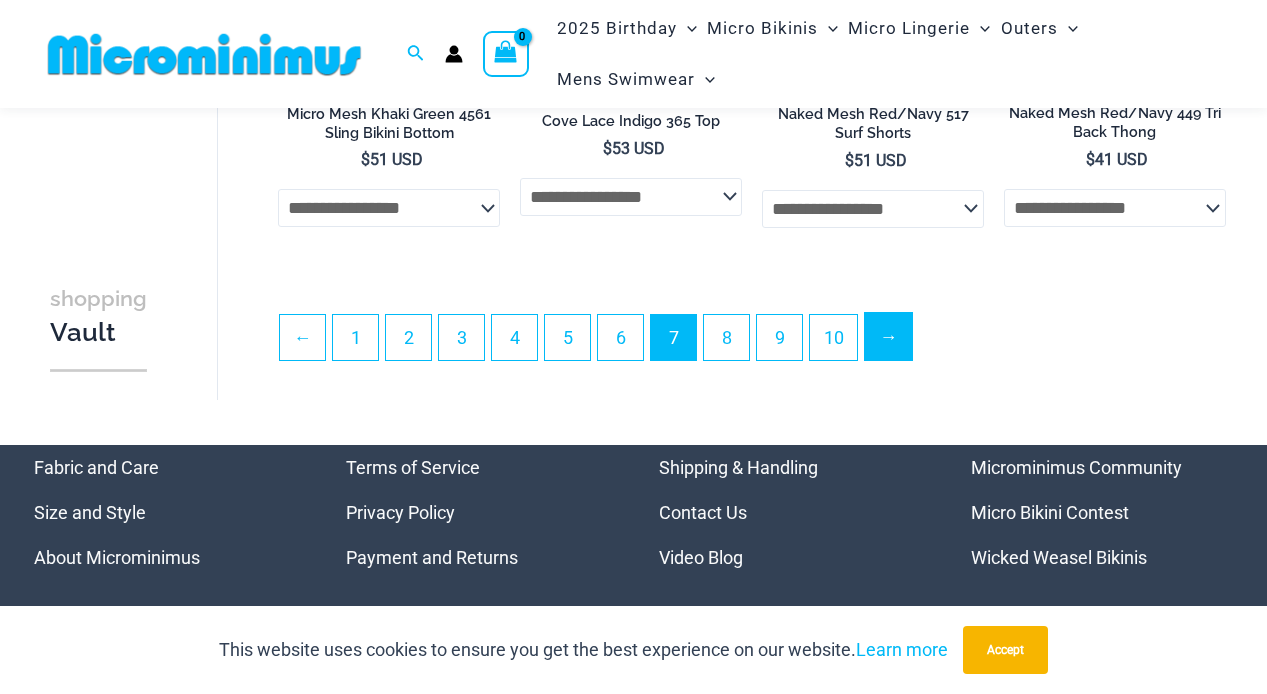 click on "→" at bounding box center [888, 336] 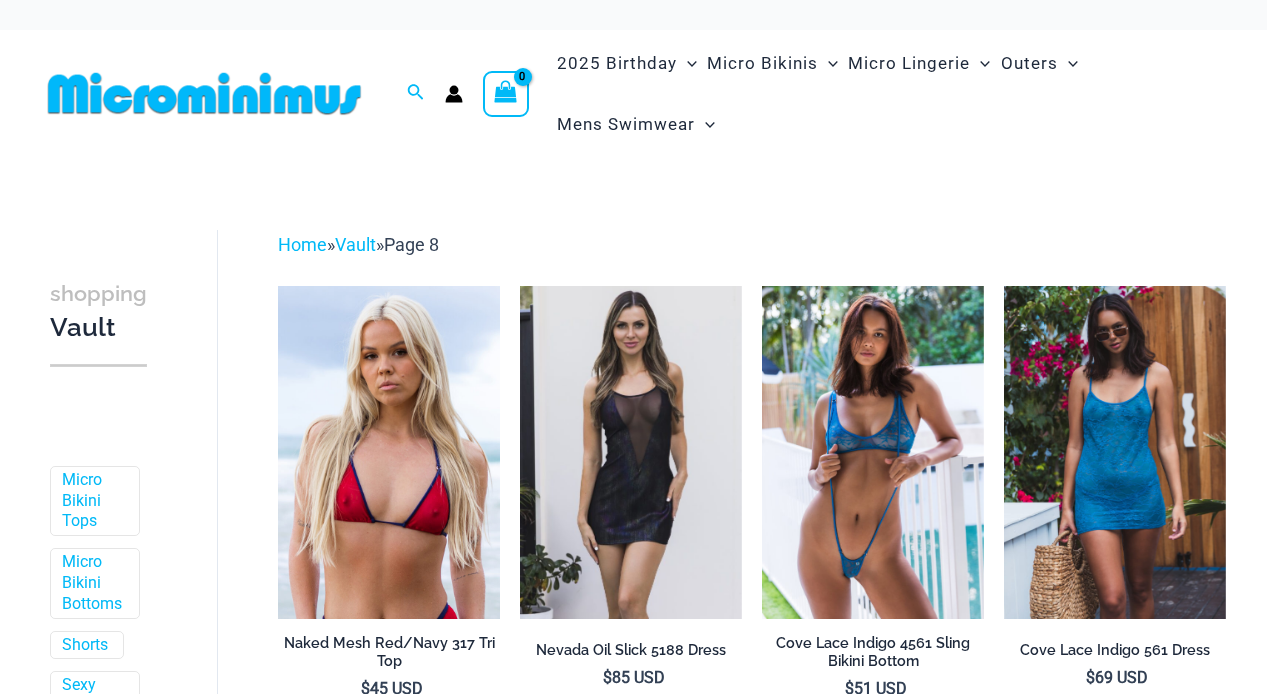 scroll, scrollTop: 44, scrollLeft: 0, axis: vertical 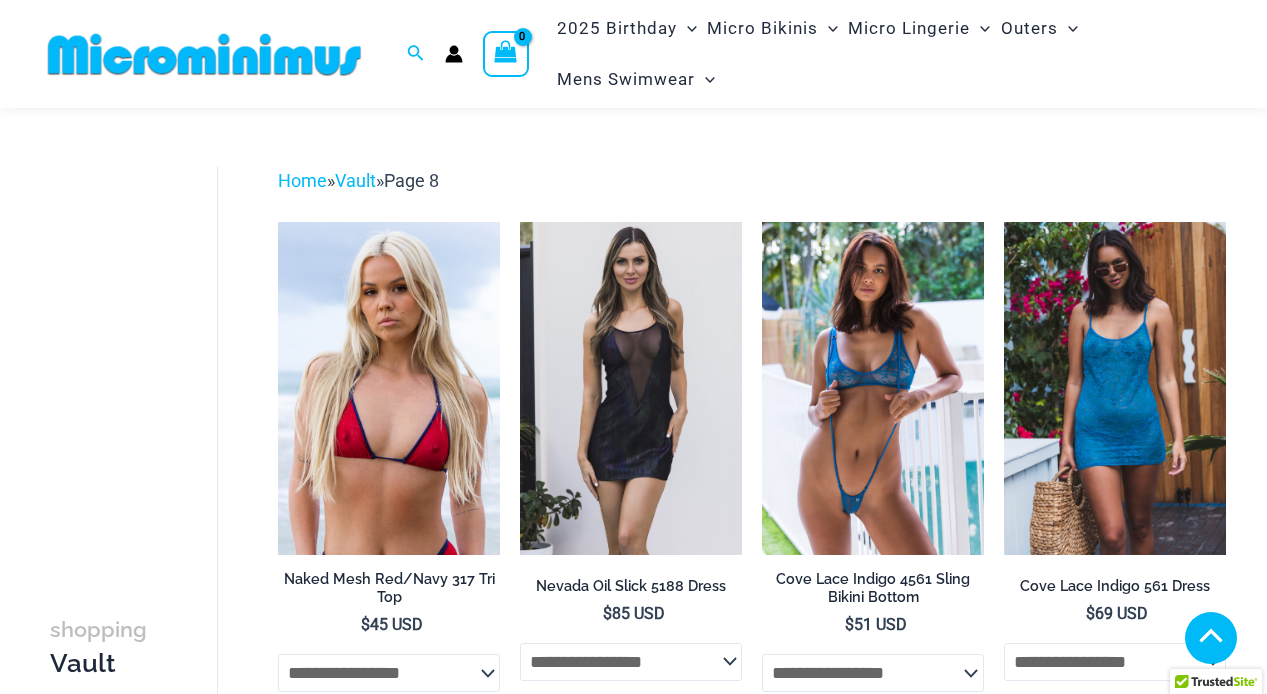 select 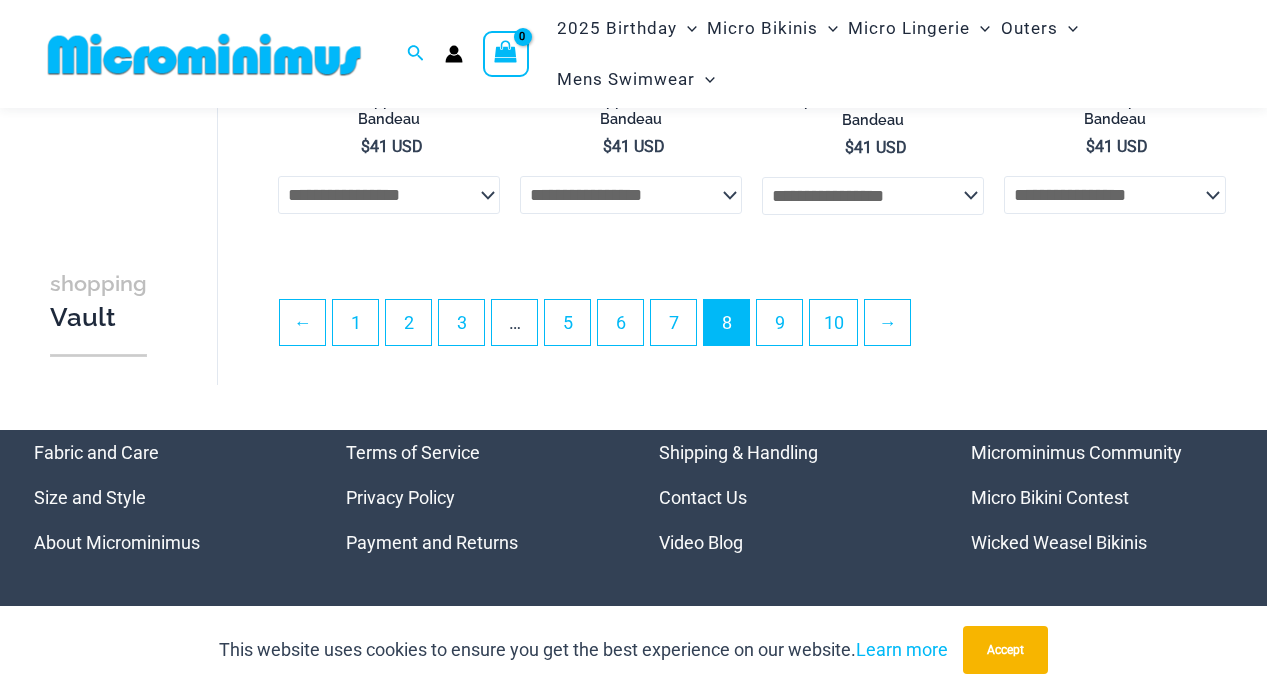 scroll, scrollTop: 4395, scrollLeft: 0, axis: vertical 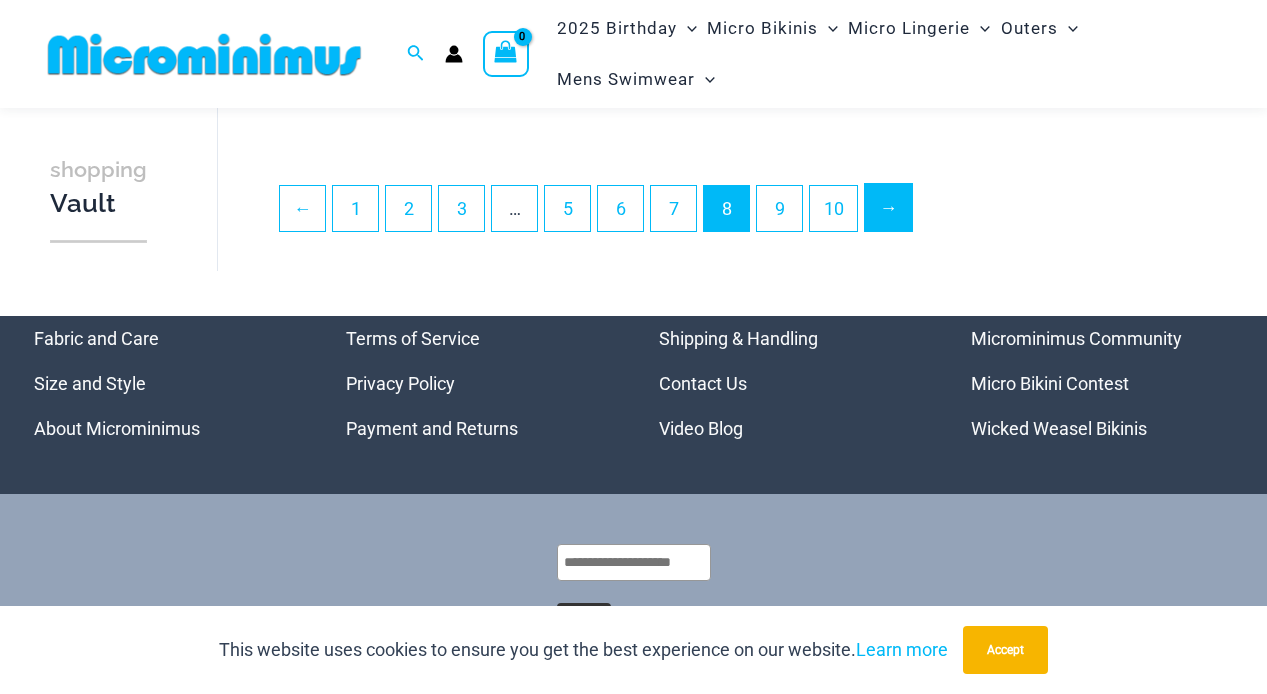 click on "→" at bounding box center [888, 207] 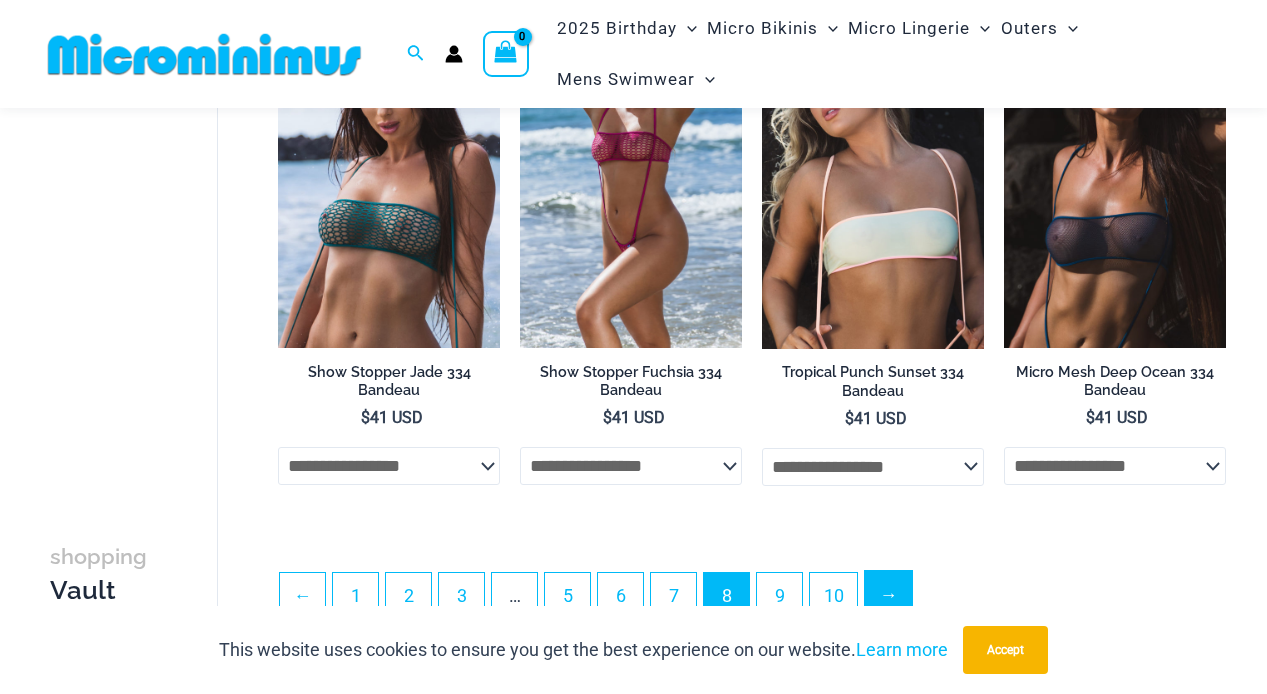 scroll, scrollTop: 3900, scrollLeft: 0, axis: vertical 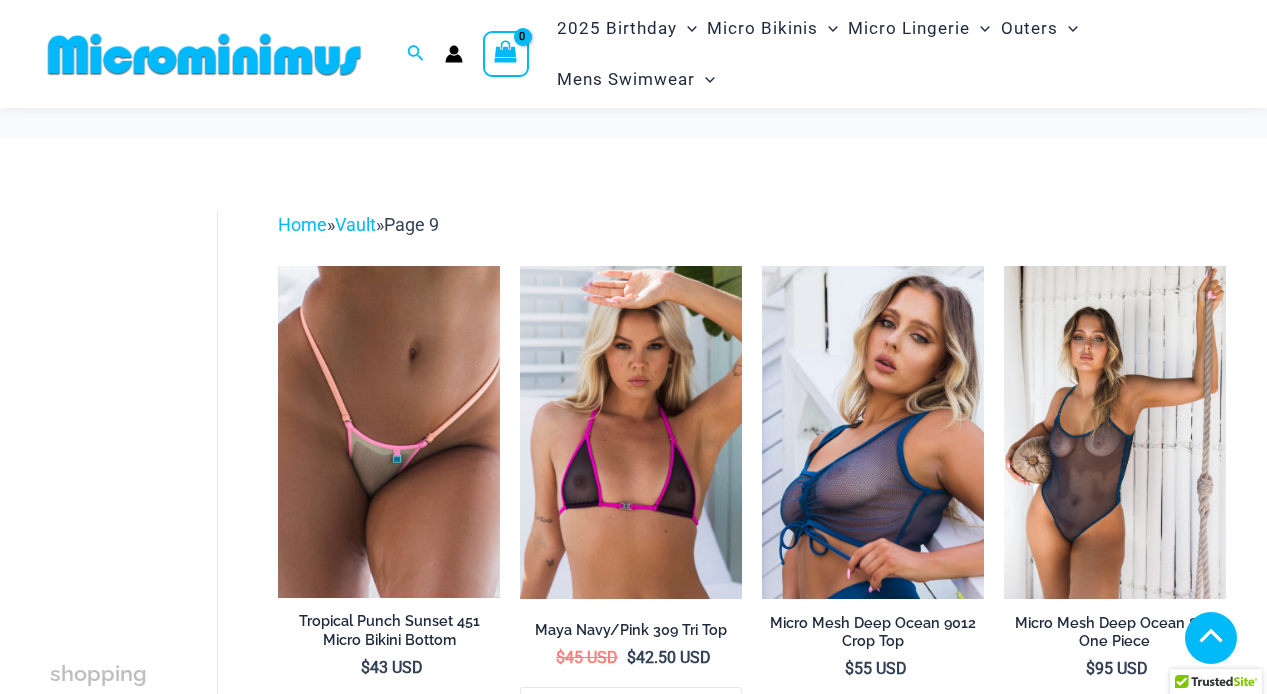 click on "**********" 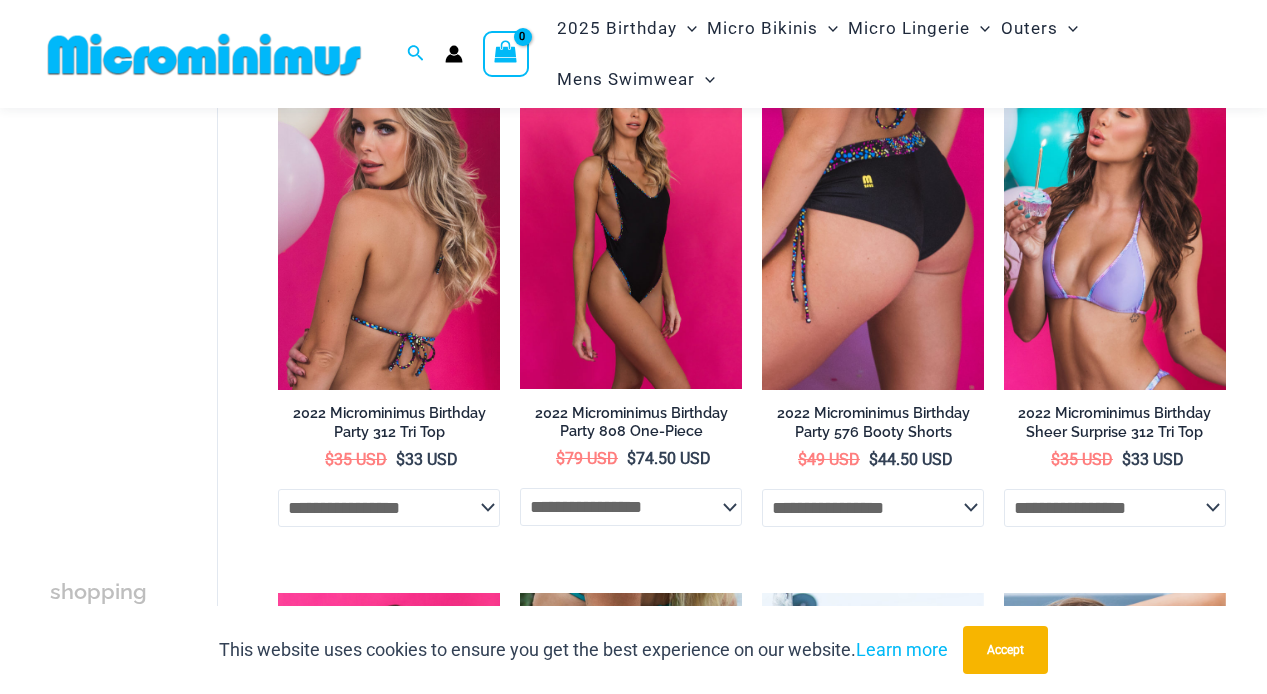 select on "********" 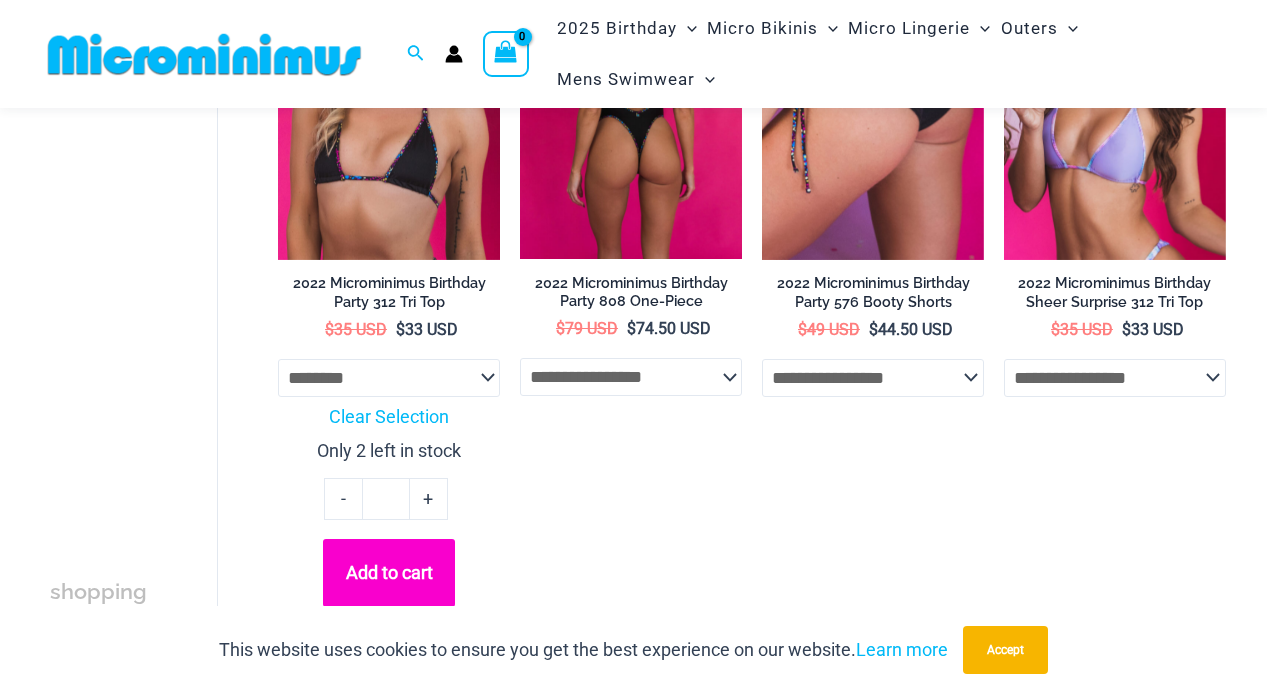 scroll, scrollTop: 906, scrollLeft: 0, axis: vertical 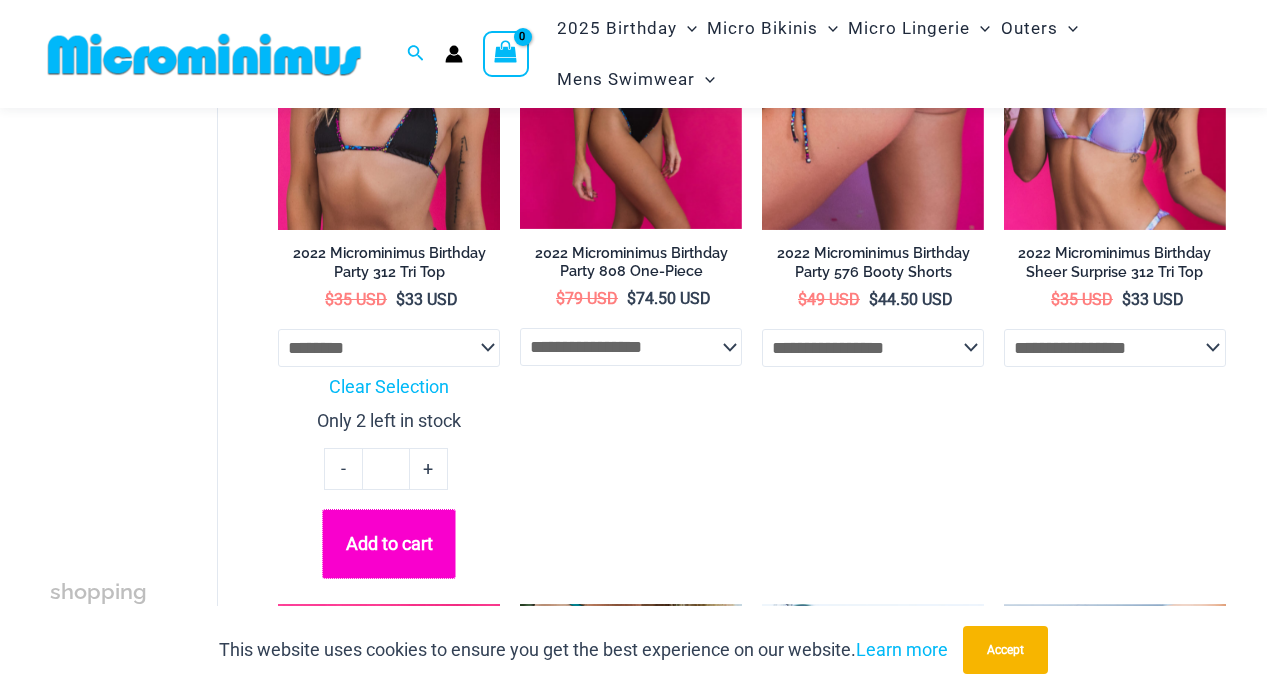 click on "Add to cart" 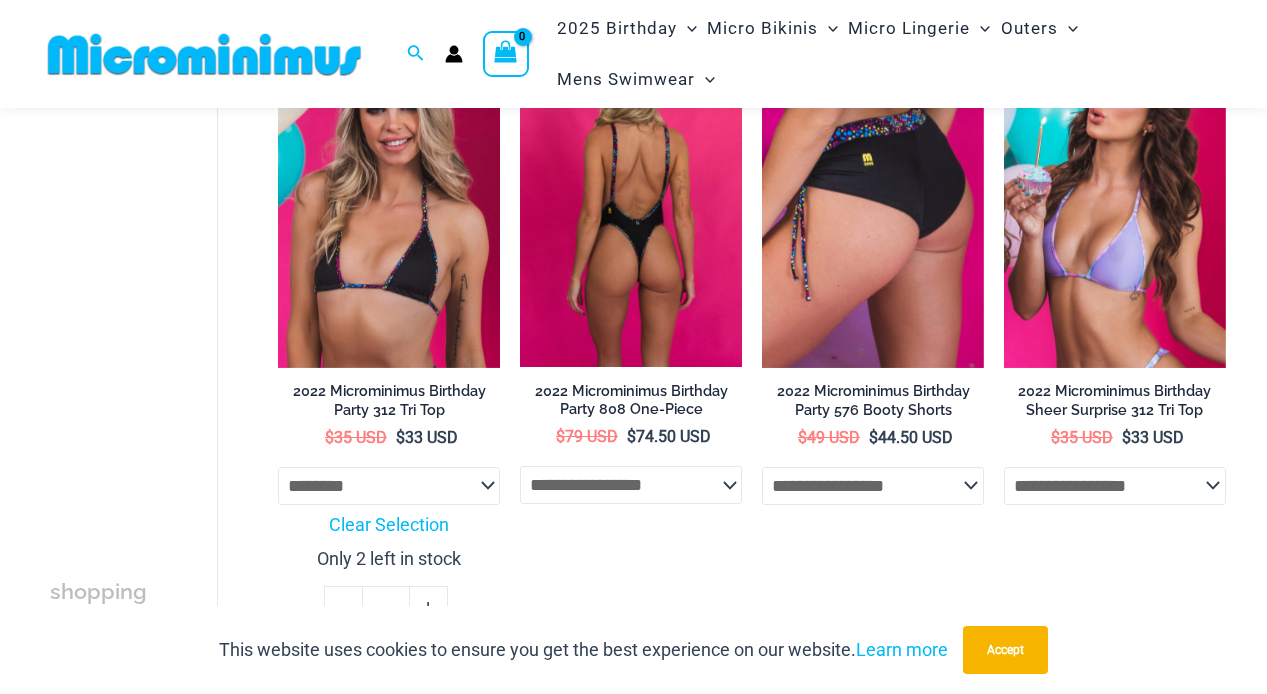 scroll, scrollTop: 730, scrollLeft: 0, axis: vertical 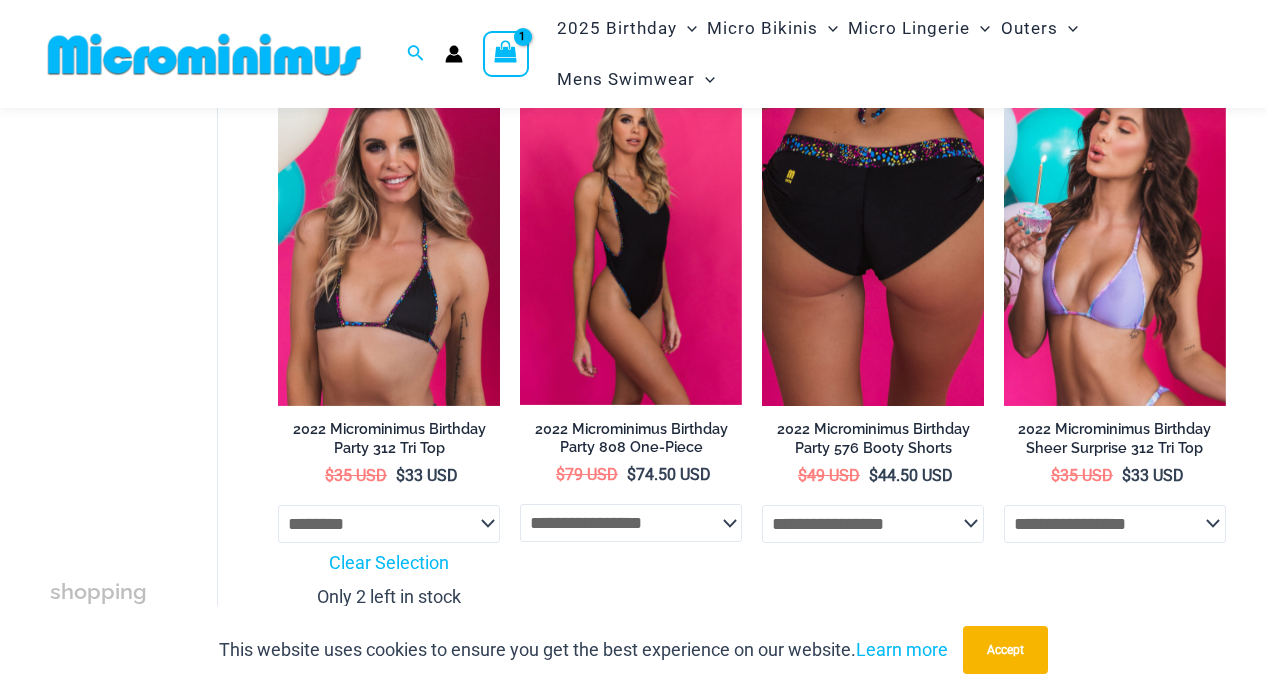 click on "**********" 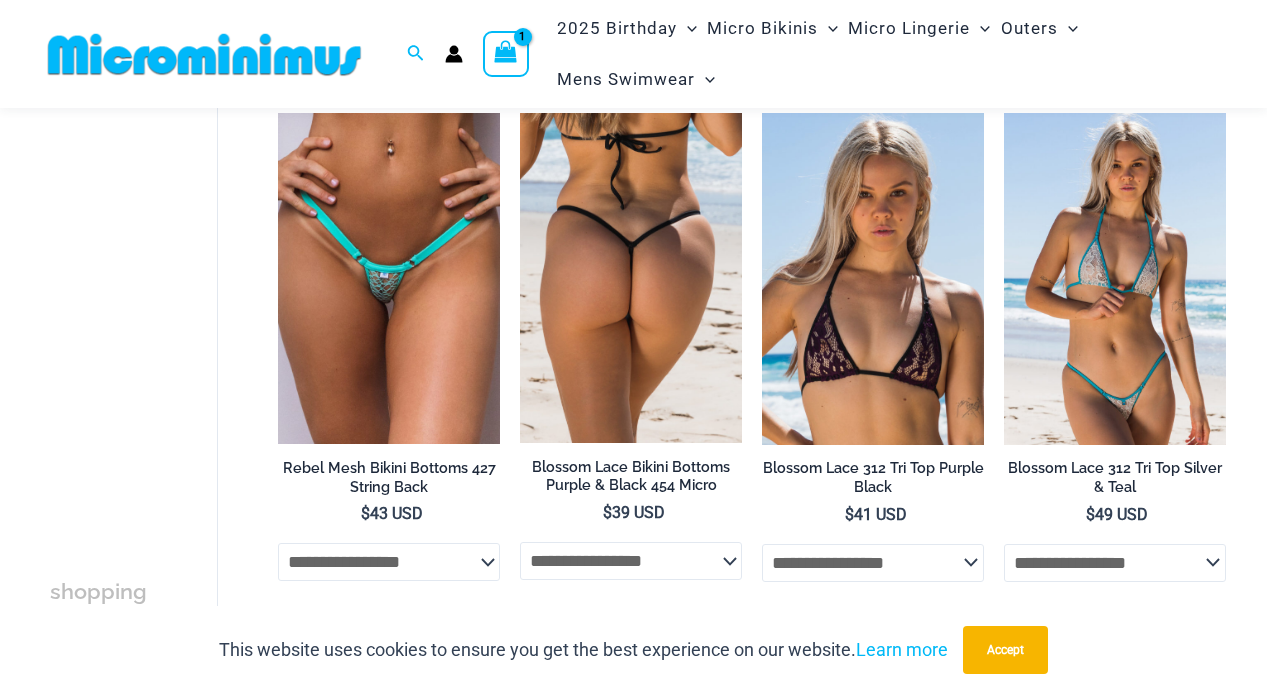 scroll, scrollTop: 4514, scrollLeft: 0, axis: vertical 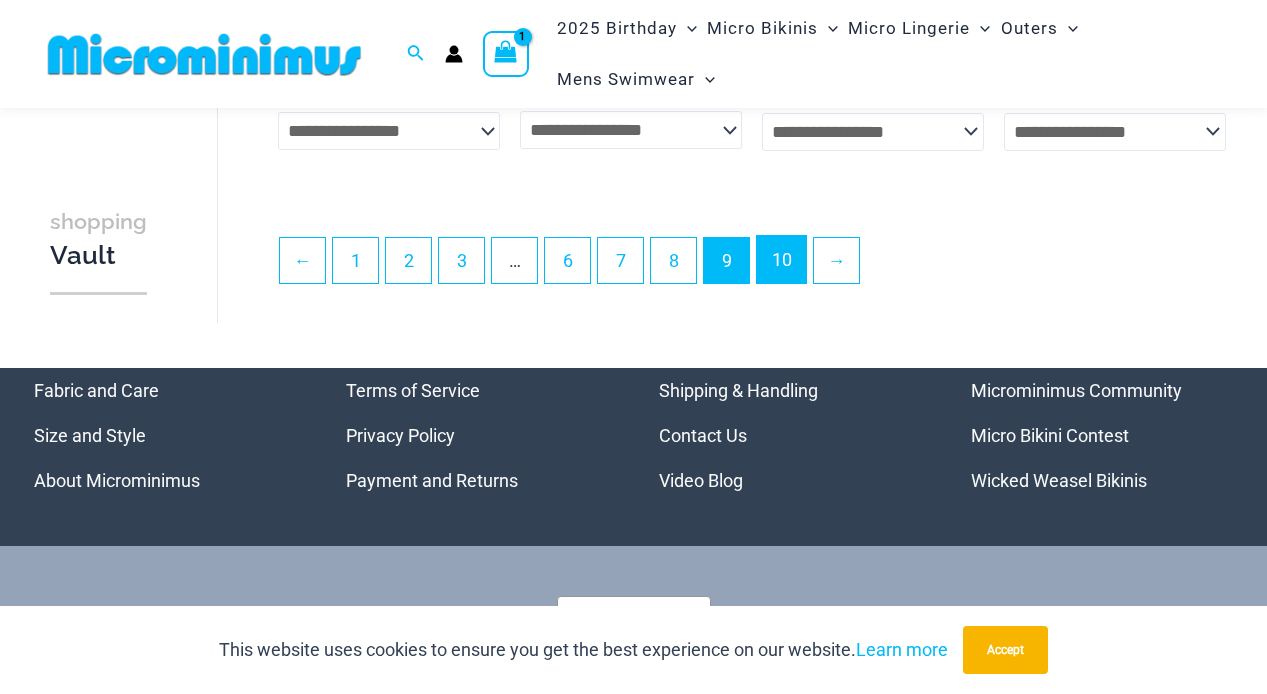 click on "10" at bounding box center [781, 259] 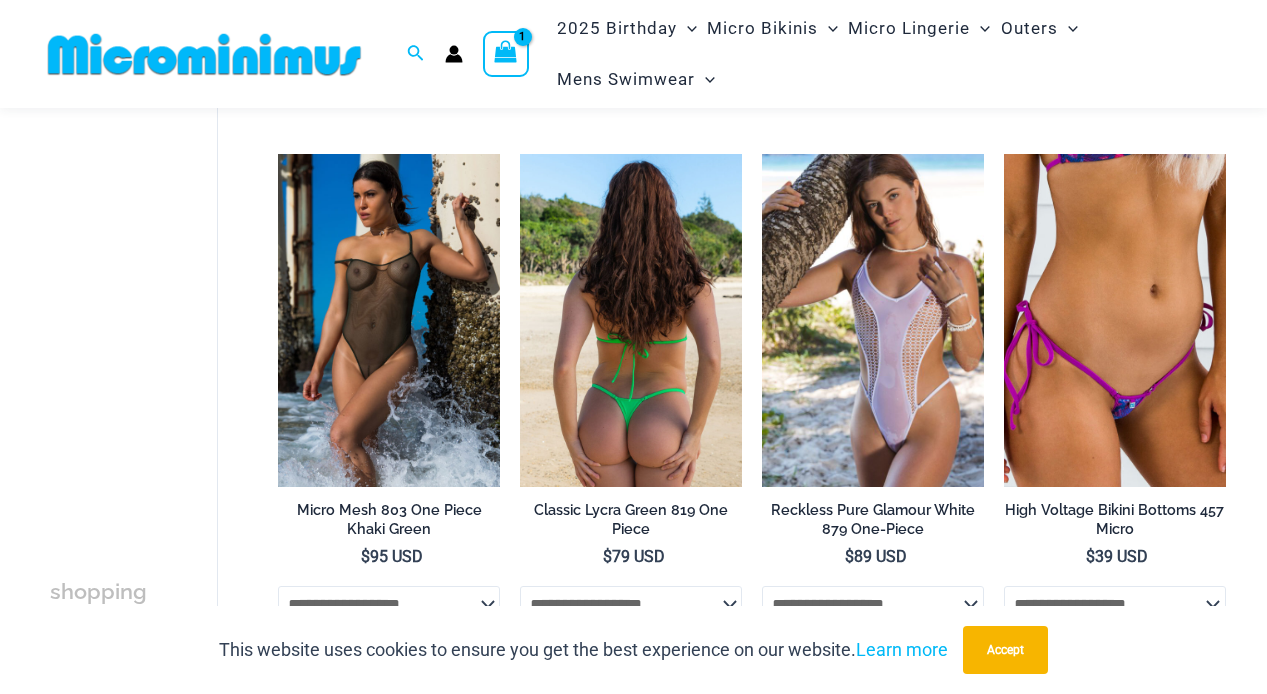 scroll, scrollTop: 778, scrollLeft: 0, axis: vertical 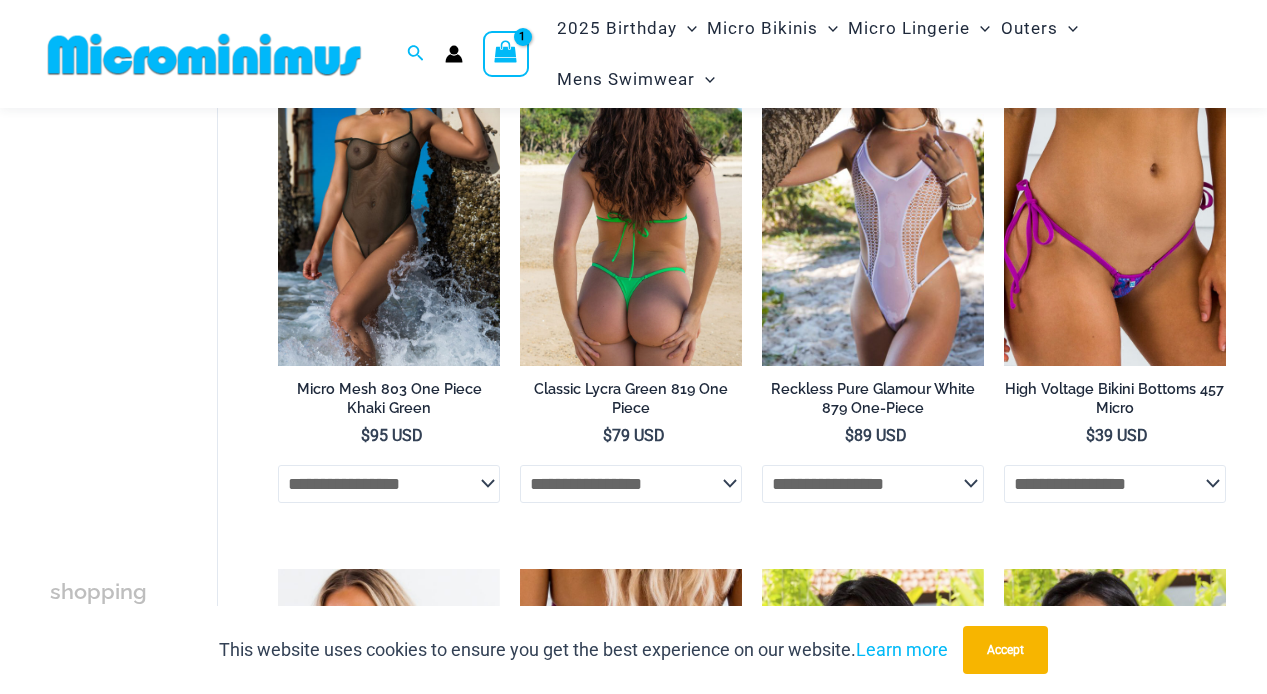 click on "**********" 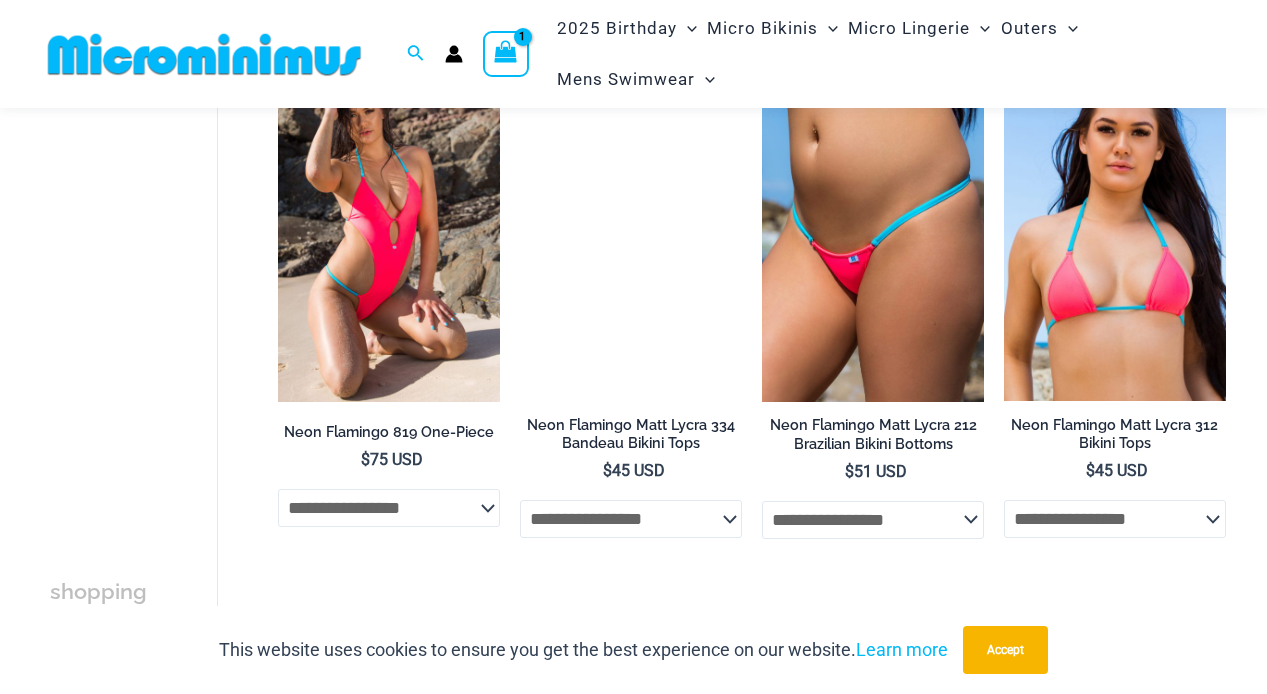 scroll, scrollTop: 1882, scrollLeft: 0, axis: vertical 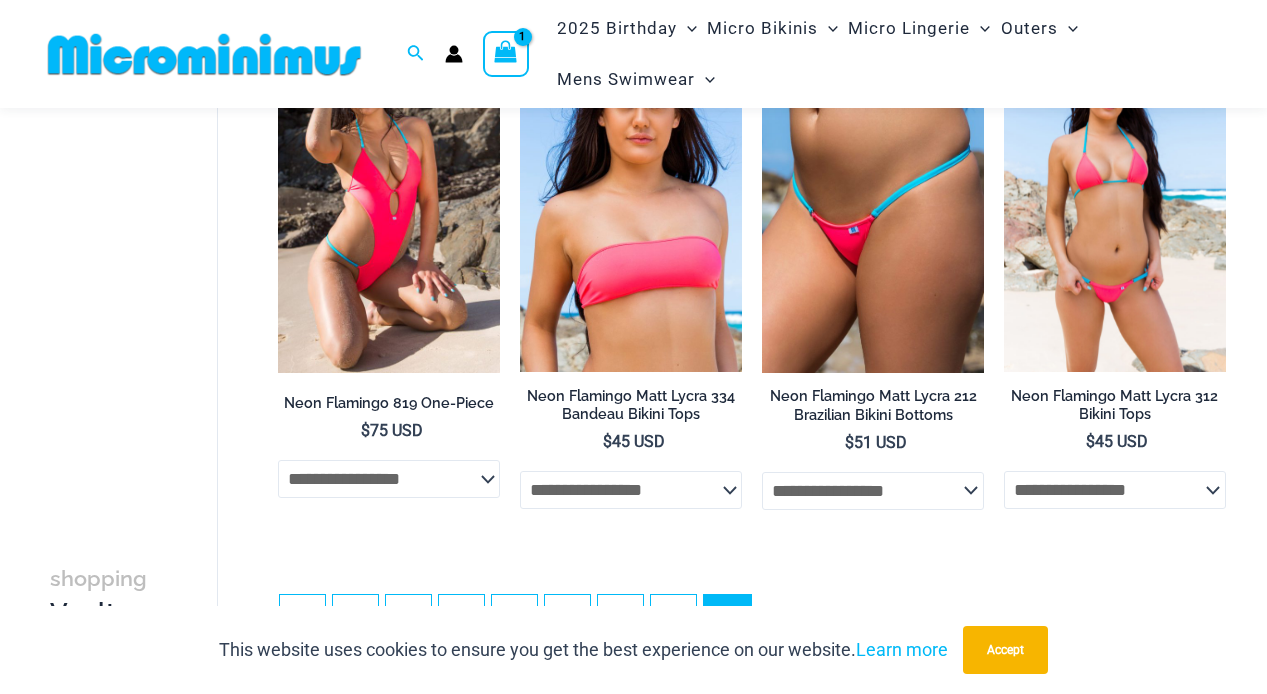 click on "**********" 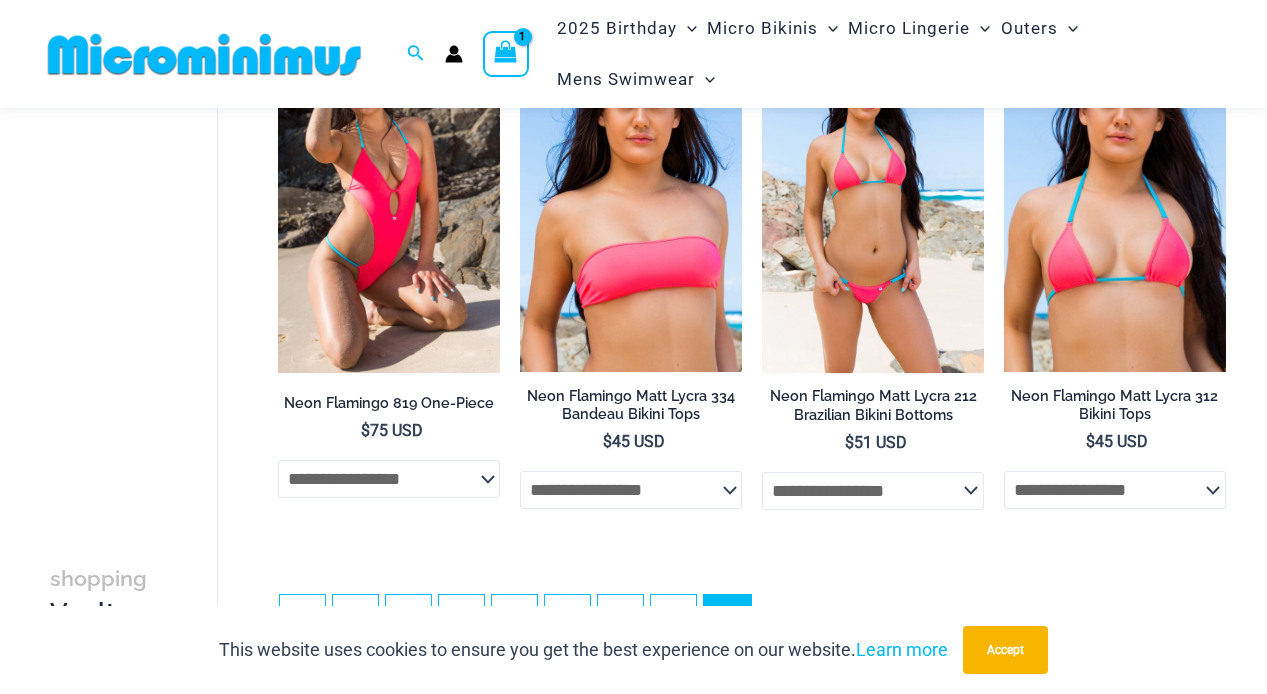 click on "**********" 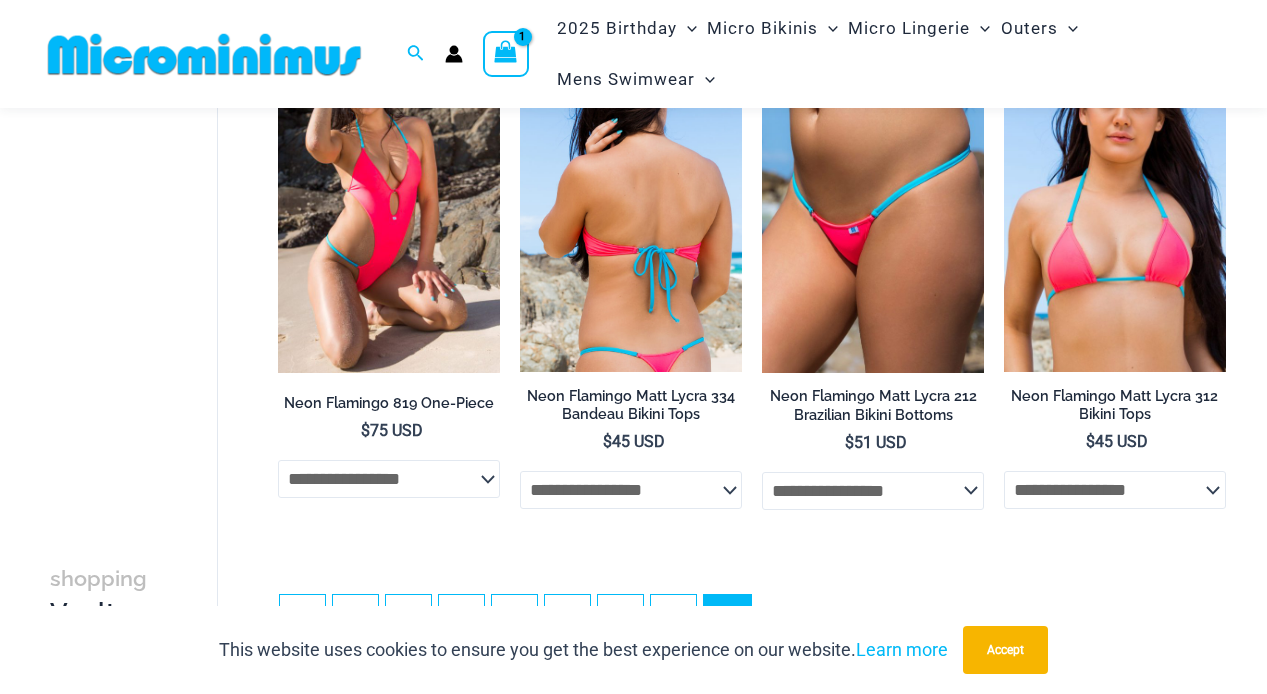 click on "**********" 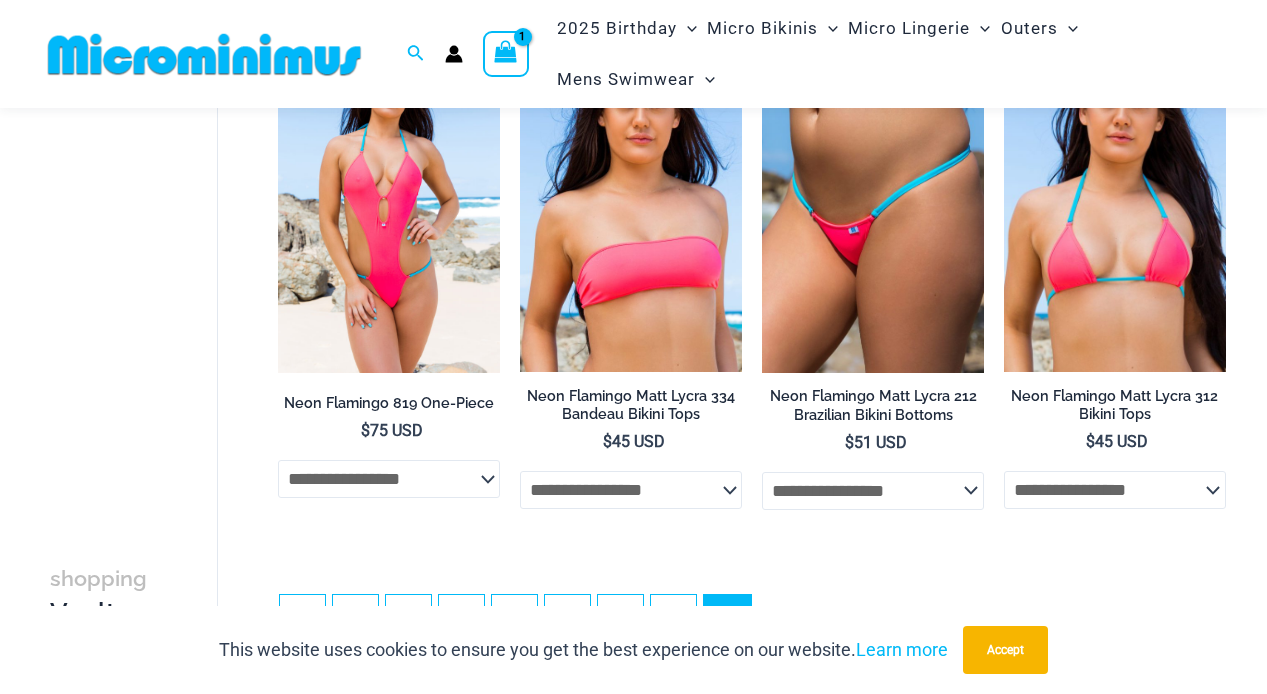 click on "**********" 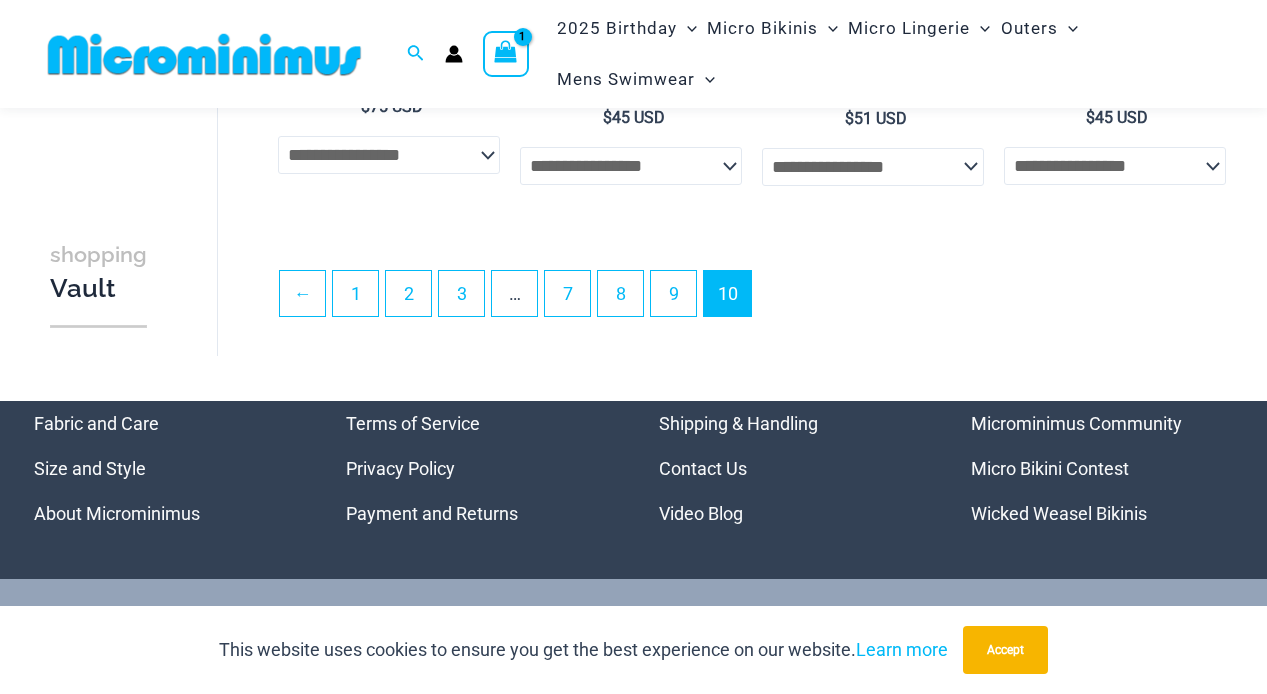 scroll, scrollTop: 2037, scrollLeft: 0, axis: vertical 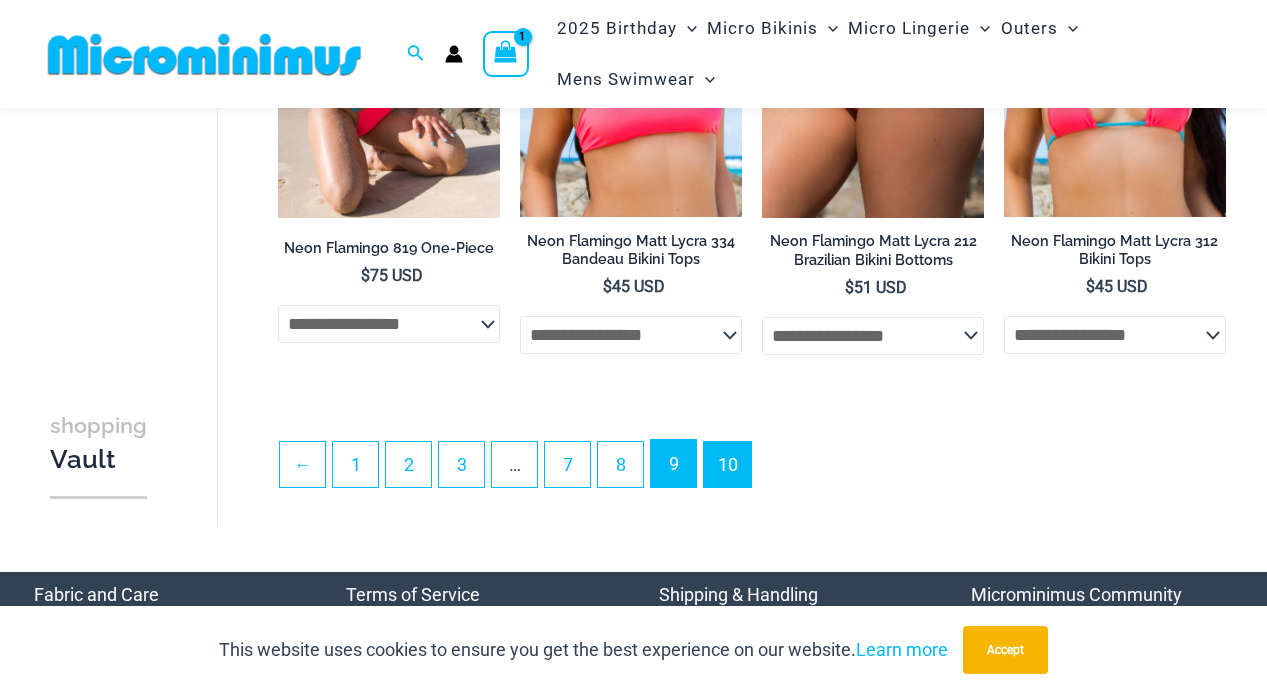 click on "9" at bounding box center (673, 463) 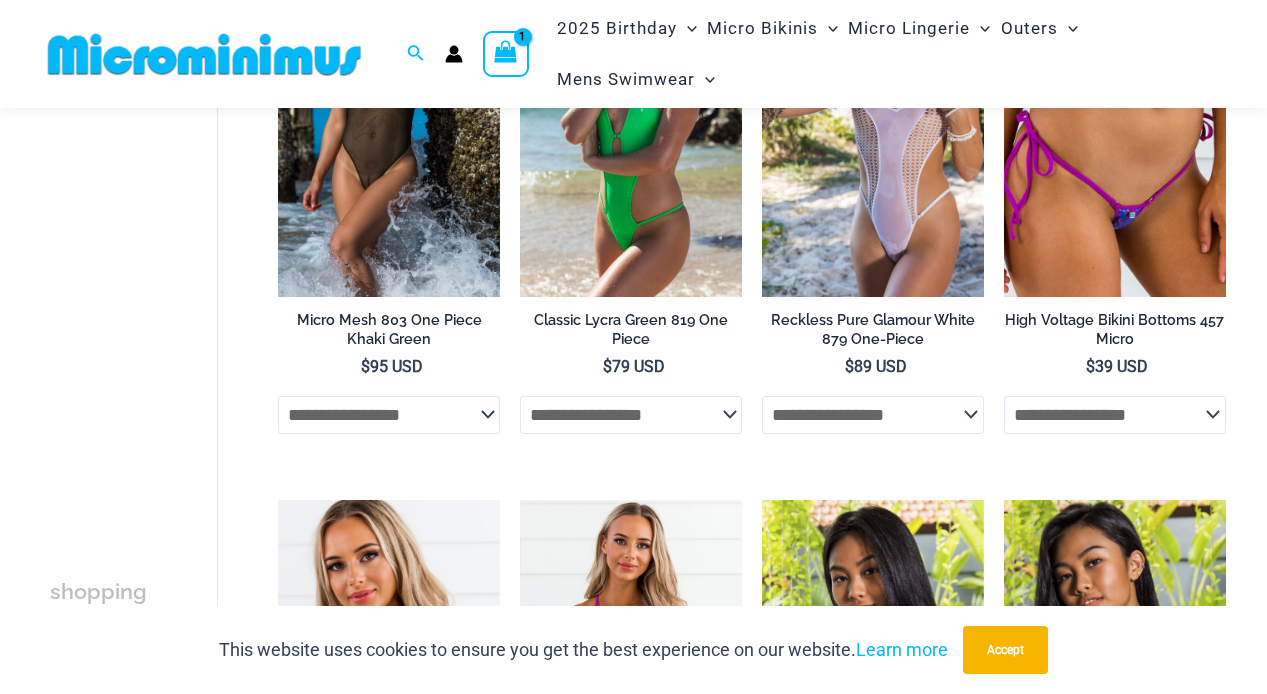scroll, scrollTop: 446, scrollLeft: 0, axis: vertical 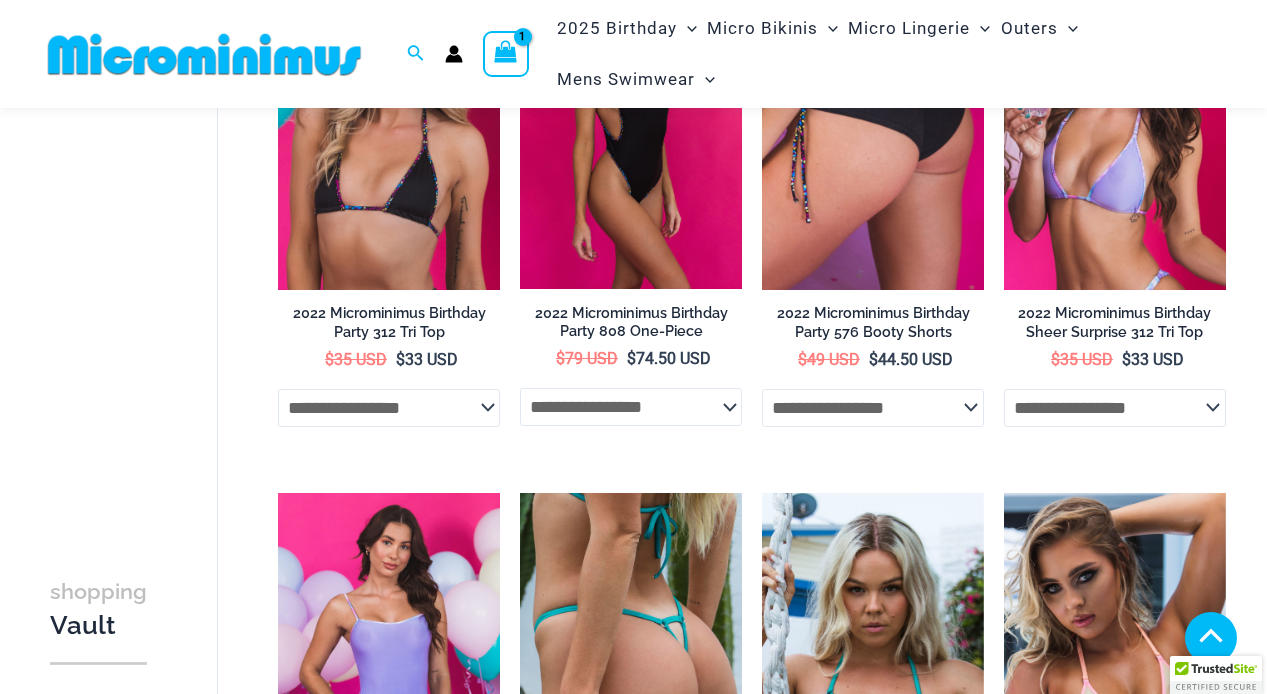 click on "**********" 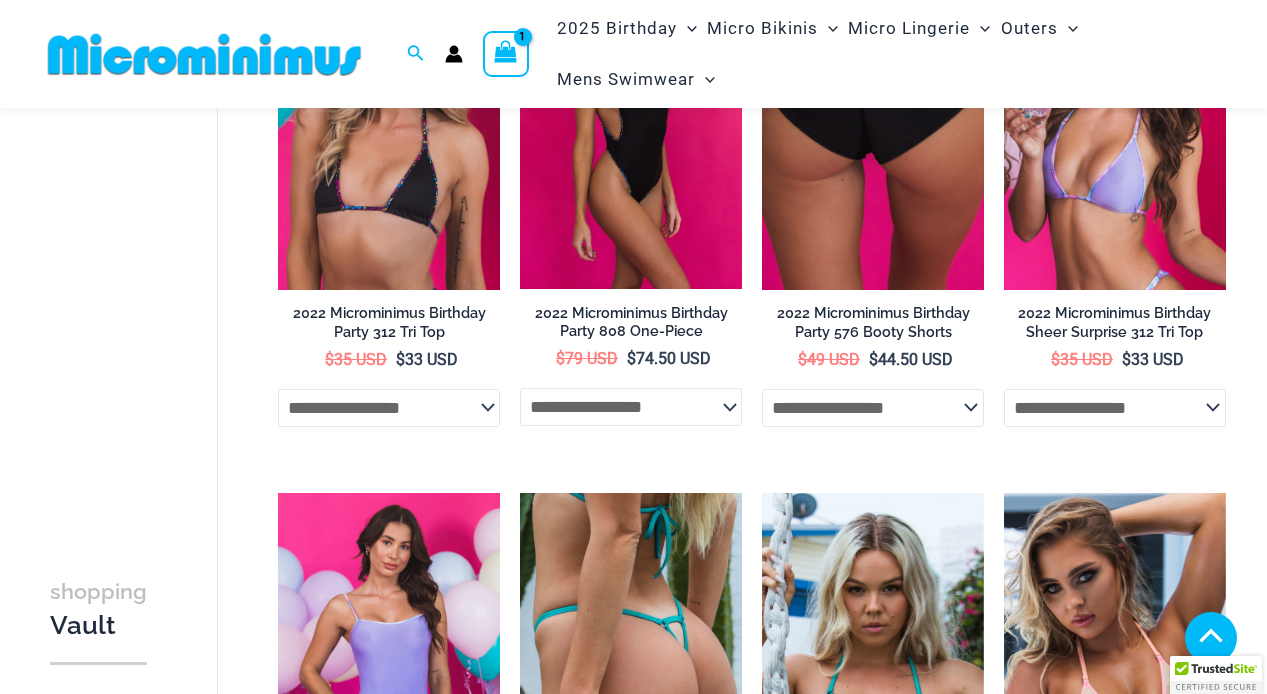 click on "**********" 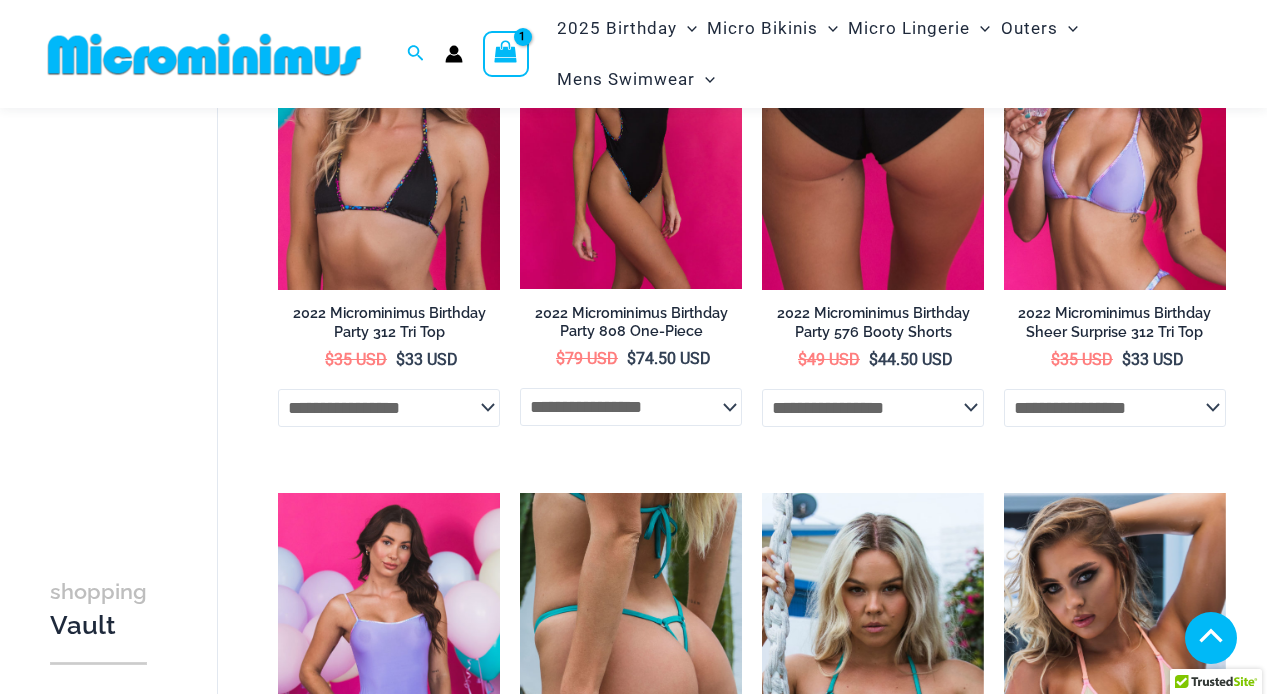 scroll, scrollTop: 888, scrollLeft: 0, axis: vertical 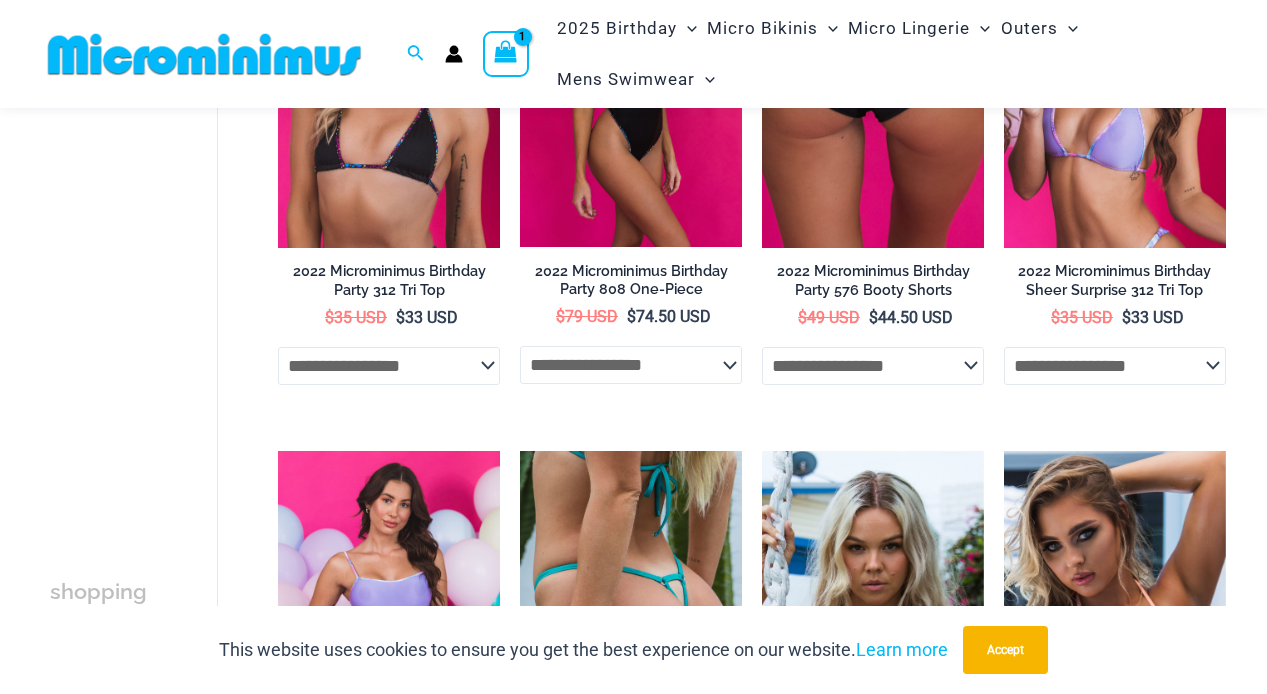 click on "**********" 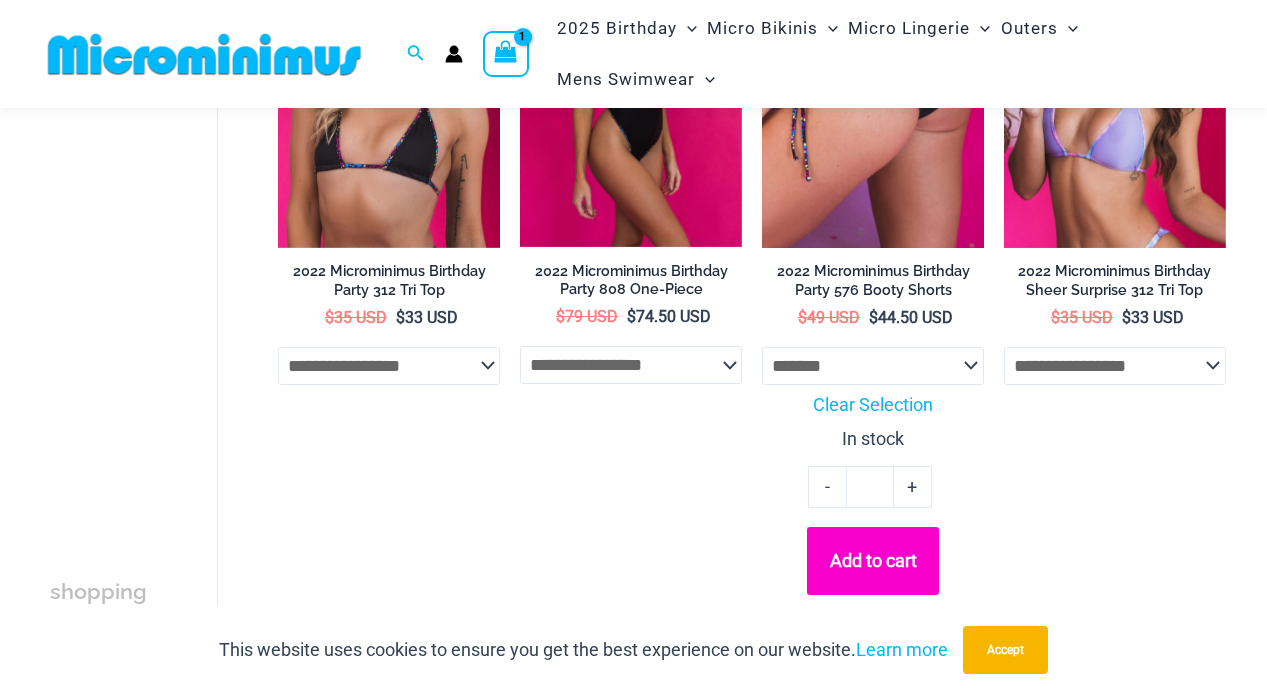 click on "**********" 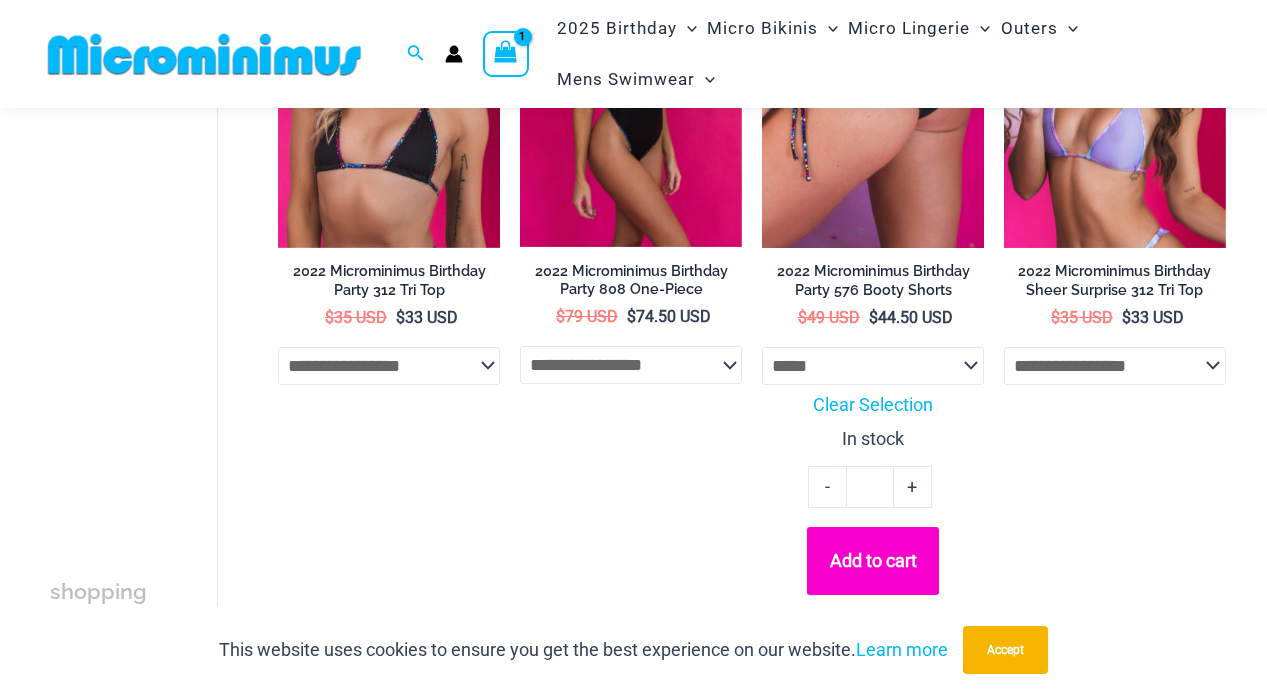 click on "**********" 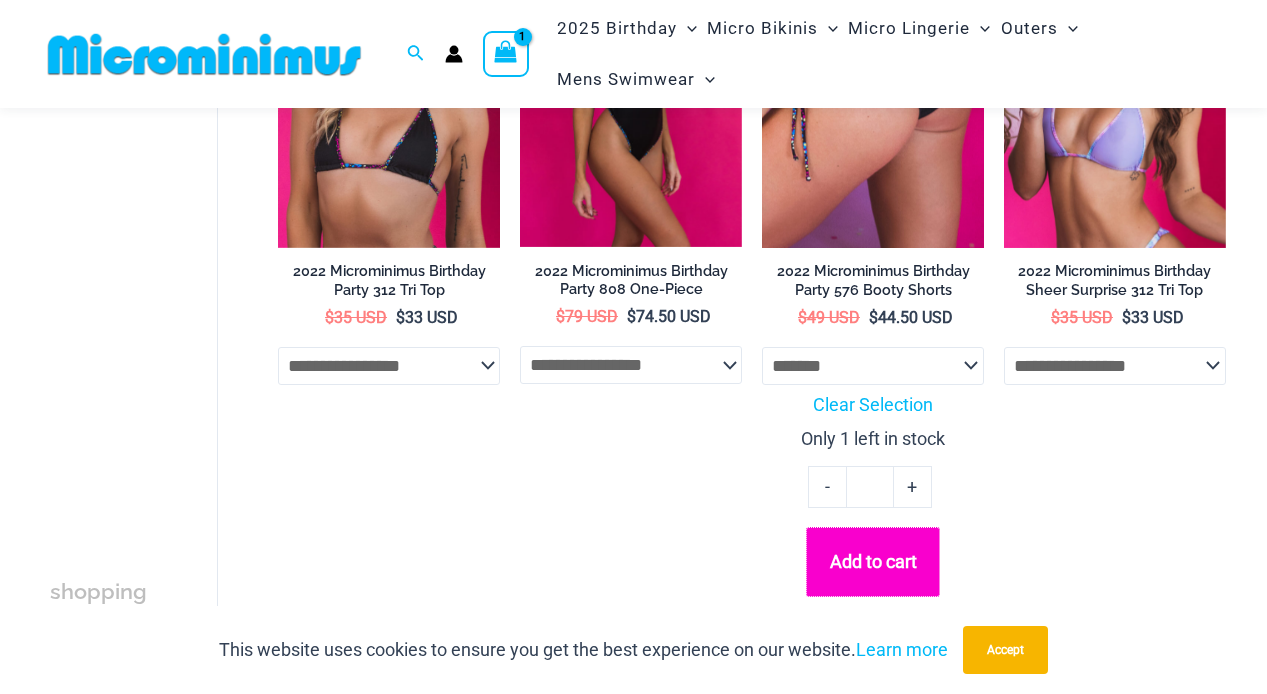 click on "Add to cart" 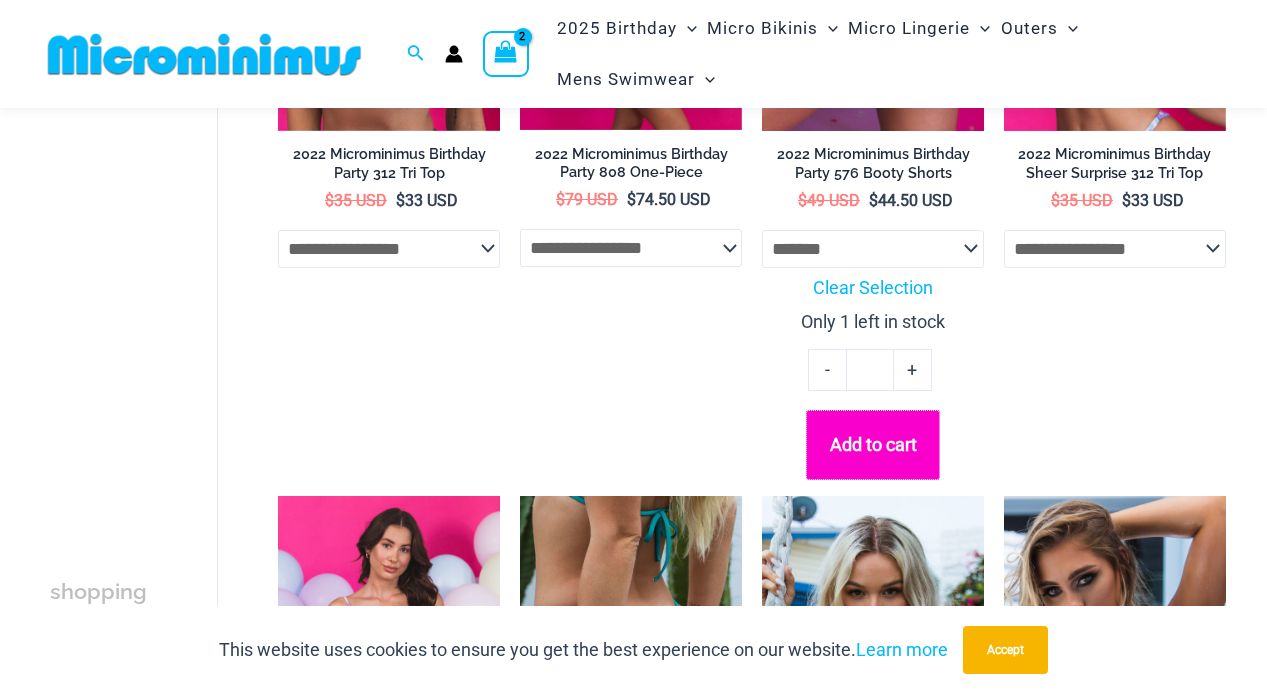 scroll, scrollTop: 999, scrollLeft: 0, axis: vertical 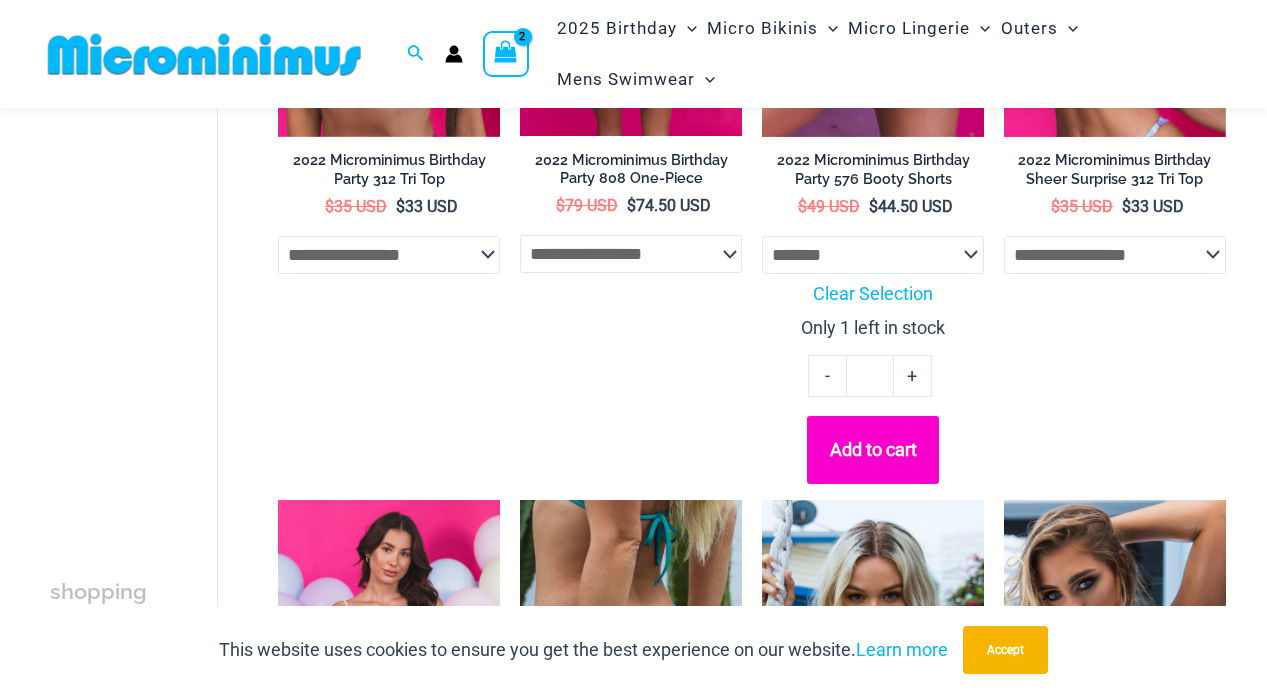 click on "**********" 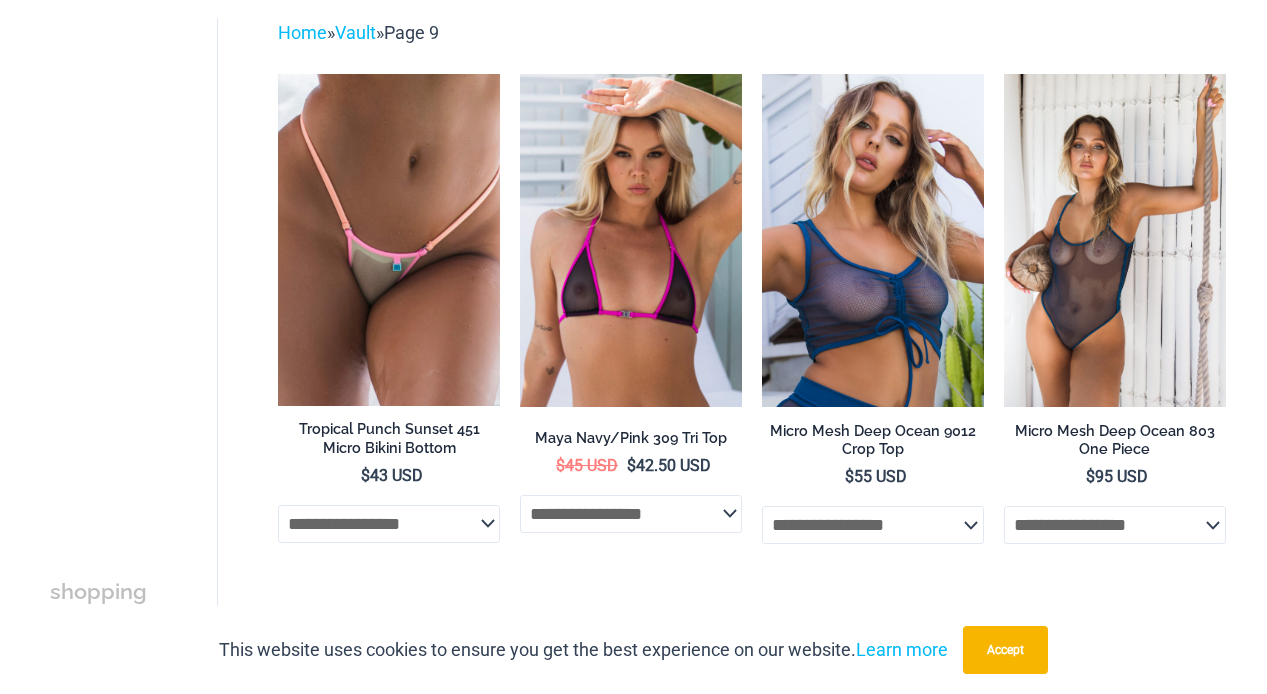 scroll, scrollTop: 0, scrollLeft: 0, axis: both 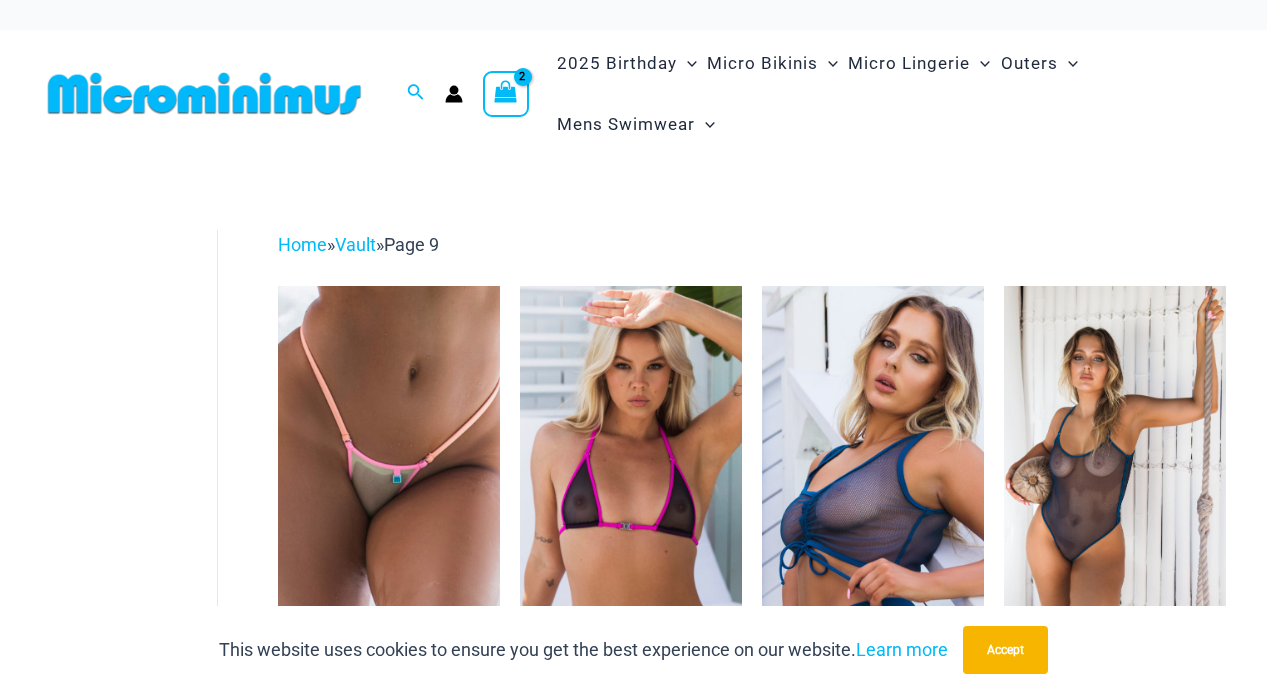 click at bounding box center [506, 94] 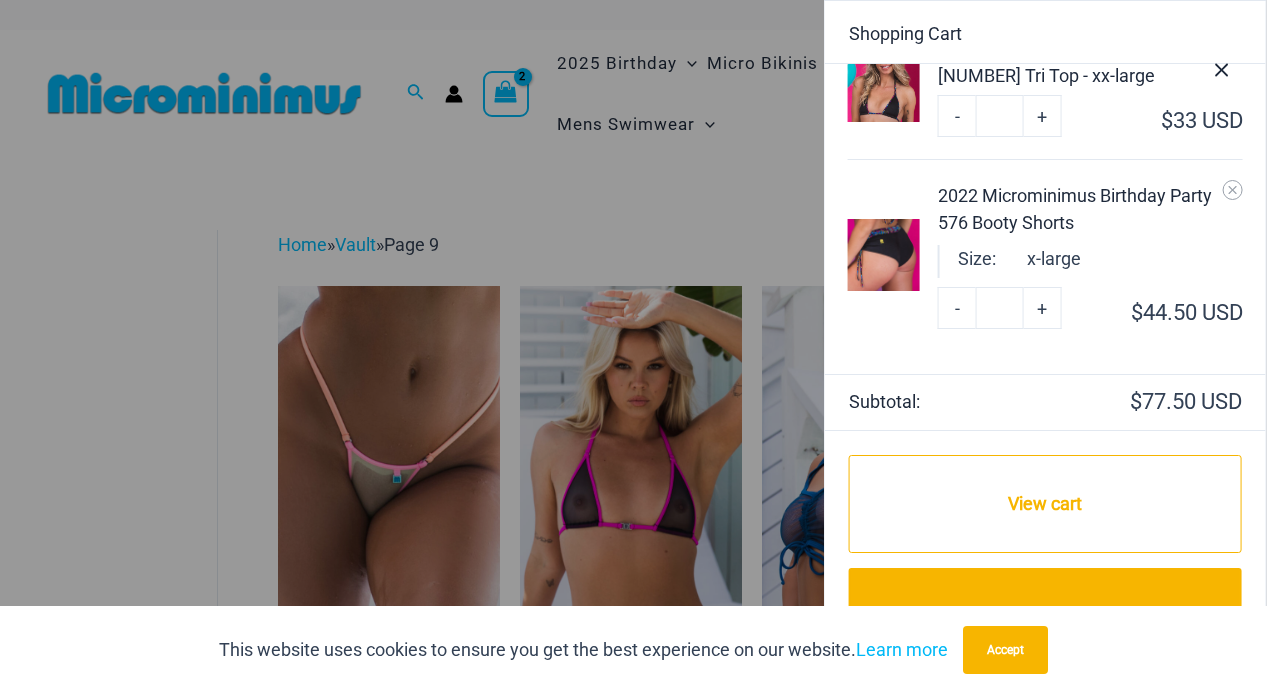 scroll, scrollTop: 0, scrollLeft: 0, axis: both 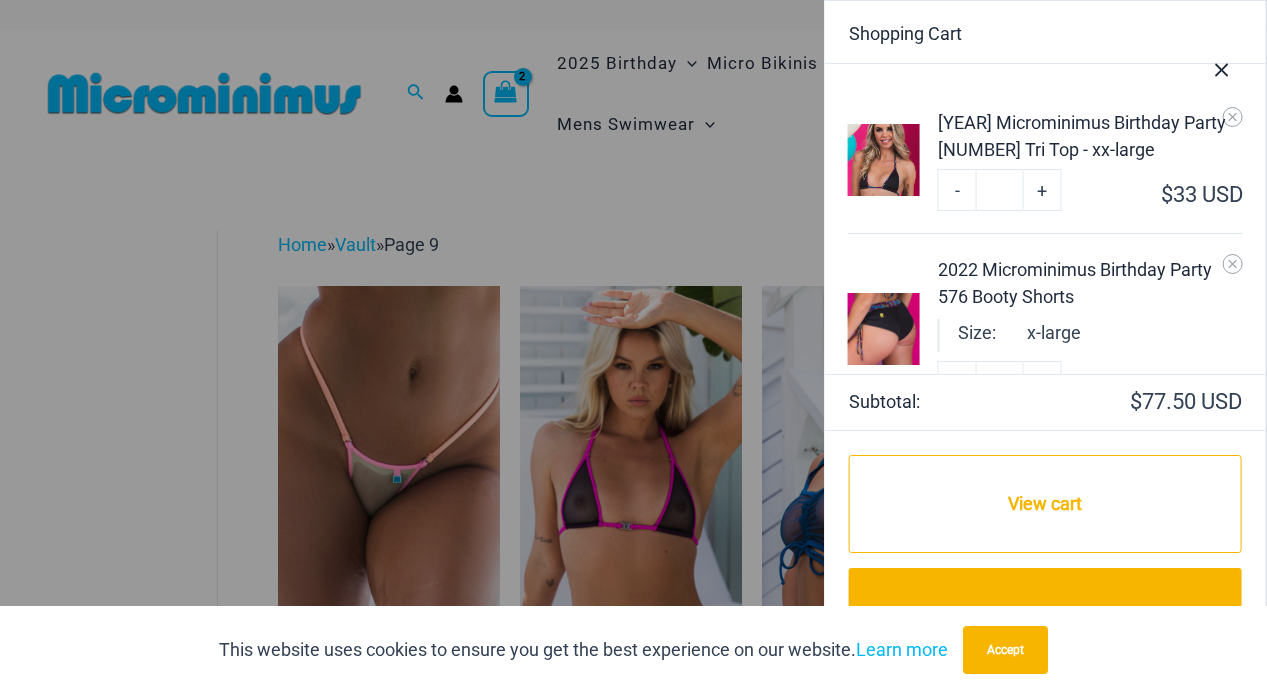 click 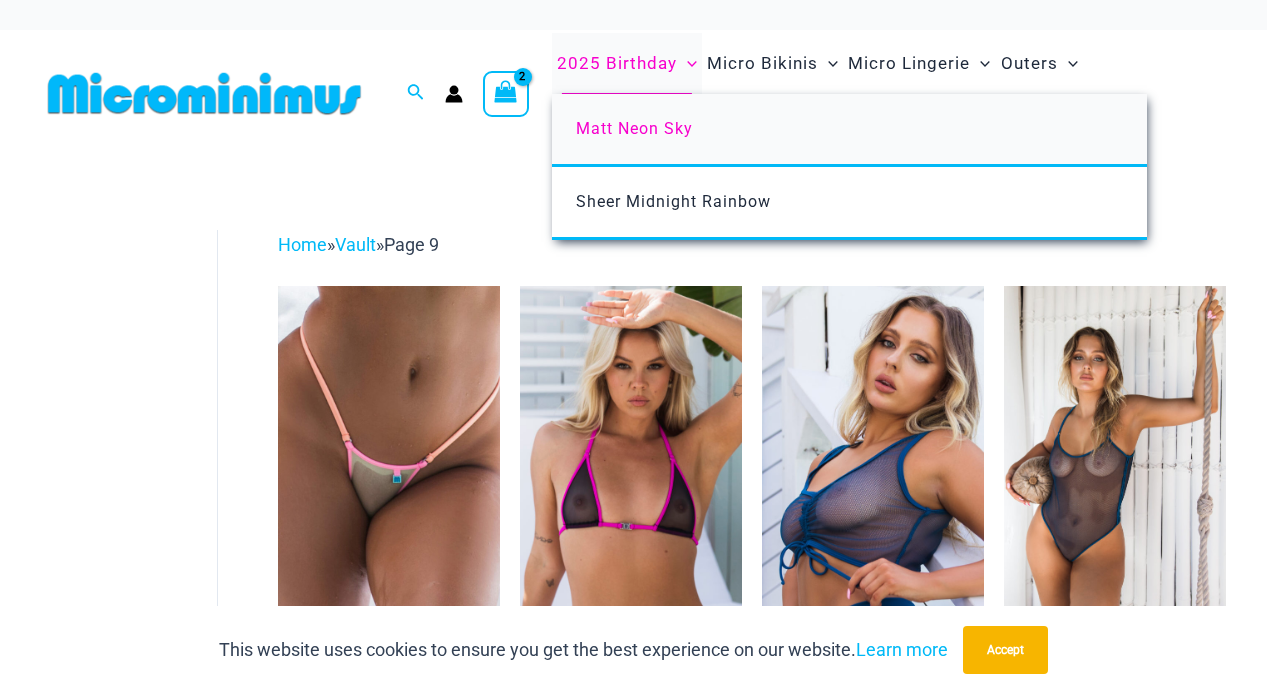 click on "Matt Neon Sky" at bounding box center (634, 128) 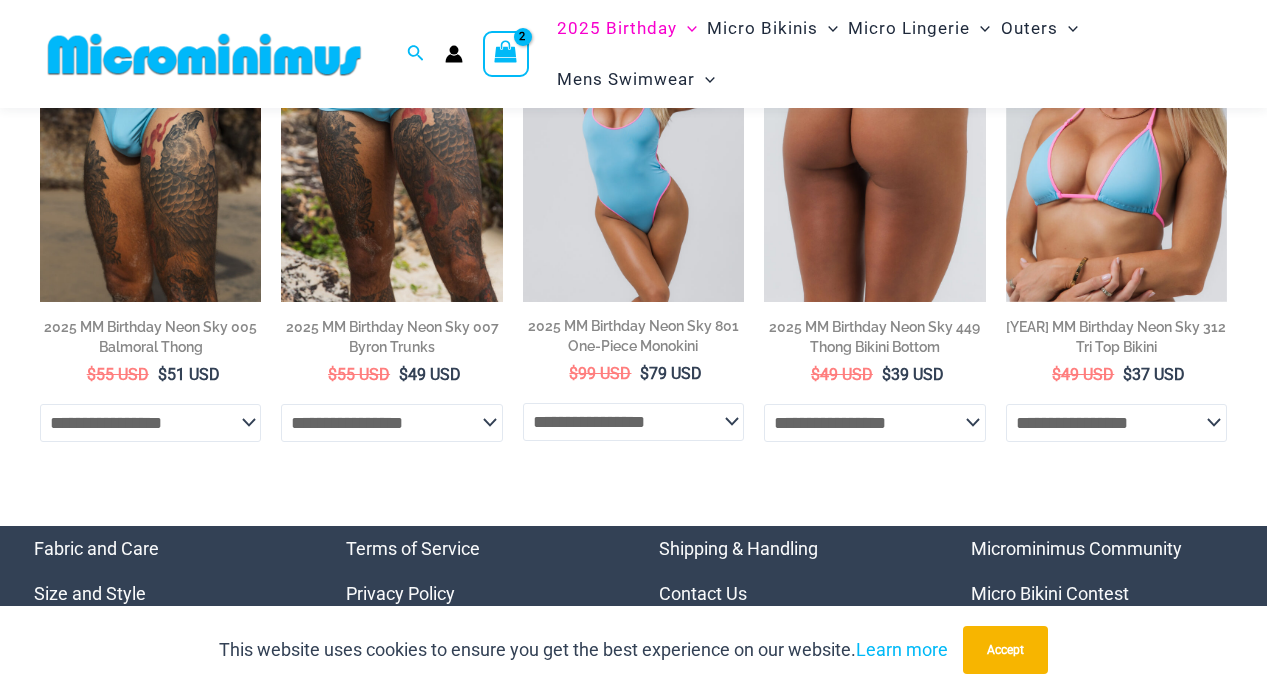 scroll, scrollTop: 323, scrollLeft: 0, axis: vertical 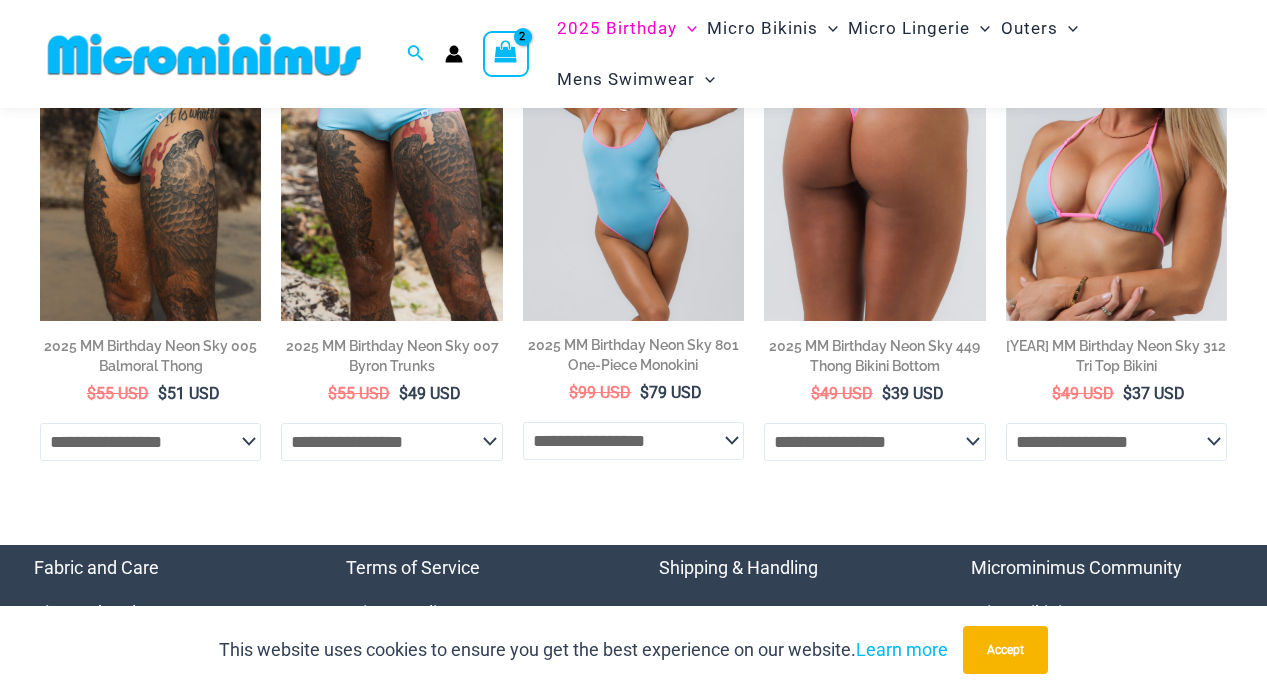 click on "**********" 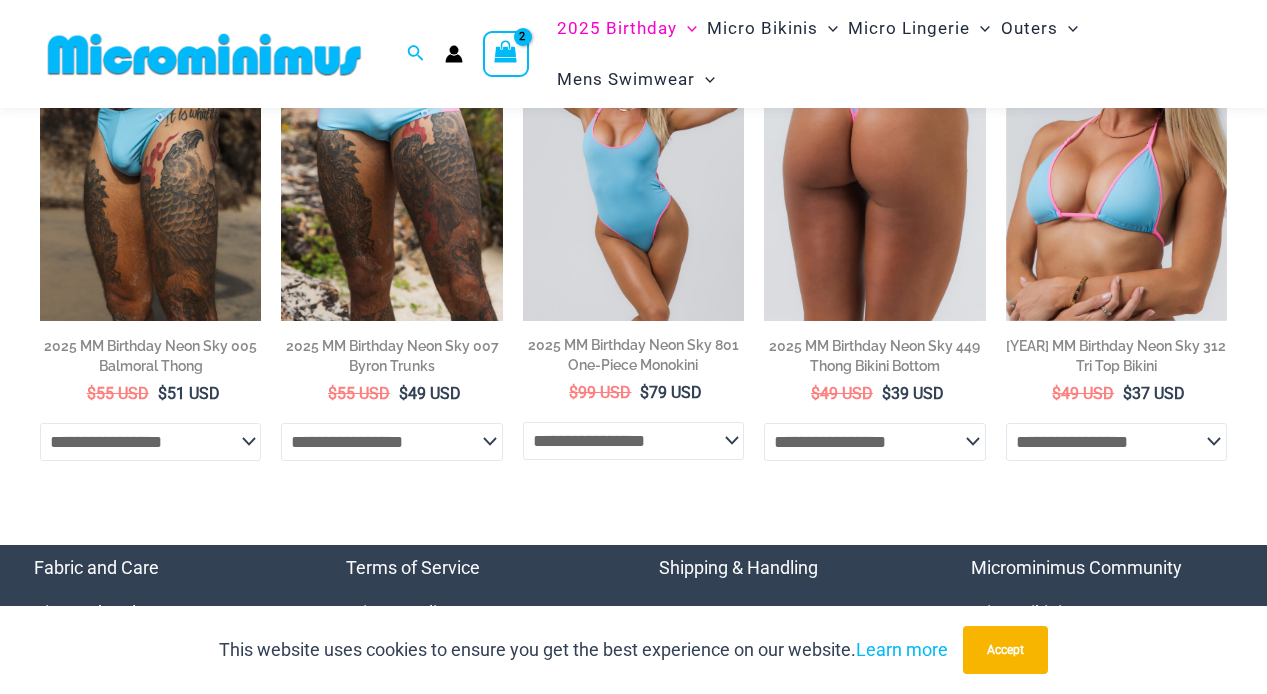 select on "*****" 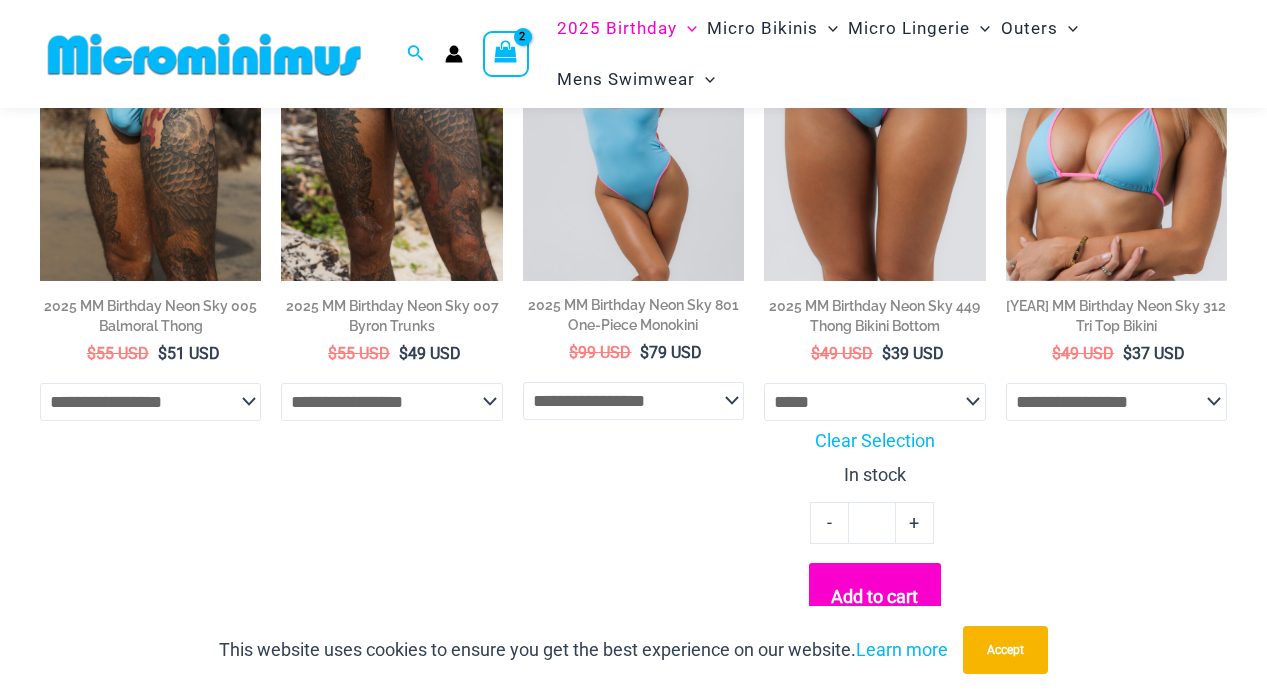 scroll, scrollTop: 405, scrollLeft: 0, axis: vertical 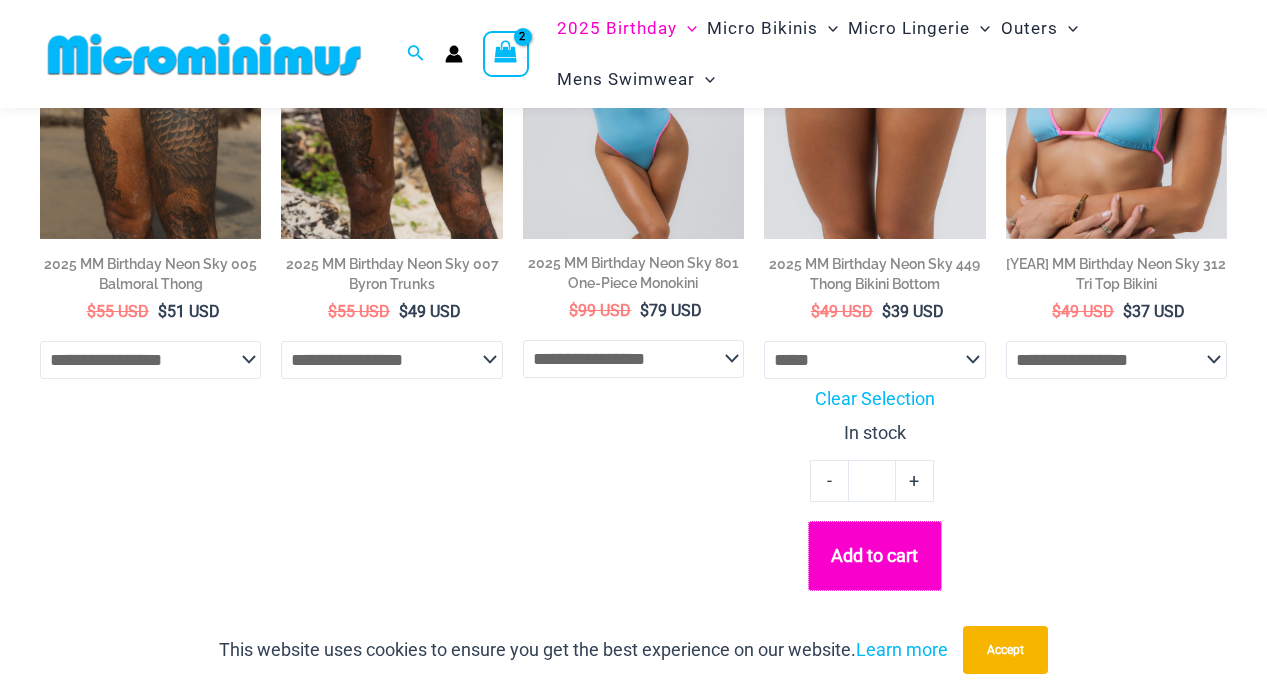 click on "Add to cart" 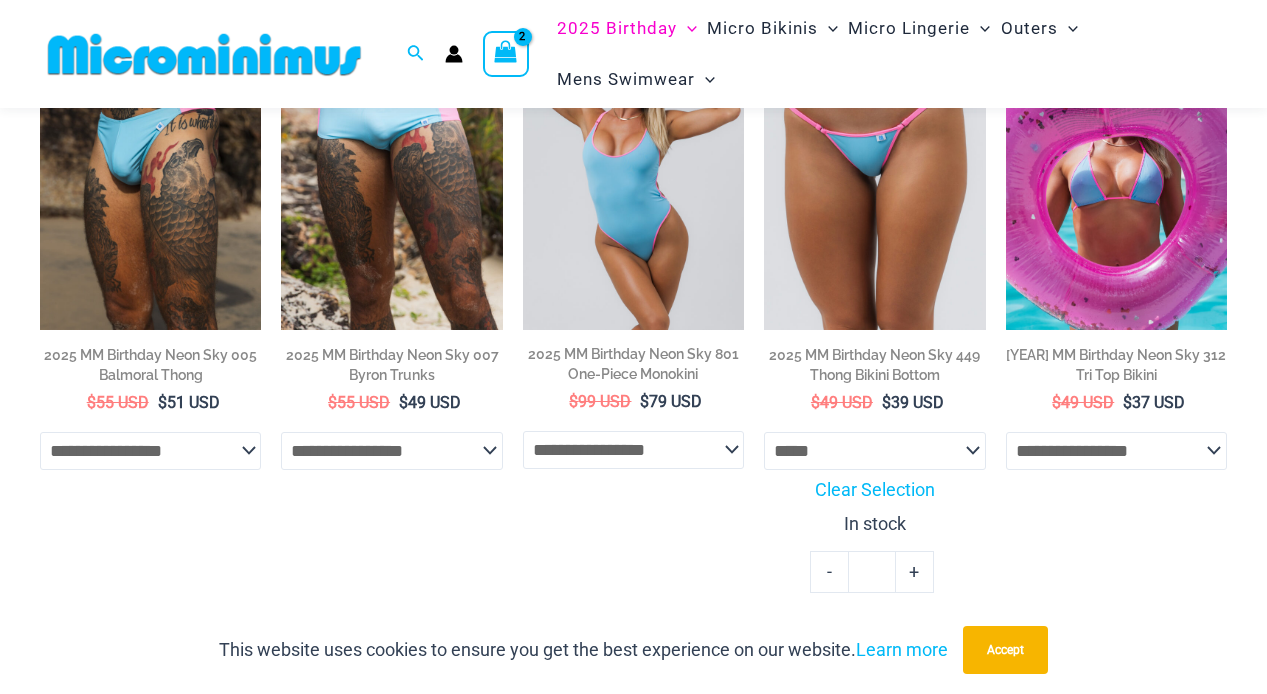 scroll, scrollTop: 196, scrollLeft: 0, axis: vertical 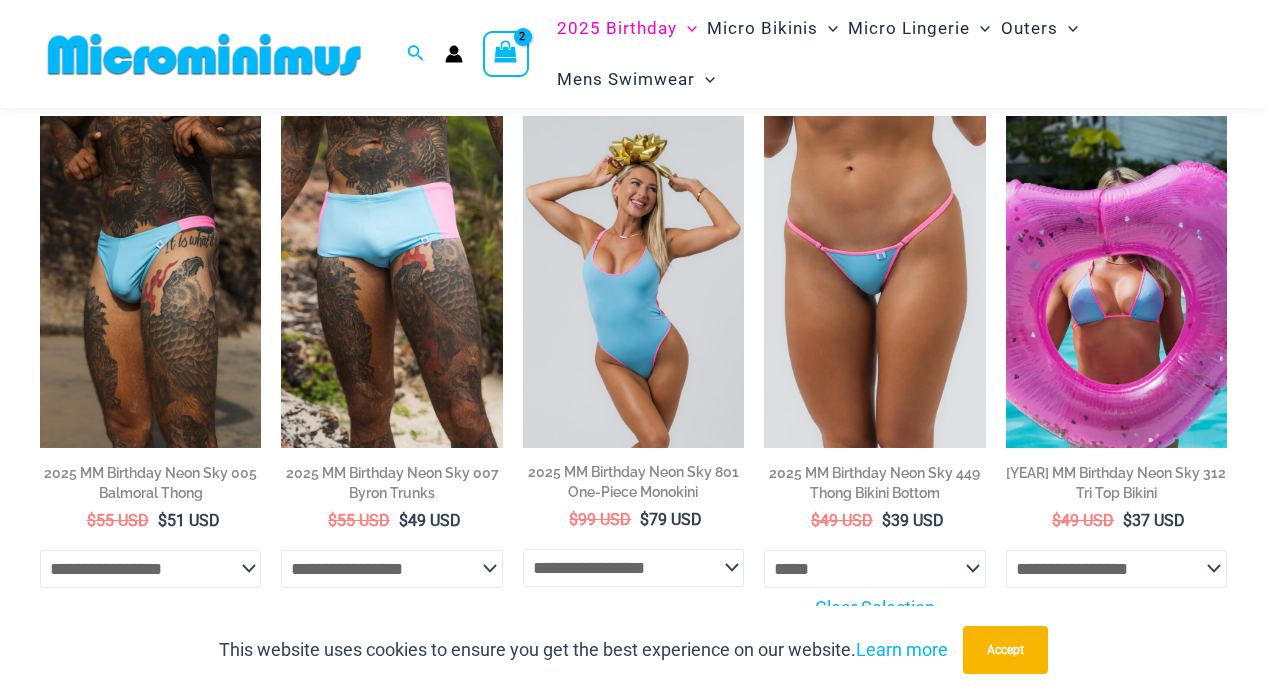 click on "**********" 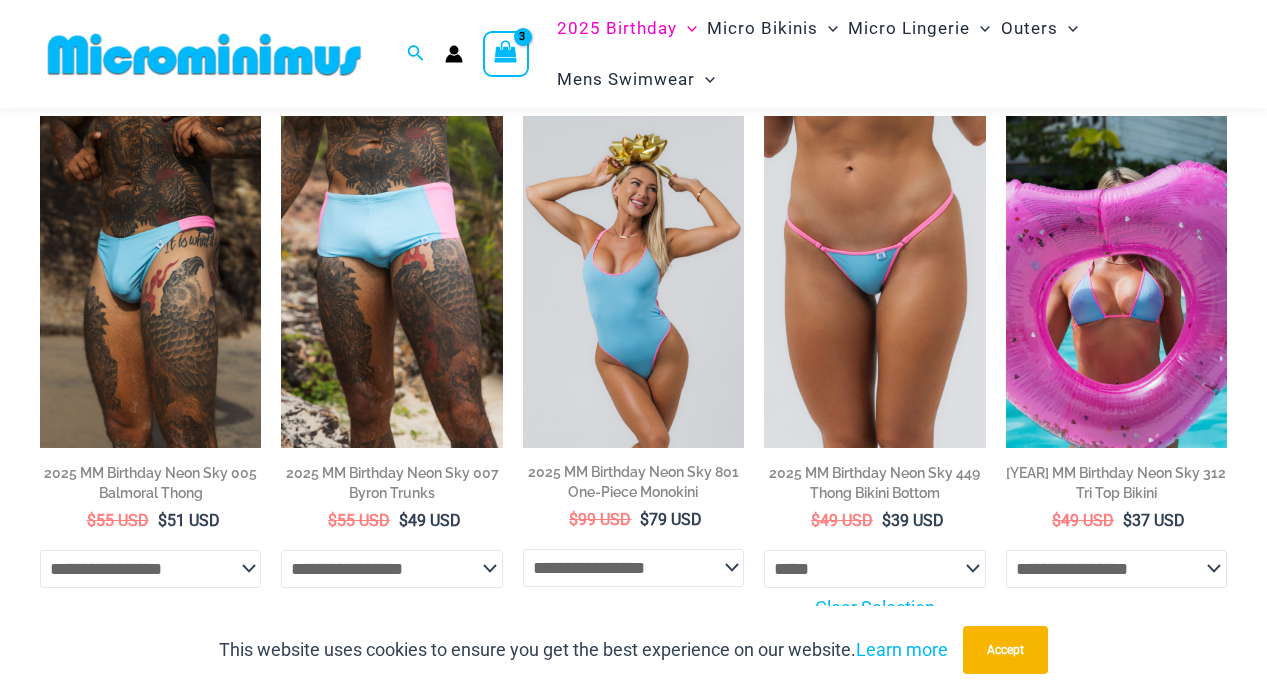 select on "********" 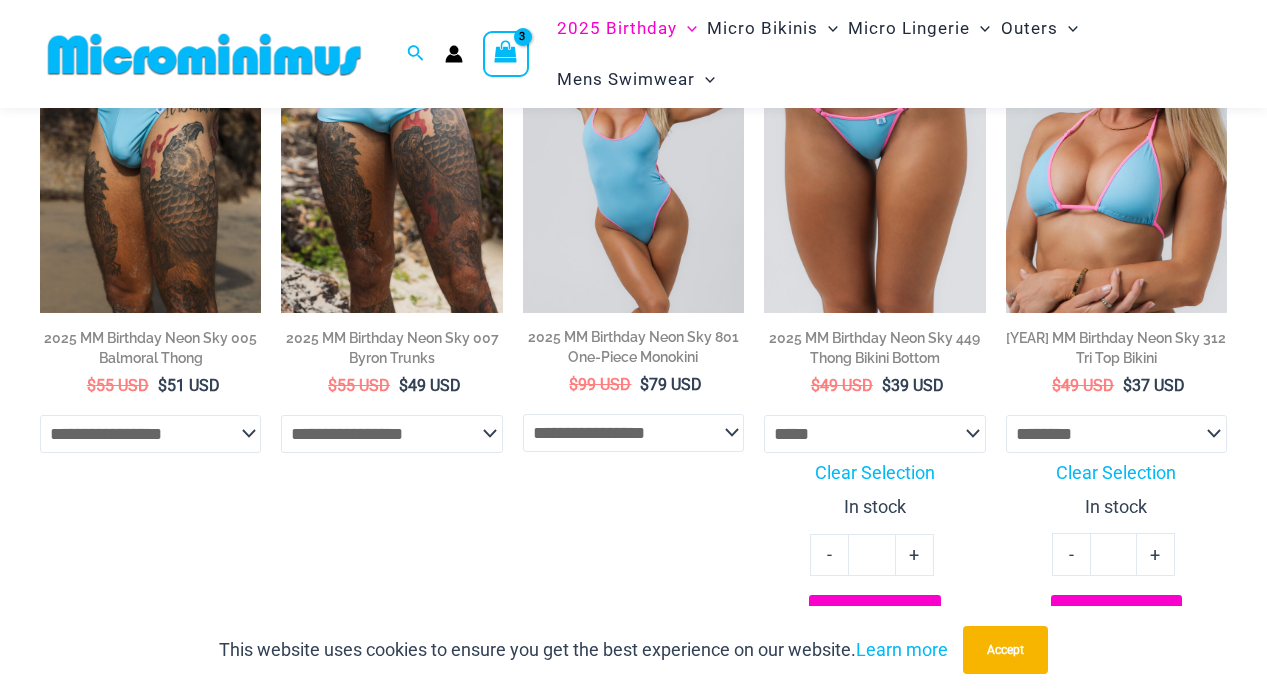 scroll, scrollTop: 373, scrollLeft: 0, axis: vertical 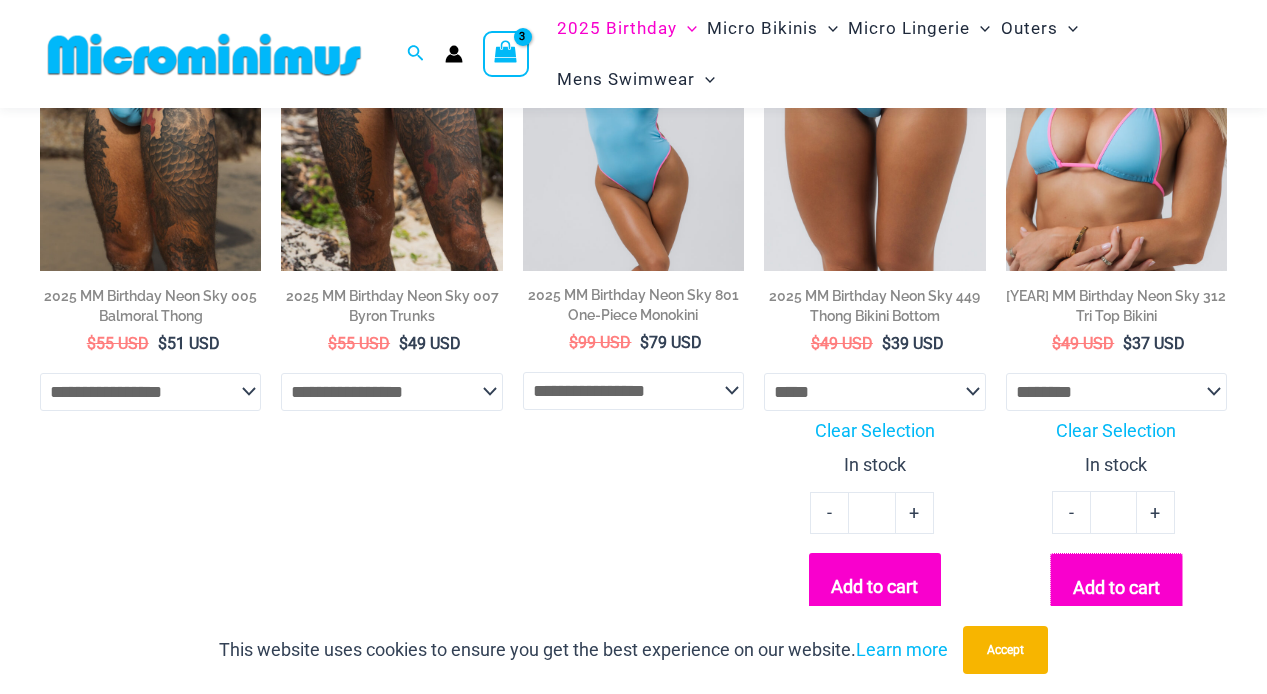 click on "Add to cart" 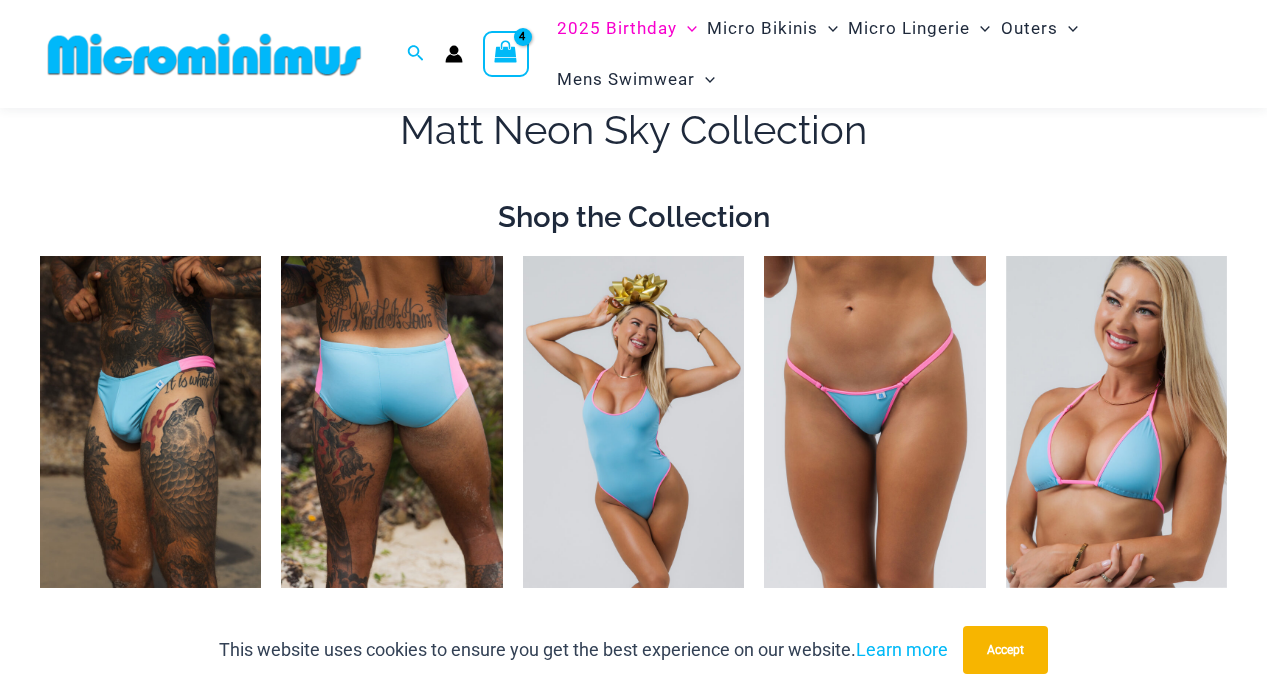 scroll, scrollTop: 0, scrollLeft: 0, axis: both 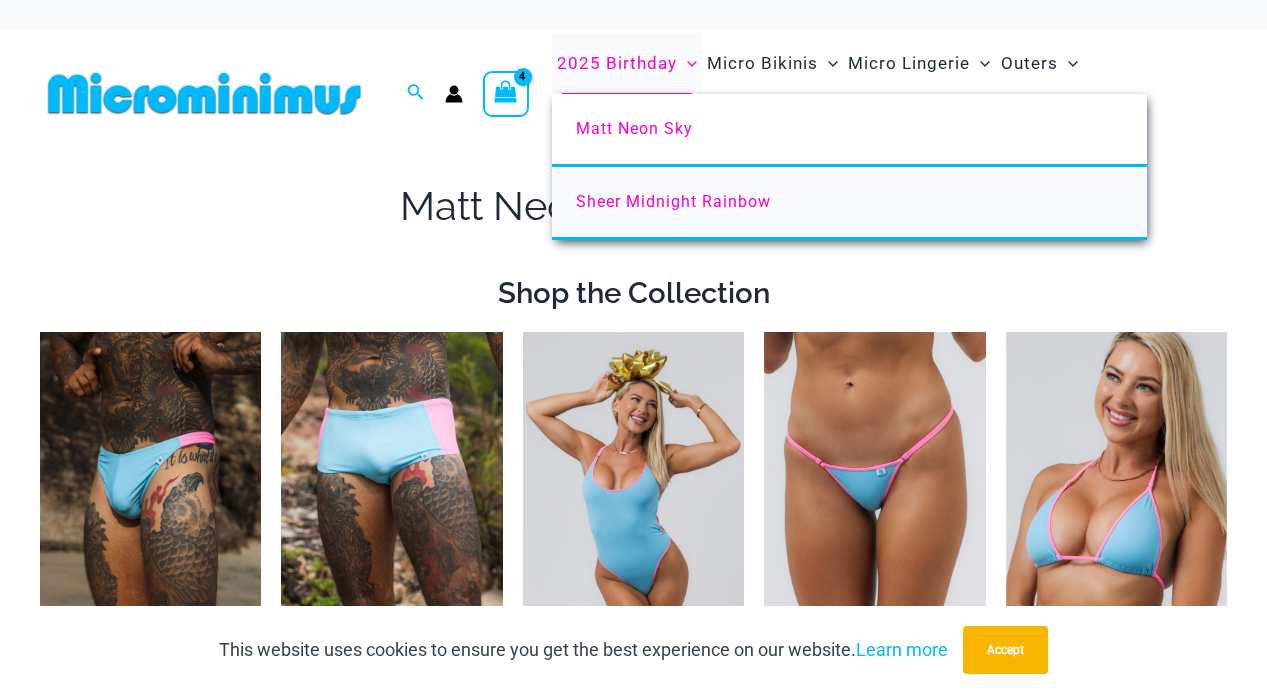 click on "Sheer Midnight Rainbow" at bounding box center (673, 201) 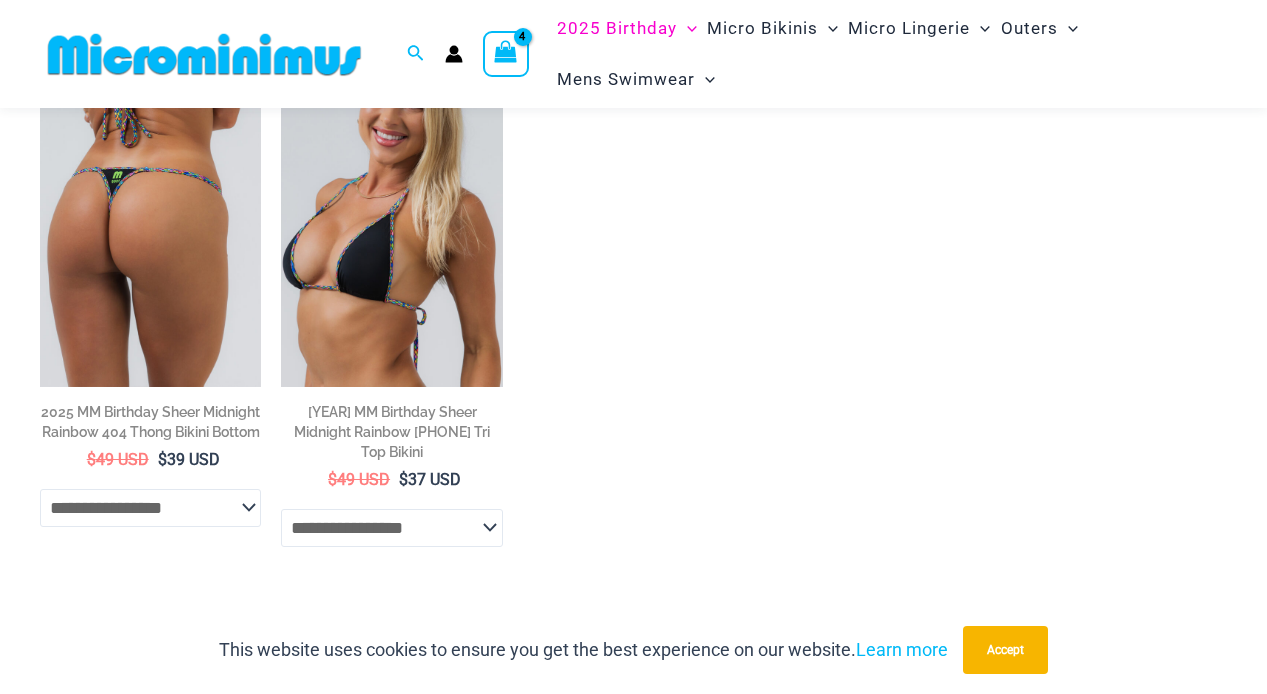 scroll, scrollTop: 1629, scrollLeft: 0, axis: vertical 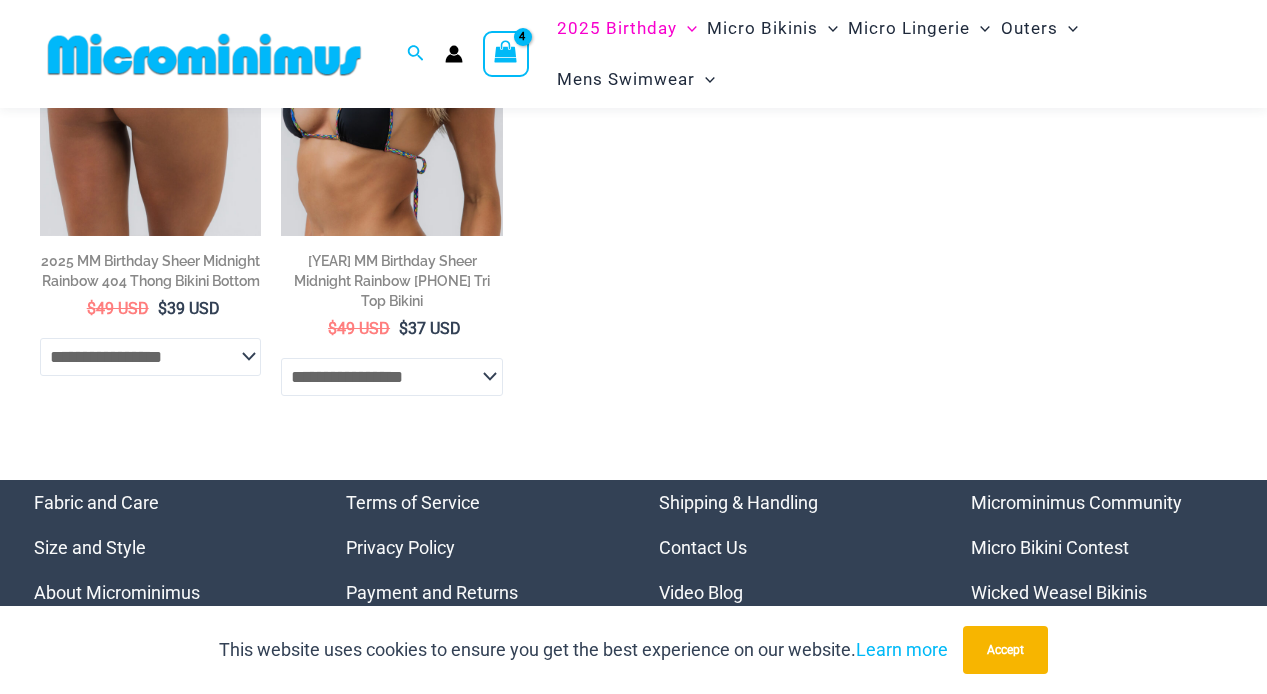 click on "**********" 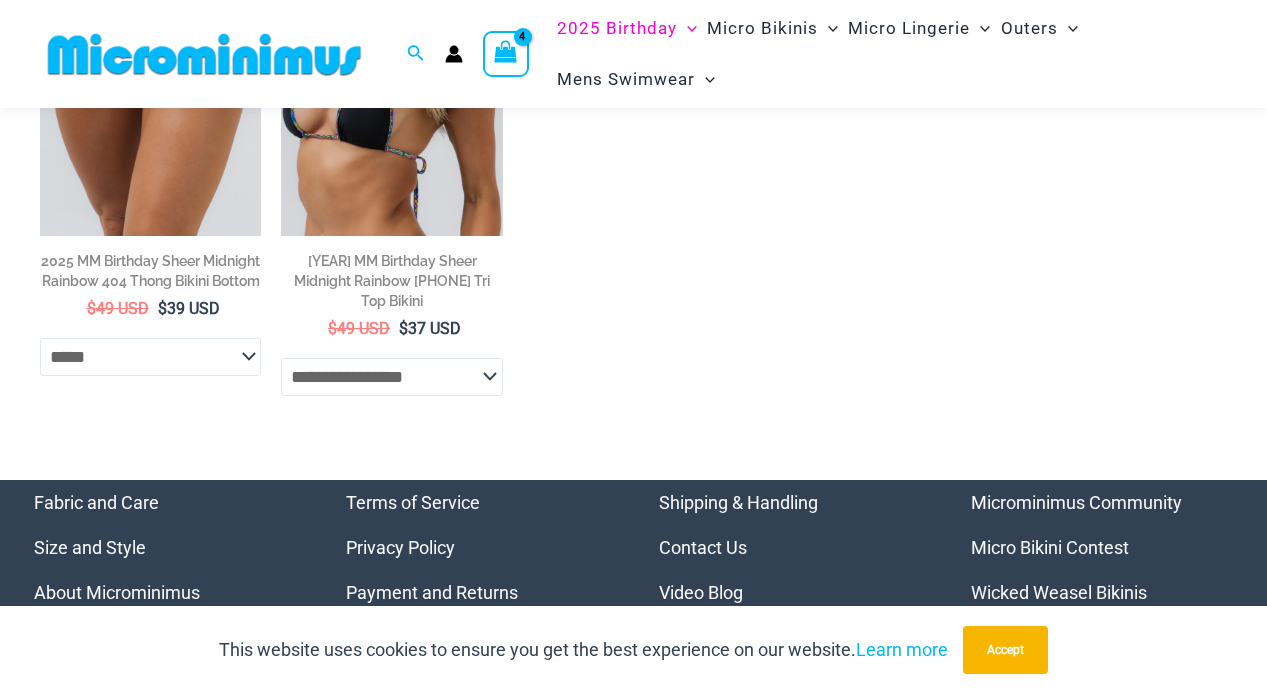 select on "*****" 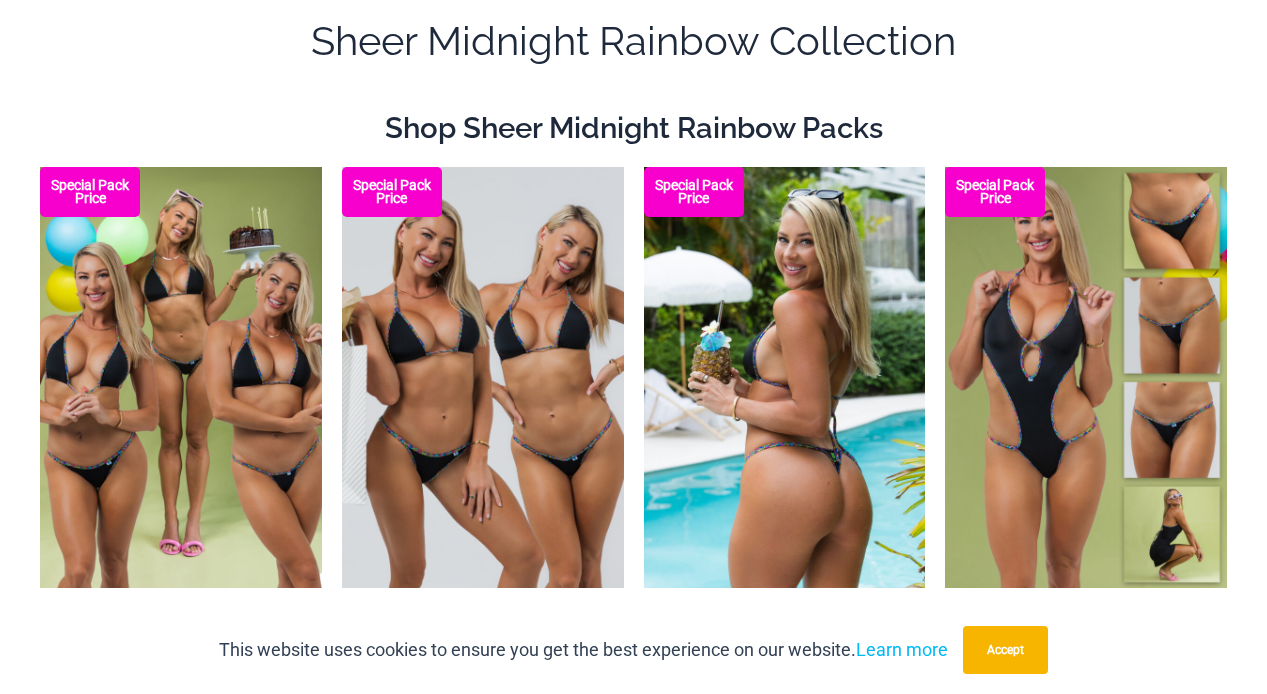 scroll, scrollTop: 0, scrollLeft: 0, axis: both 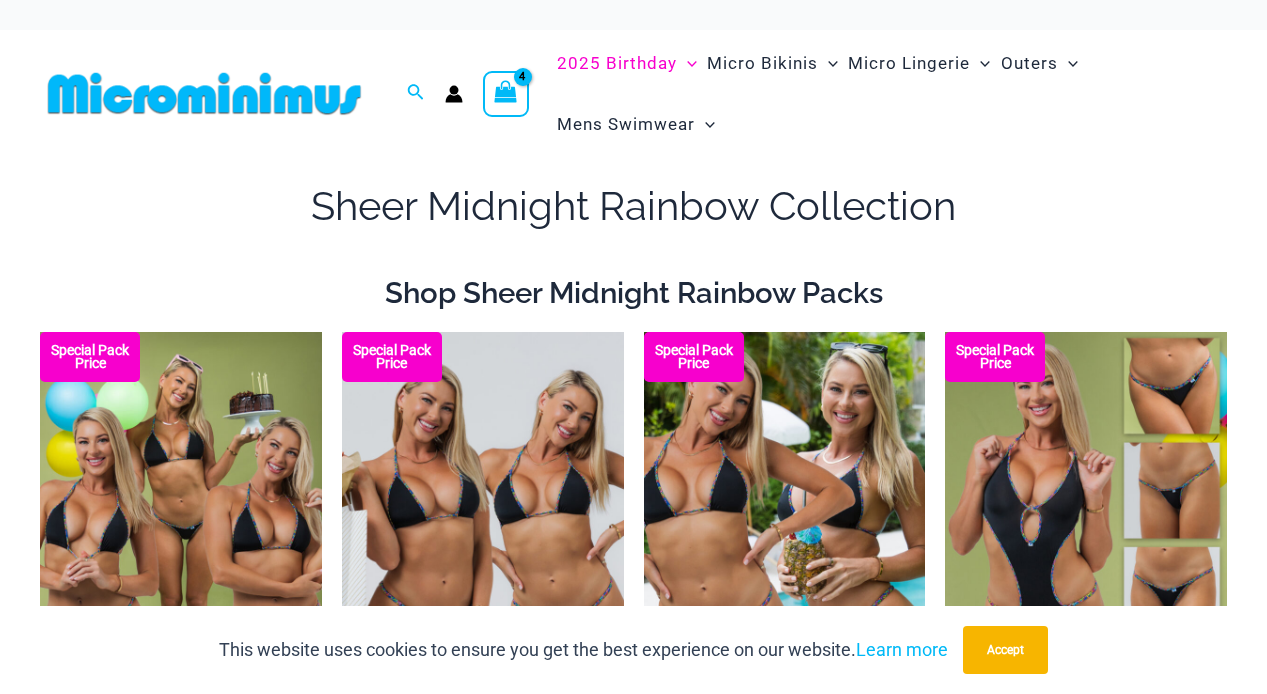 click at bounding box center (506, 94) 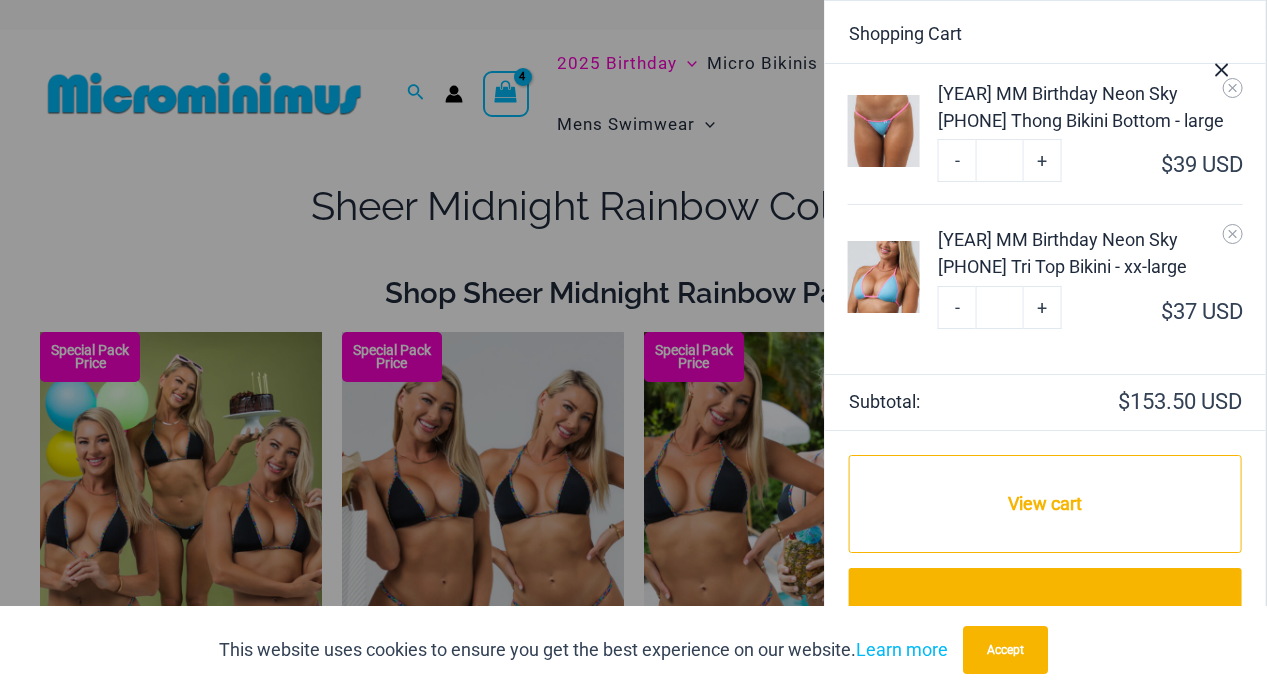 scroll, scrollTop: 0, scrollLeft: 0, axis: both 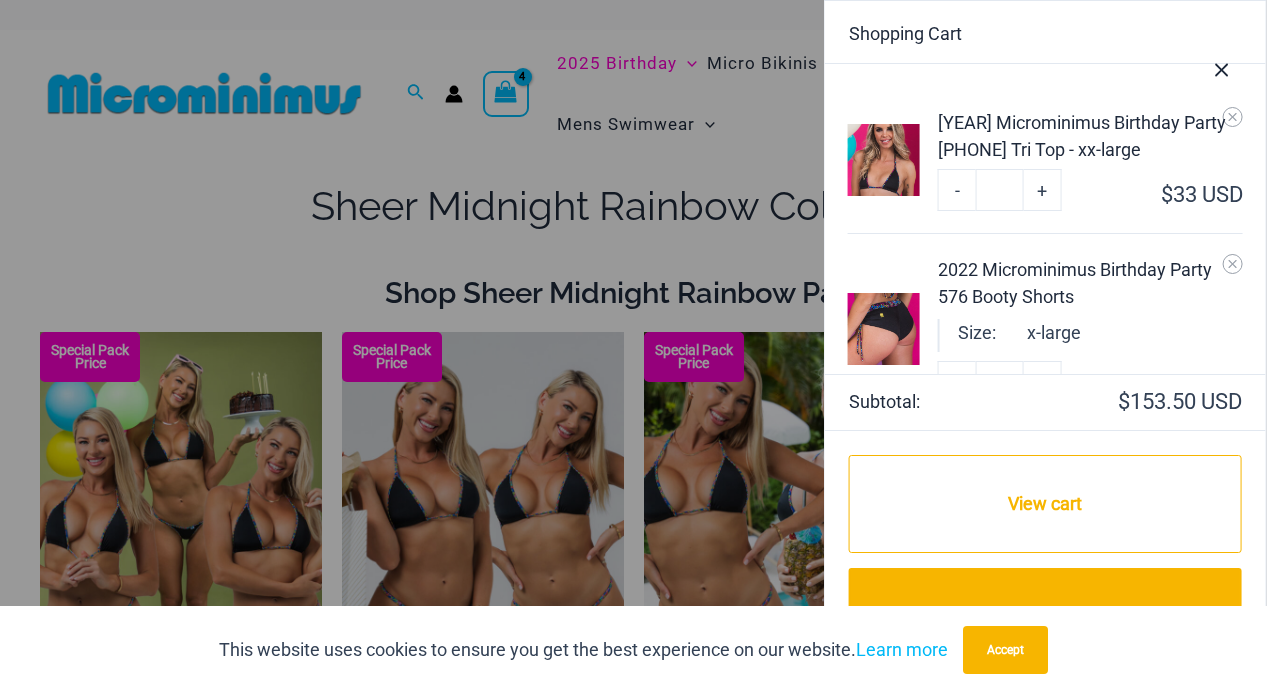 click 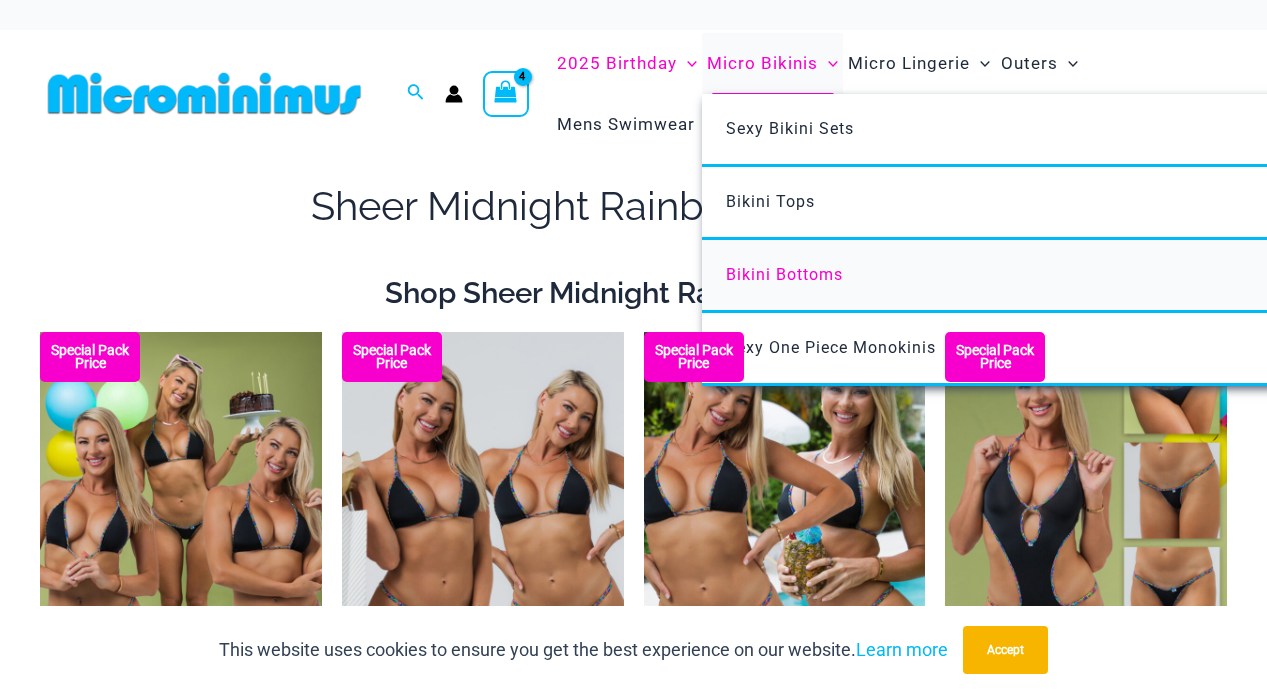 click on "Bikini Bottoms" at bounding box center (784, 274) 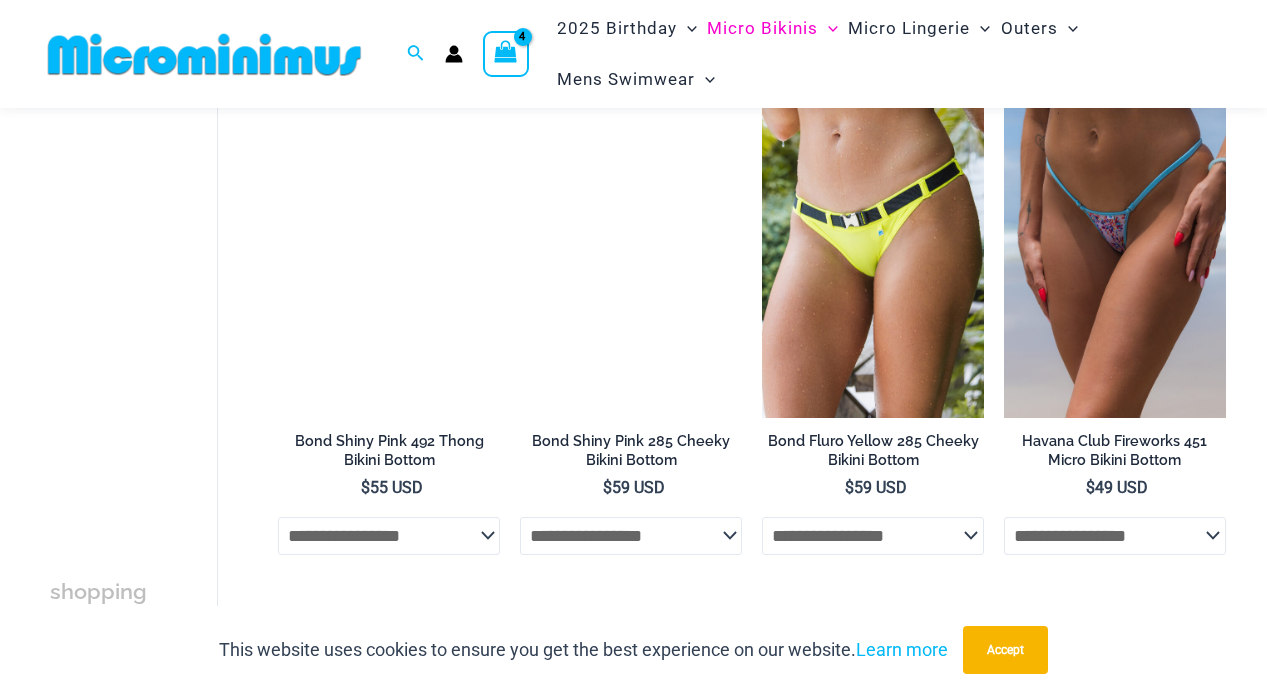 scroll, scrollTop: 3867, scrollLeft: 0, axis: vertical 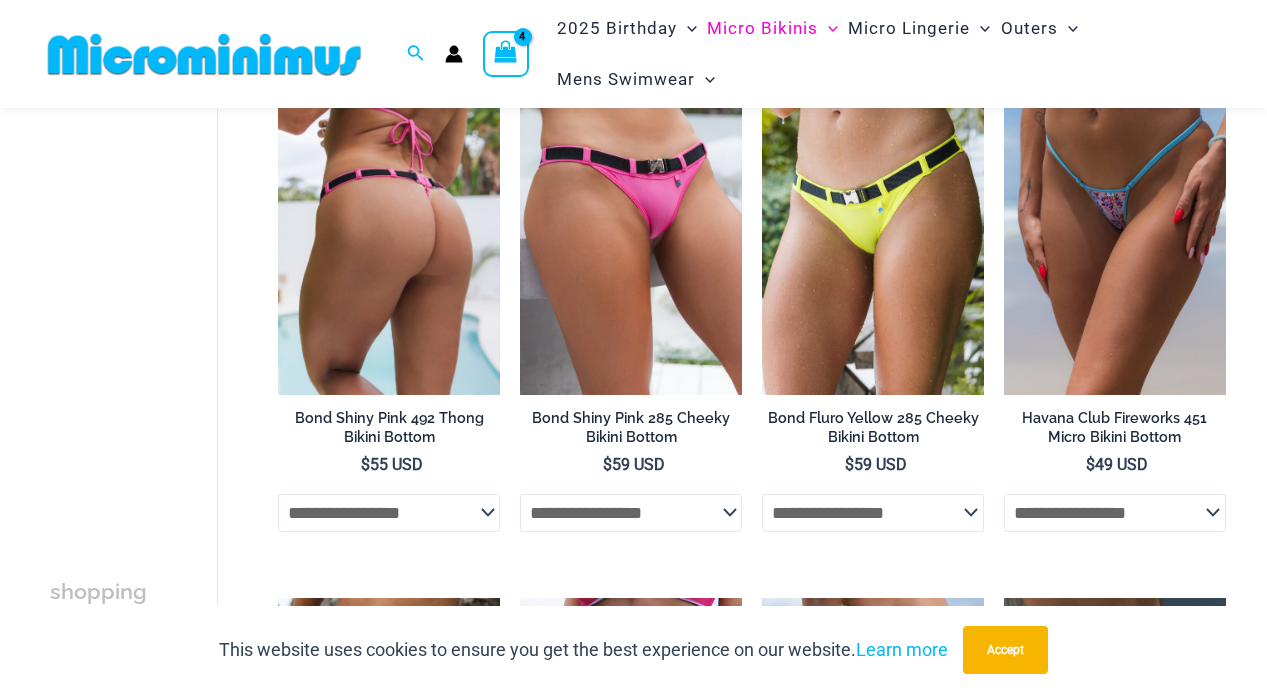 click on "**********" 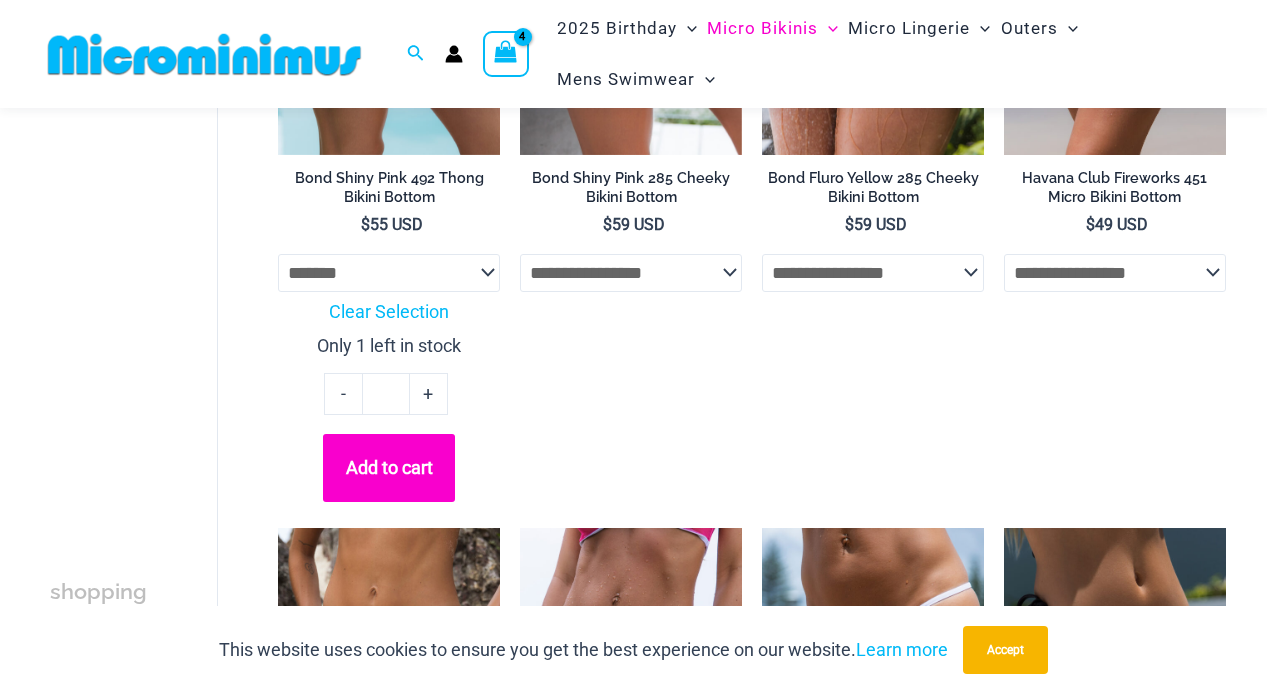 scroll, scrollTop: 4118, scrollLeft: 0, axis: vertical 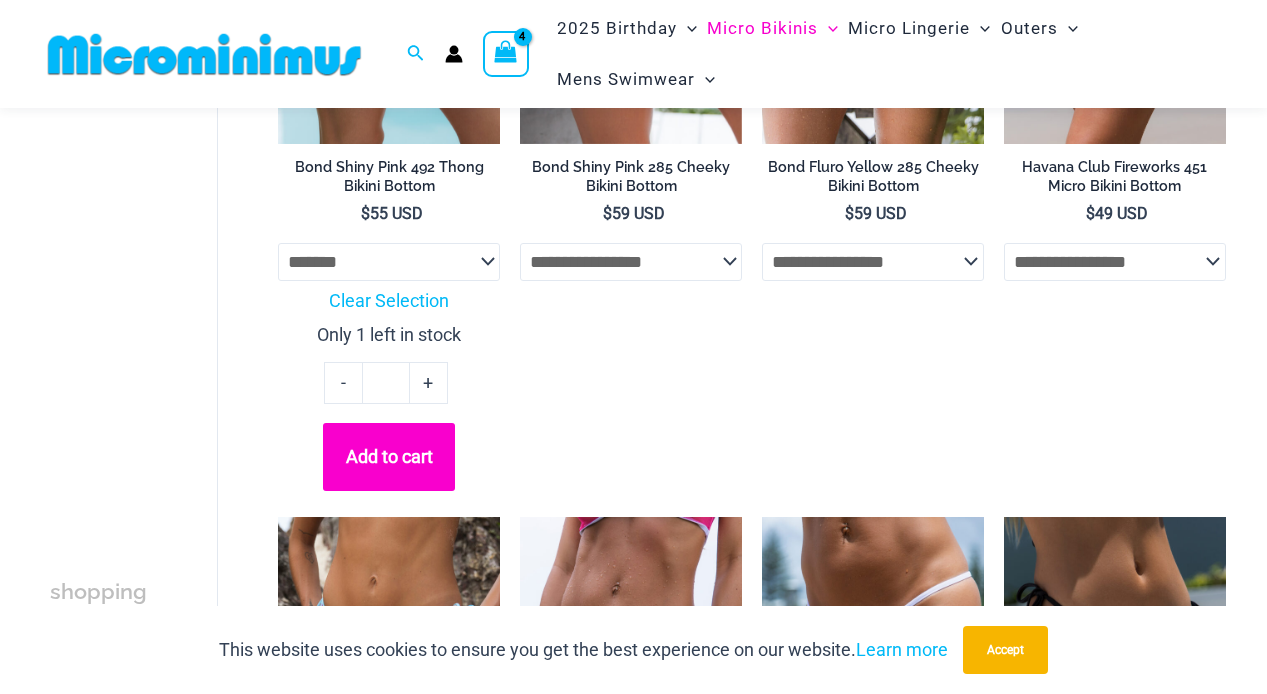 click at bounding box center (389, -23) 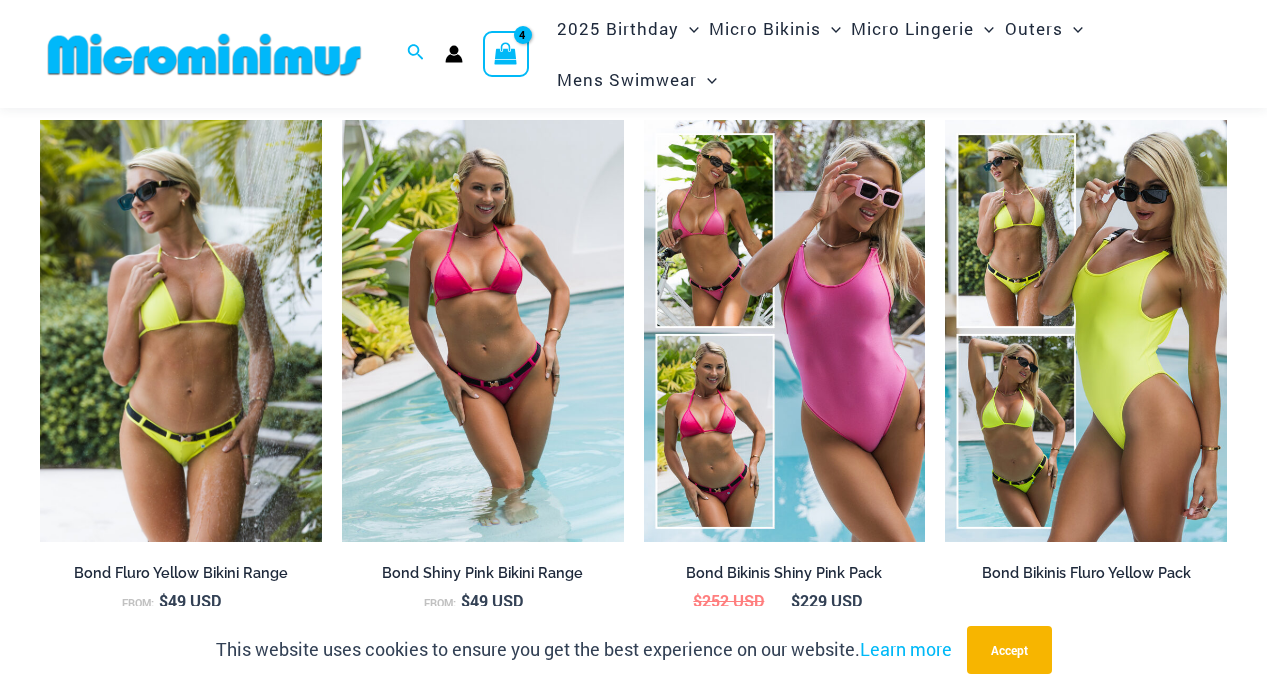 scroll, scrollTop: 2009, scrollLeft: 0, axis: vertical 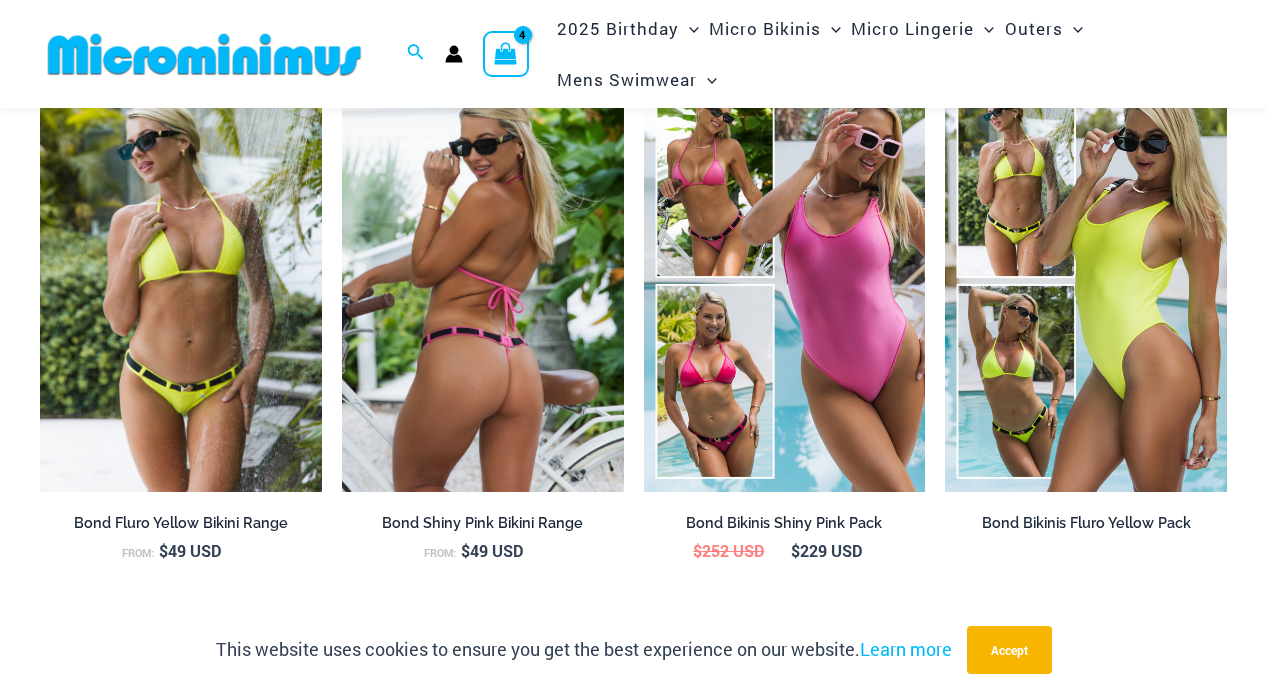click at bounding box center [483, 281] 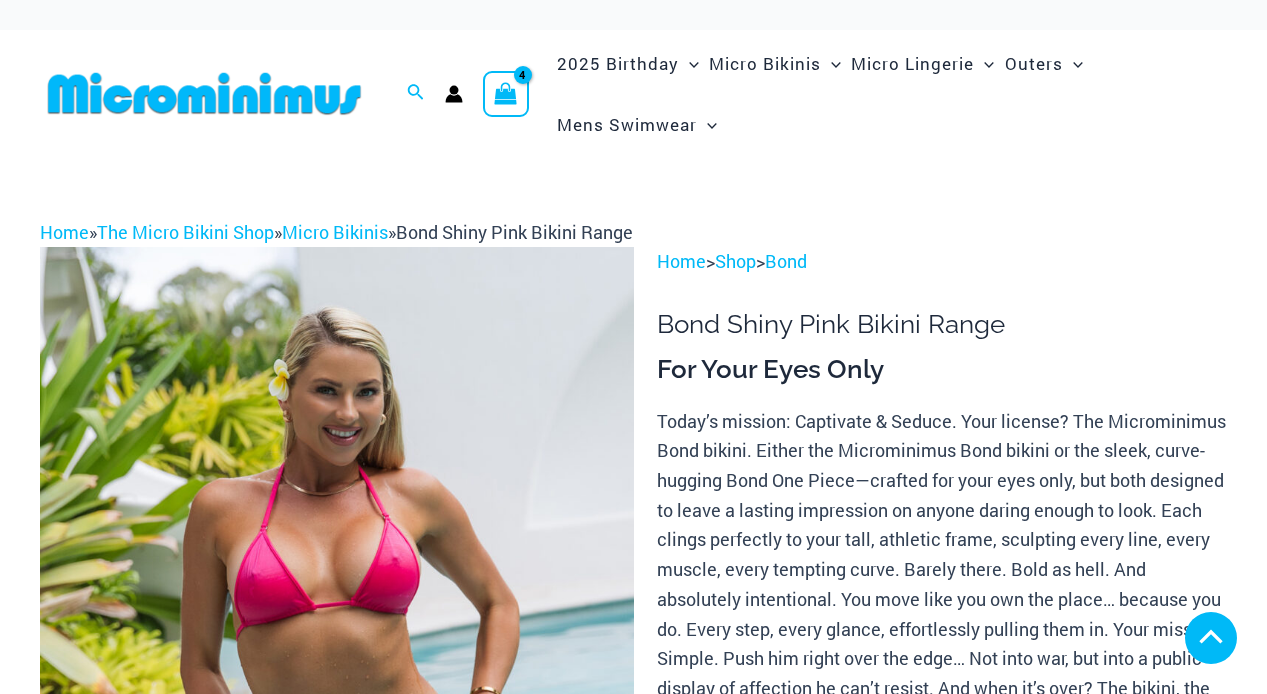 scroll, scrollTop: 372, scrollLeft: 0, axis: vertical 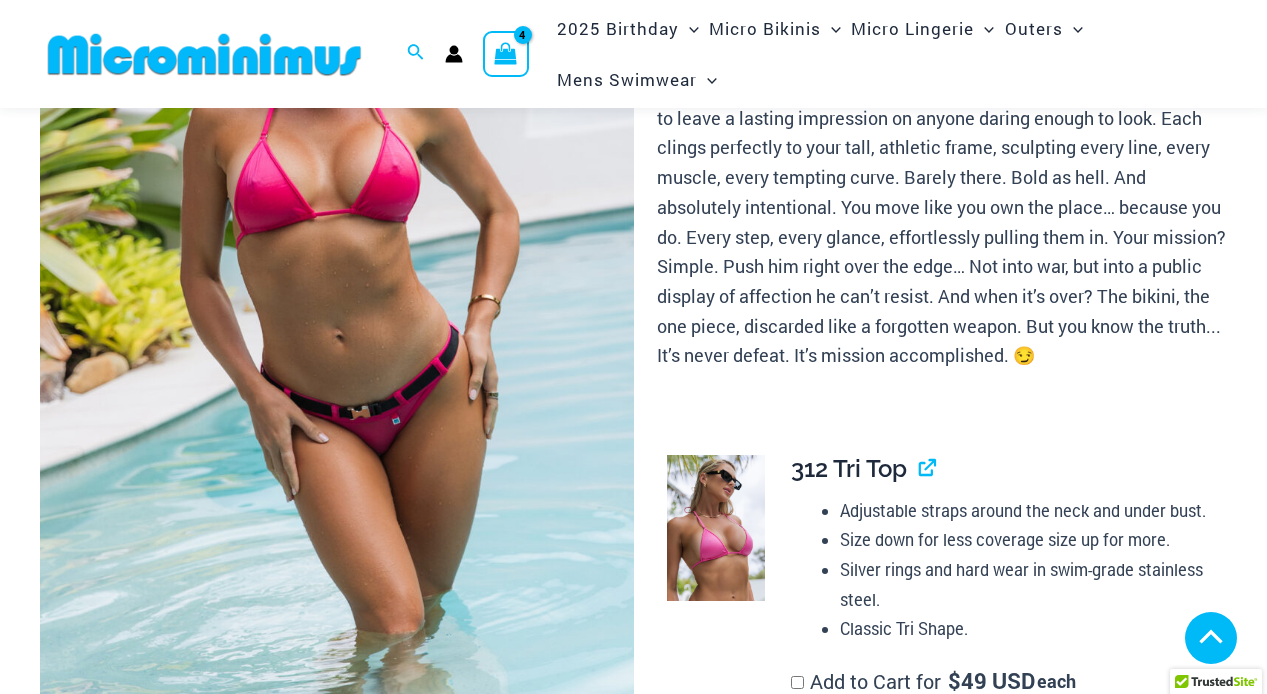click at bounding box center [716, 1143] 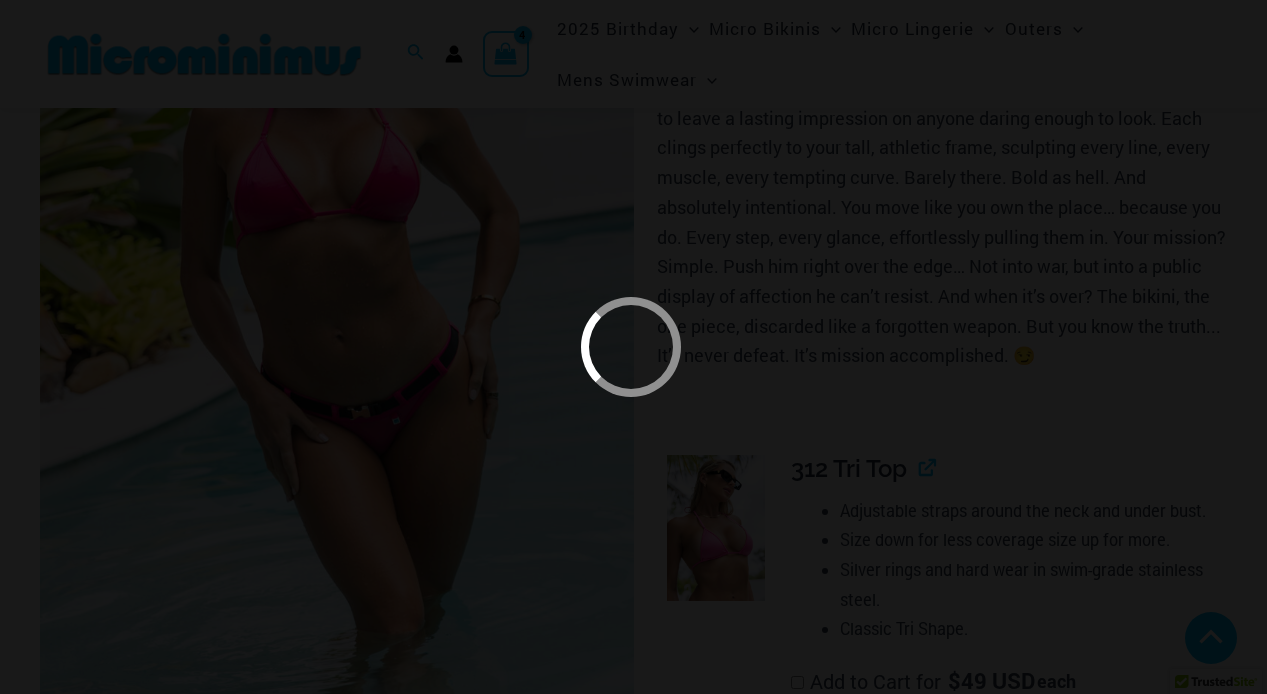 click at bounding box center [633, 347] 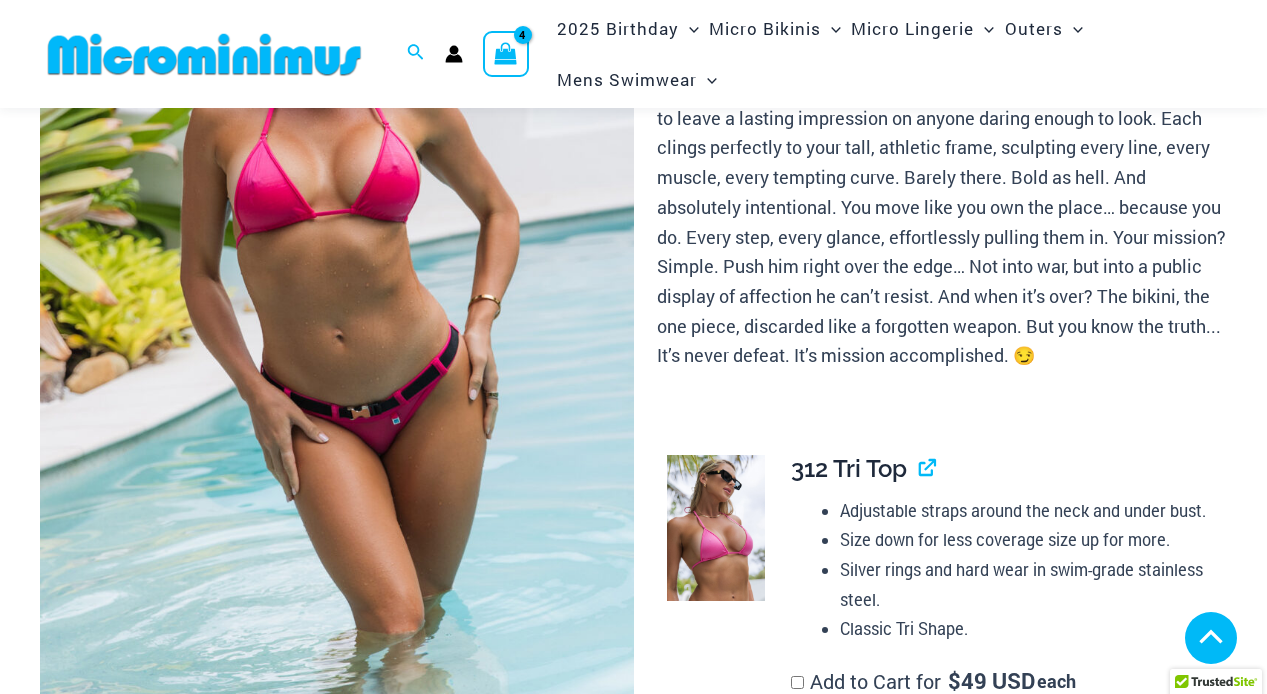 click at bounding box center (132, 904) 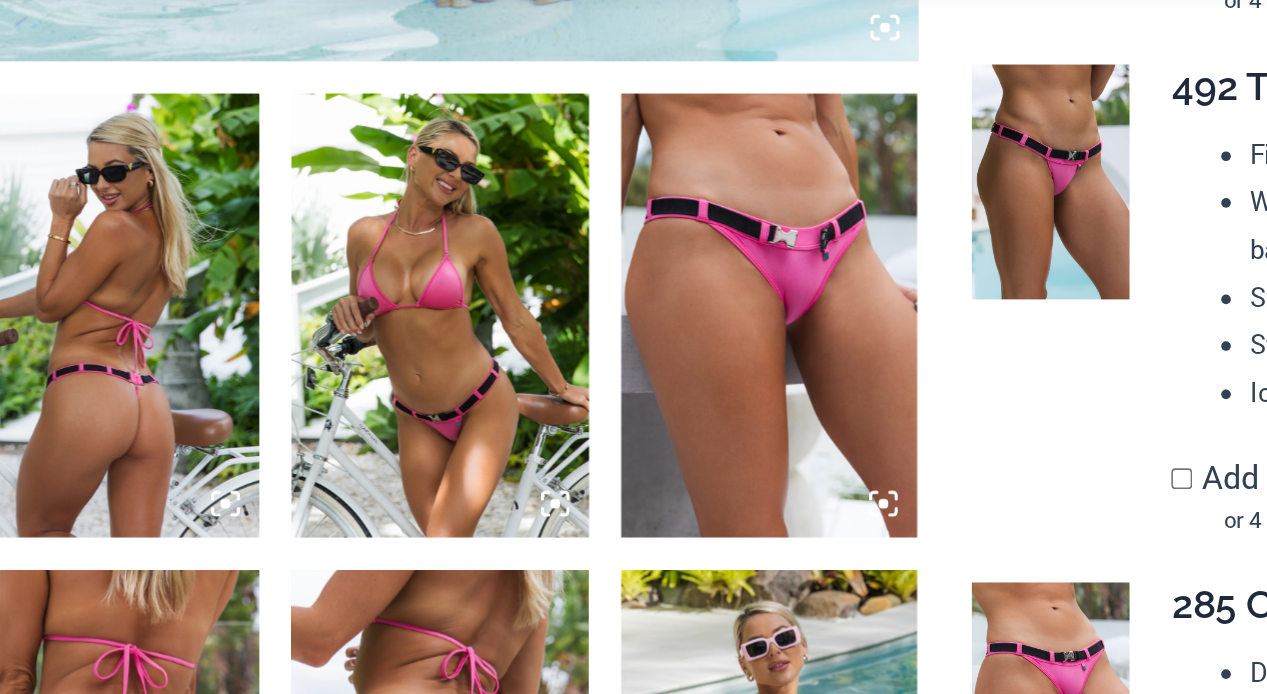 scroll, scrollTop: 960, scrollLeft: 0, axis: vertical 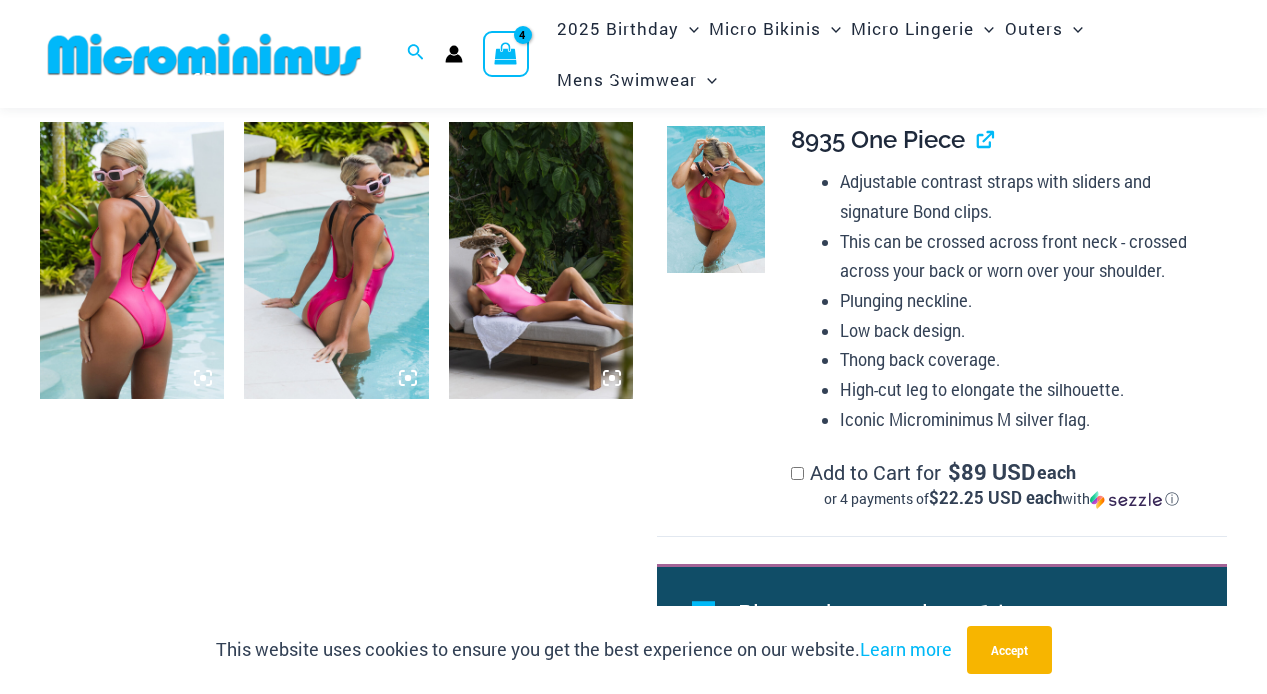 click 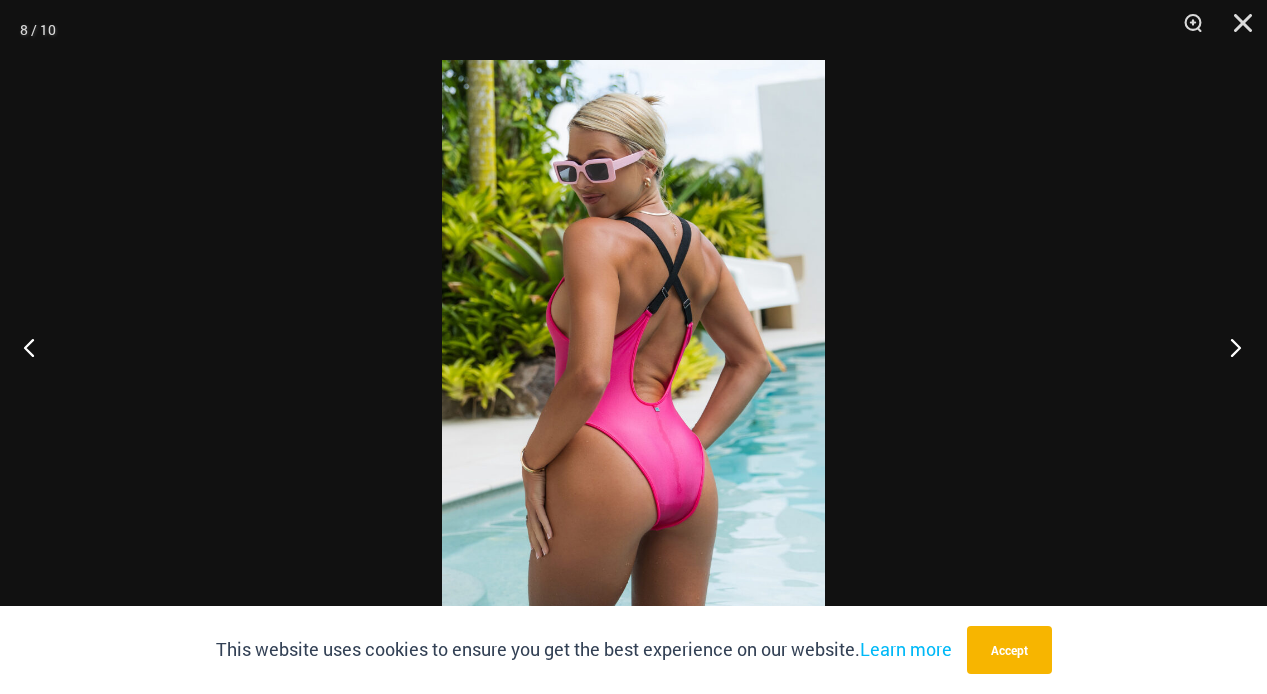 click at bounding box center [1229, 347] 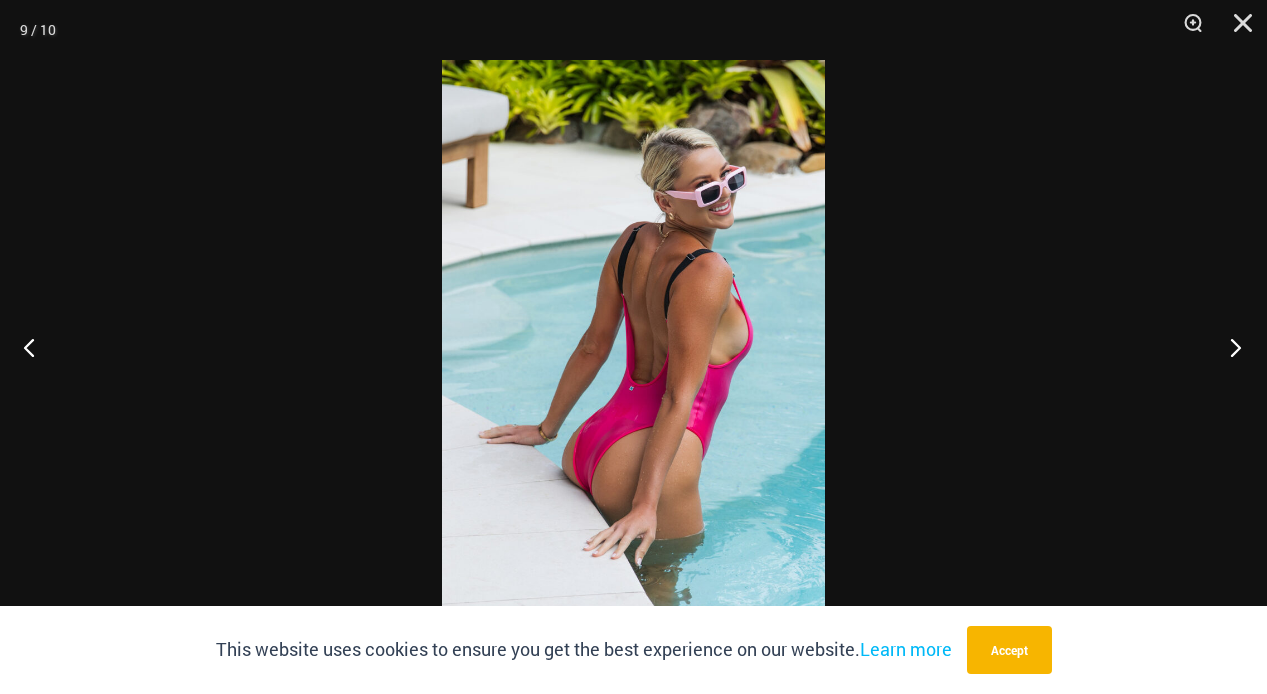 click at bounding box center [1229, 347] 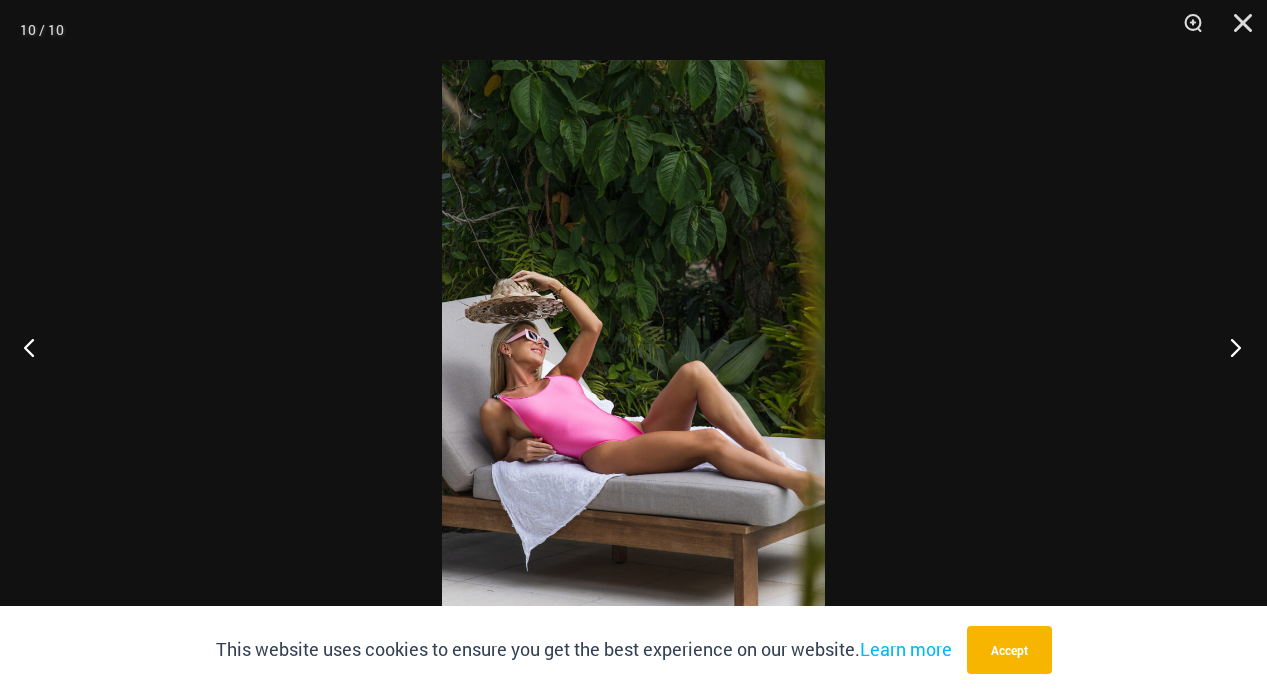 click at bounding box center (1229, 347) 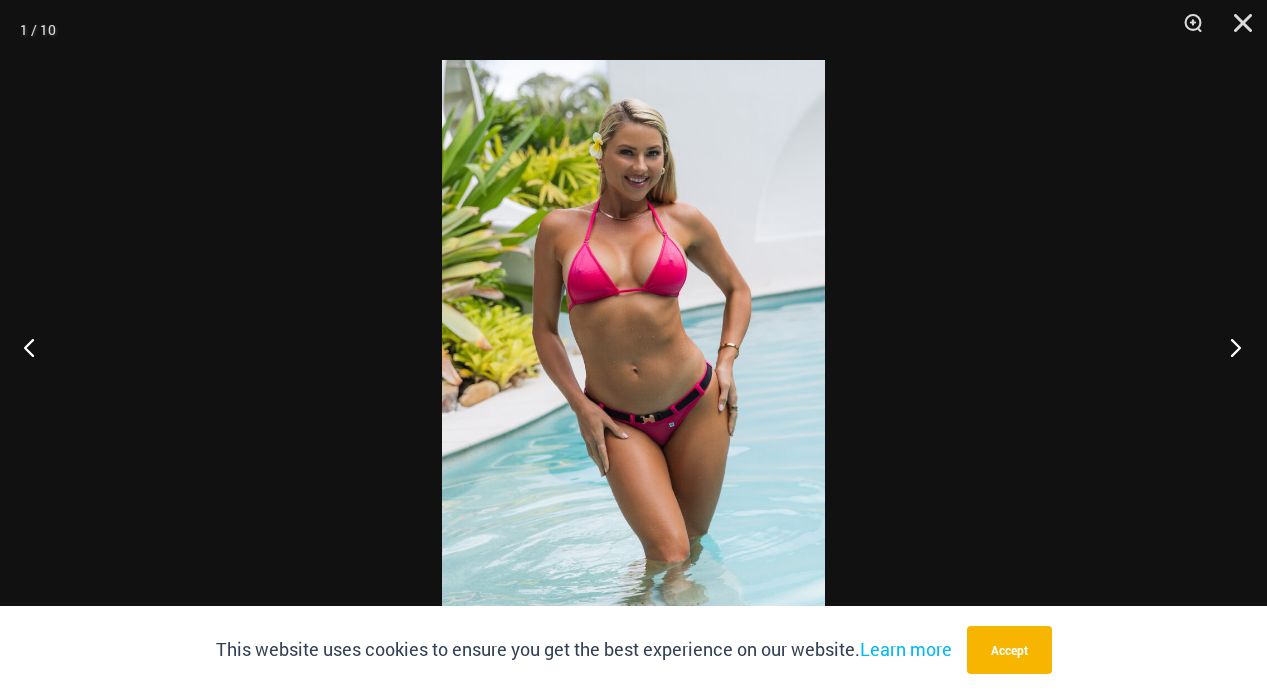 click at bounding box center (1229, 347) 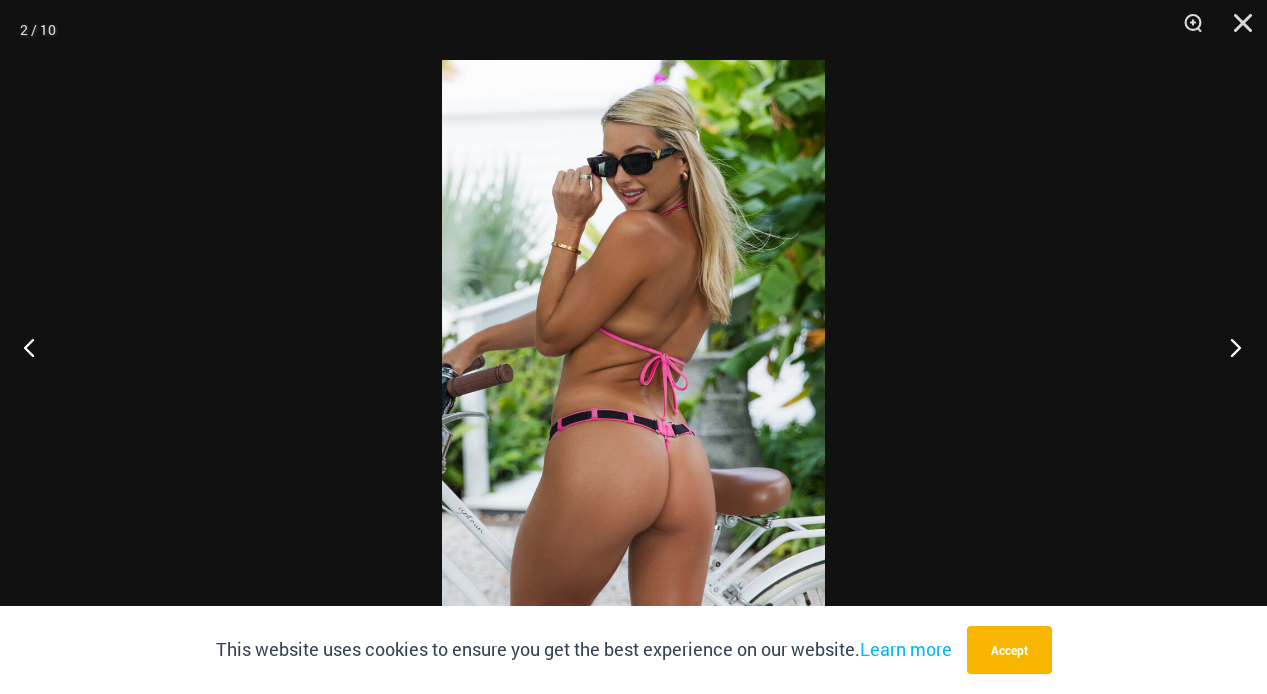 click at bounding box center (1229, 347) 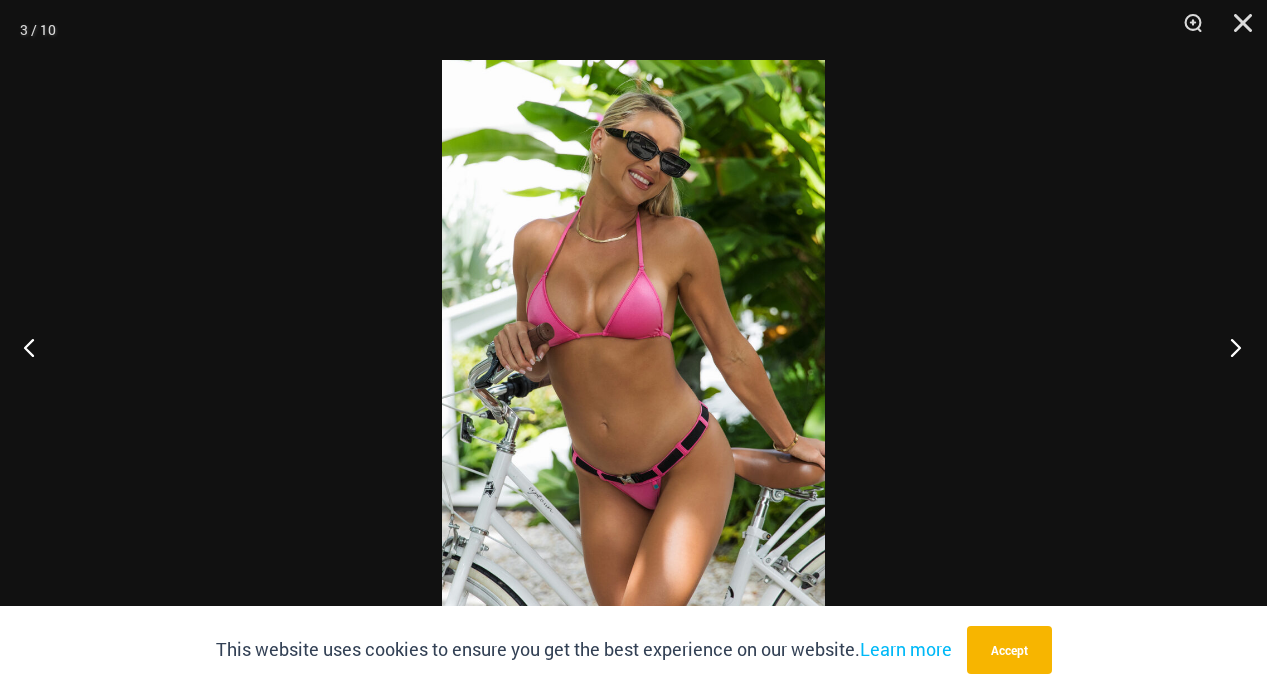 click at bounding box center (1229, 347) 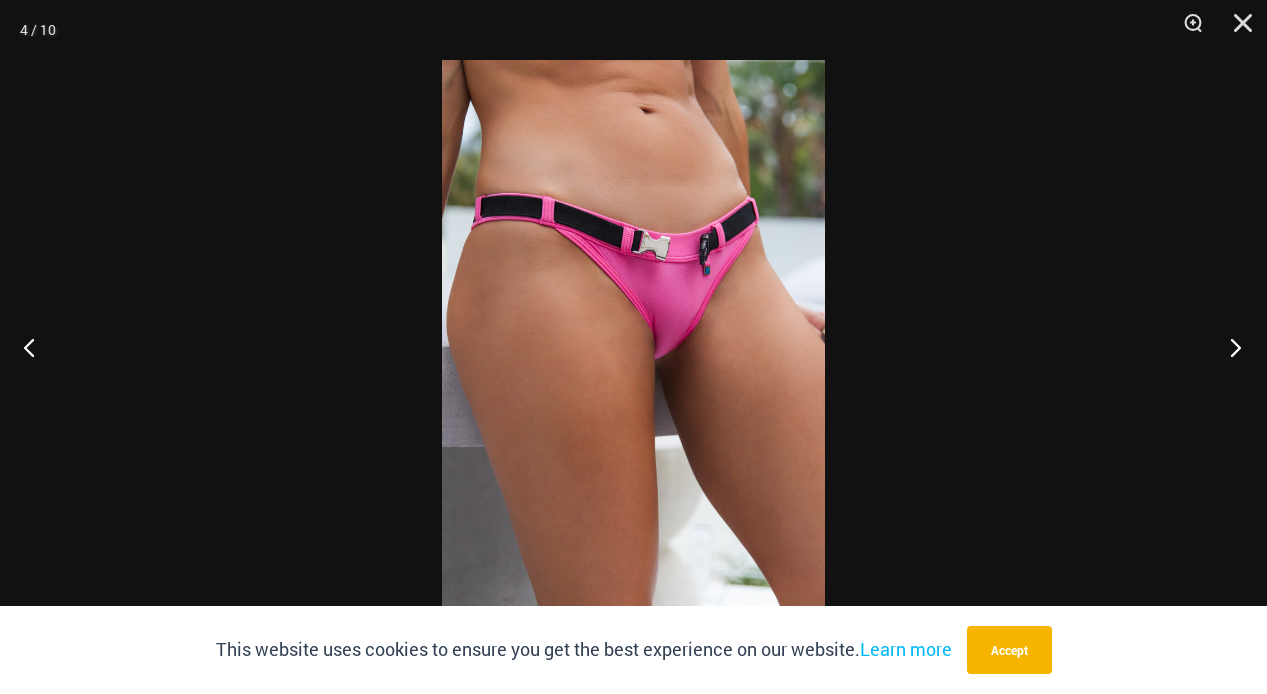 click at bounding box center [1229, 347] 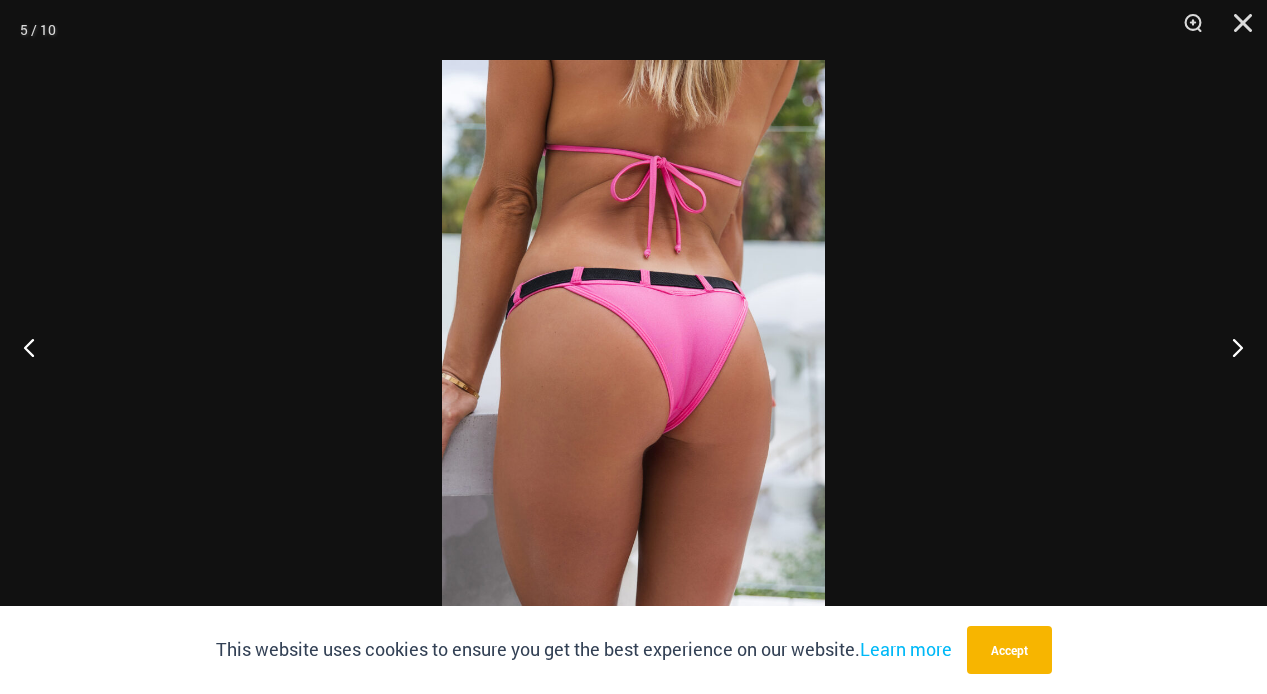 click at bounding box center (633, 347) 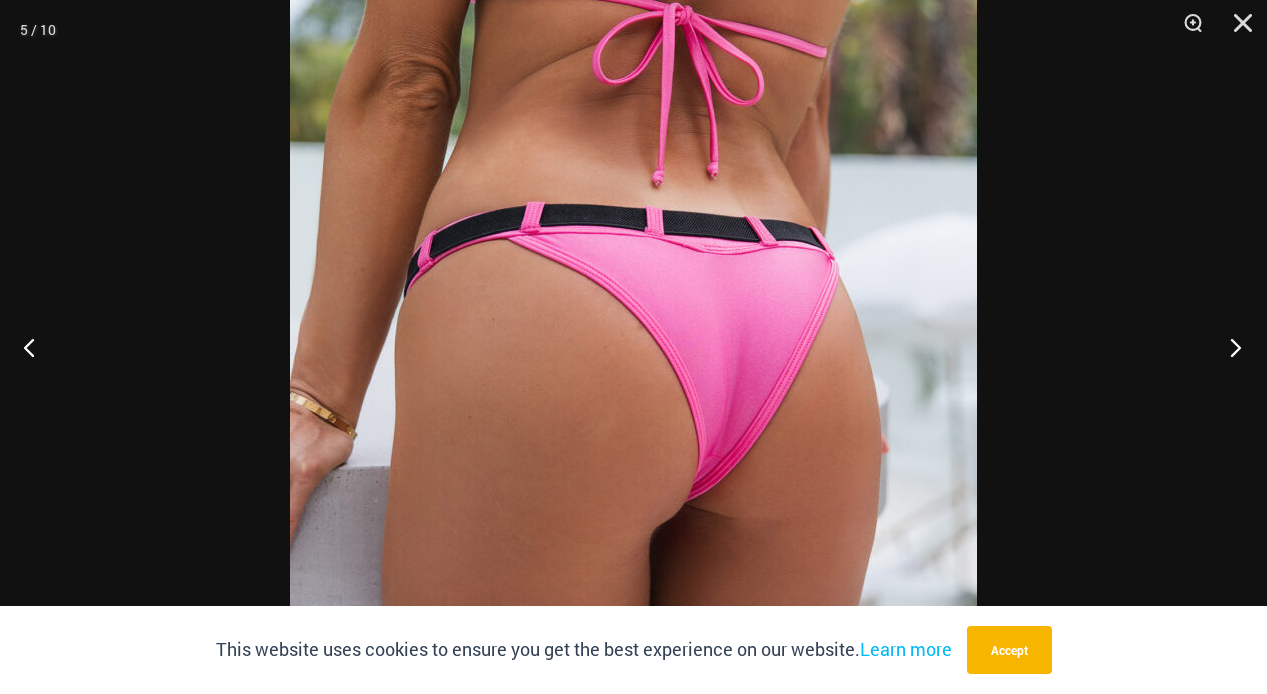 click at bounding box center [1229, 347] 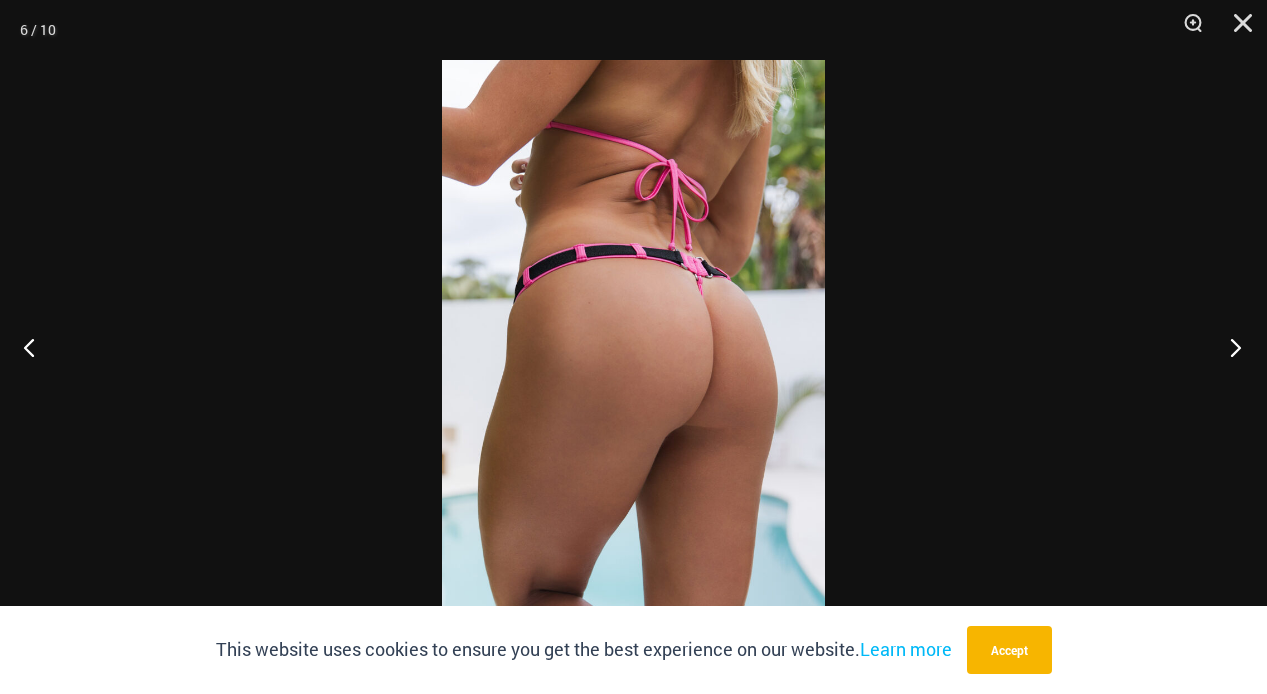 click at bounding box center [1229, 347] 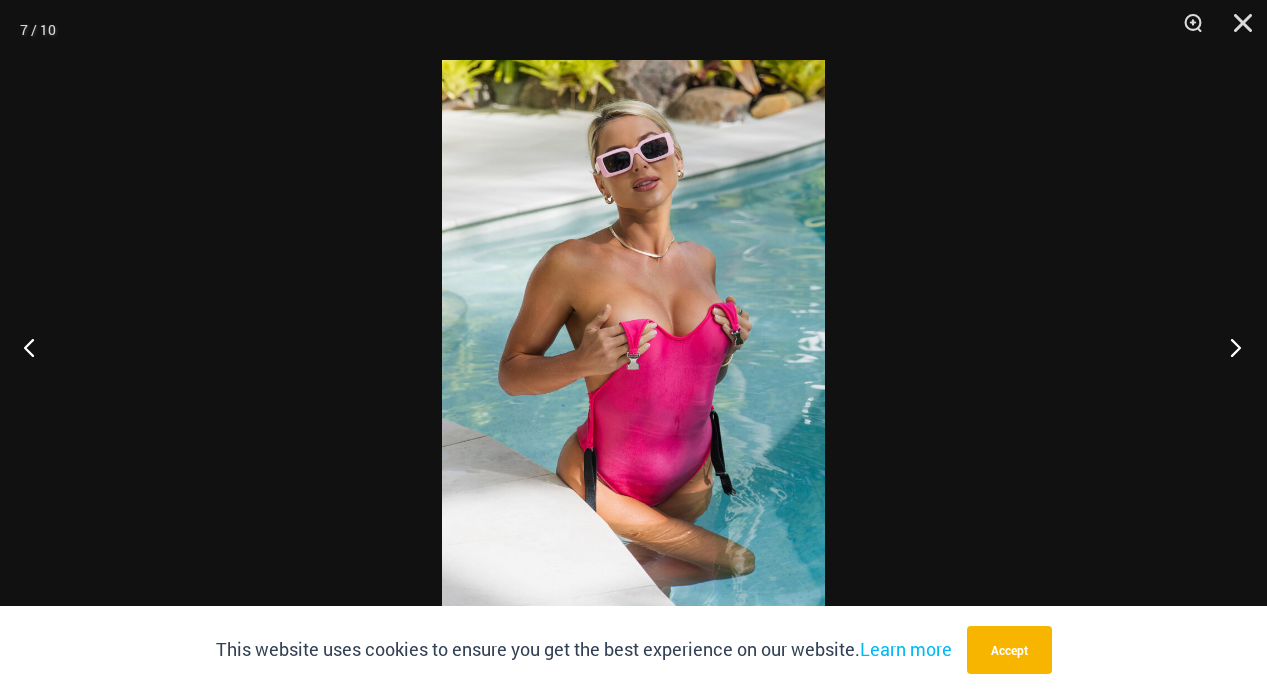 click at bounding box center (1229, 347) 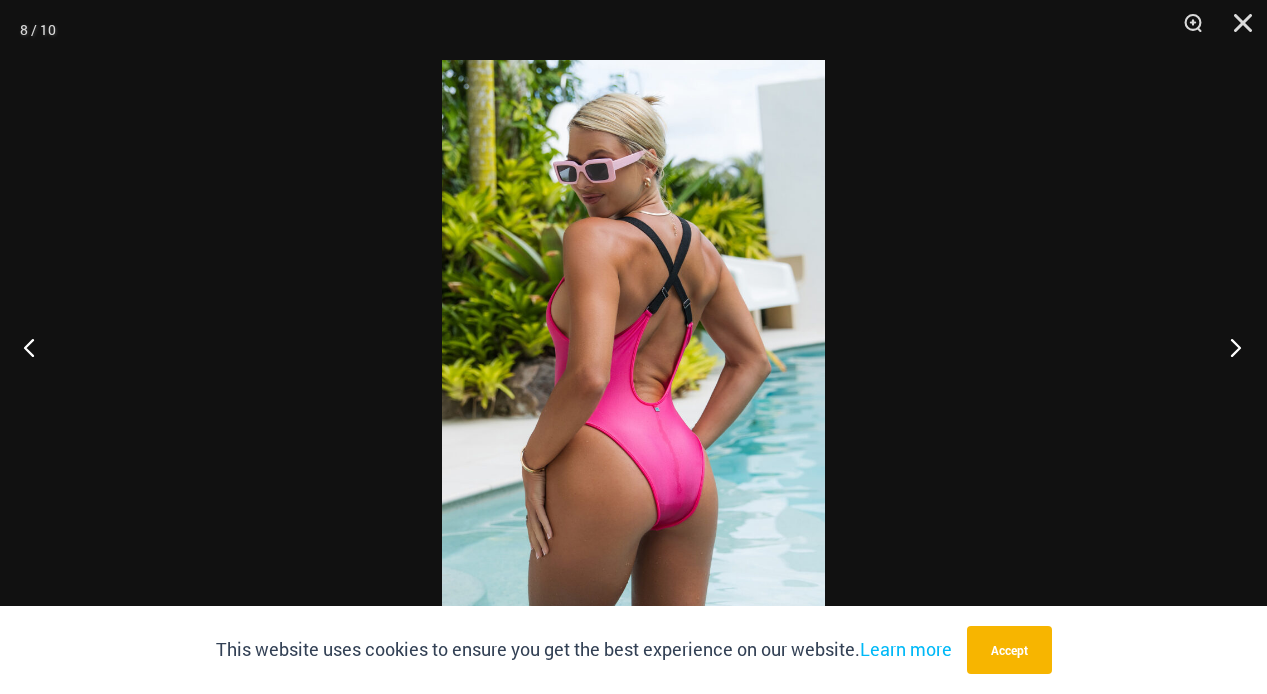 click at bounding box center [1229, 347] 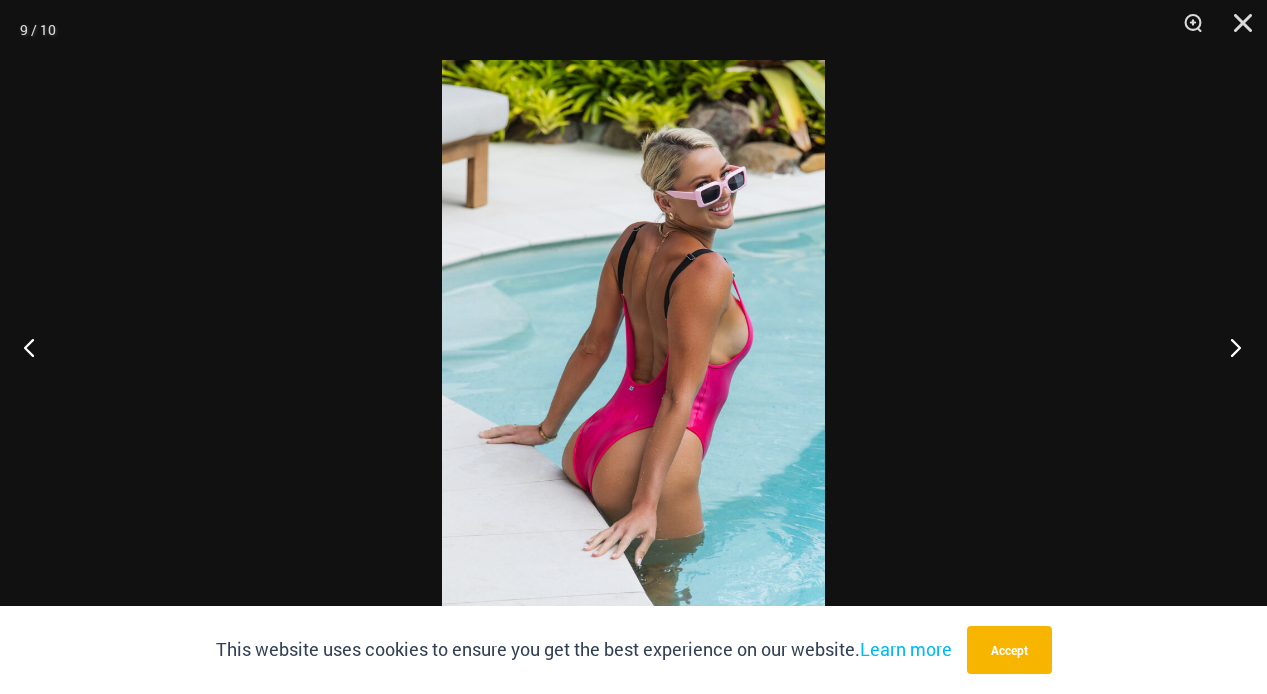 click at bounding box center [1229, 347] 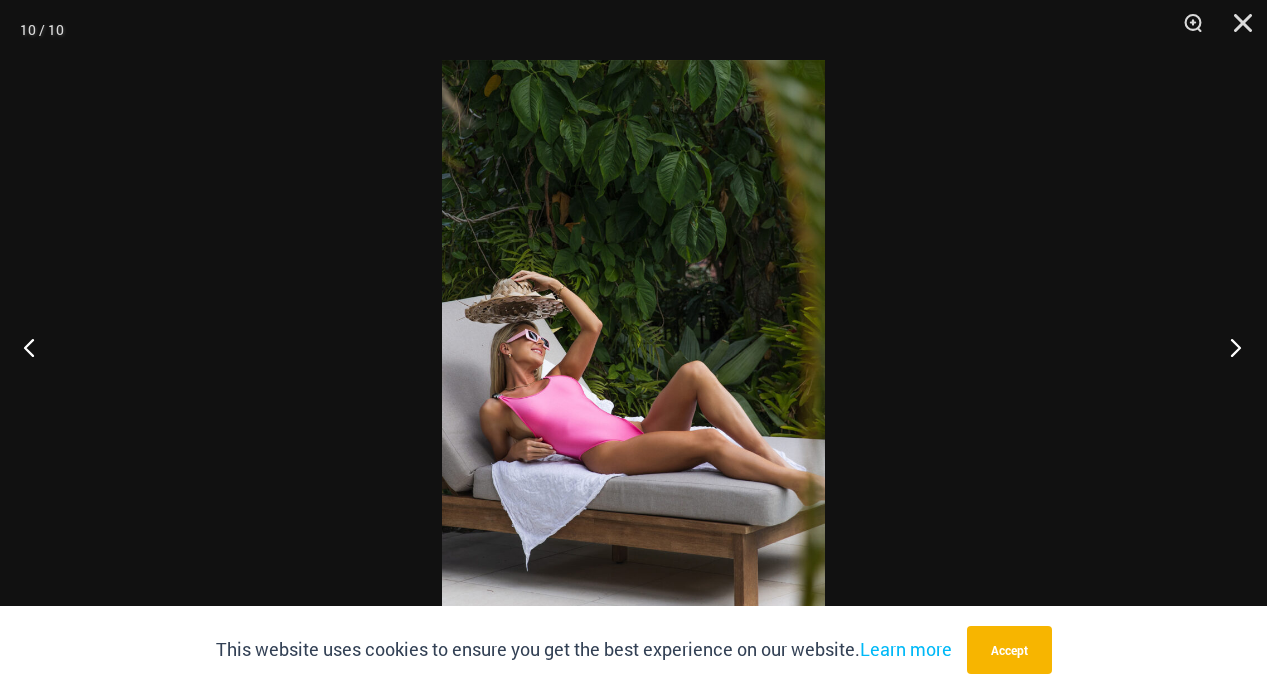 click at bounding box center [1229, 347] 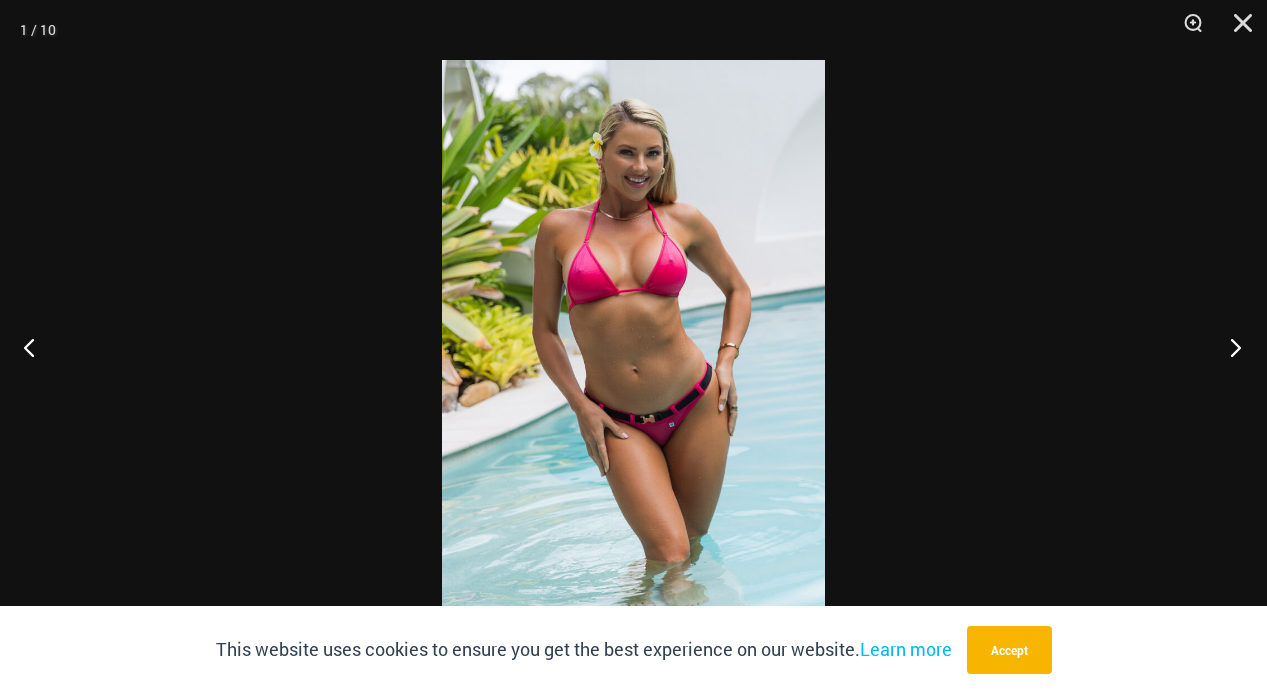 click at bounding box center [1229, 347] 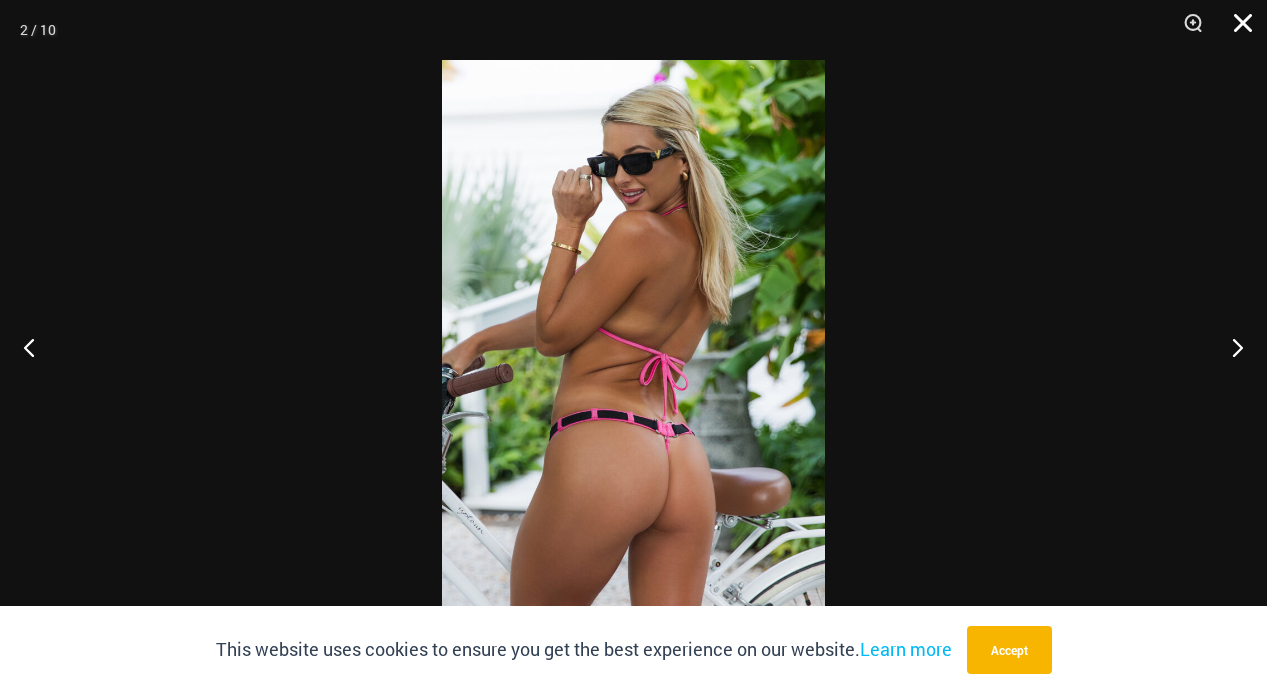 click at bounding box center [1236, 30] 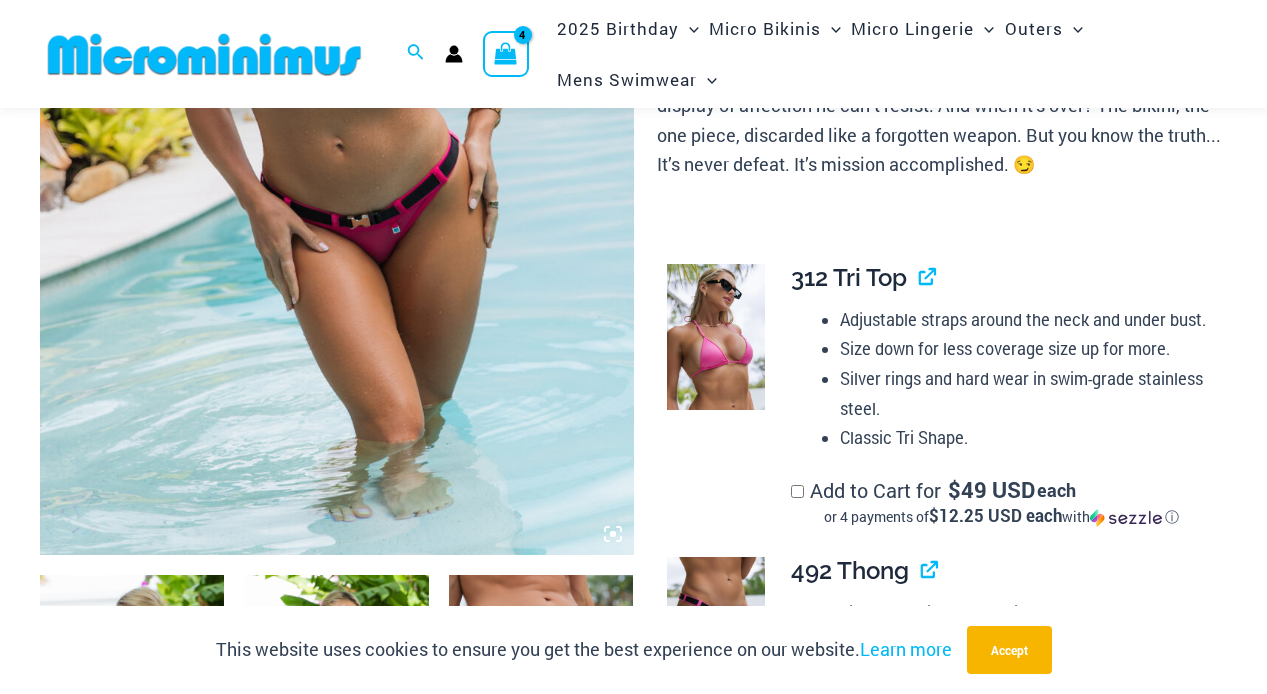 scroll, scrollTop: 582, scrollLeft: 0, axis: vertical 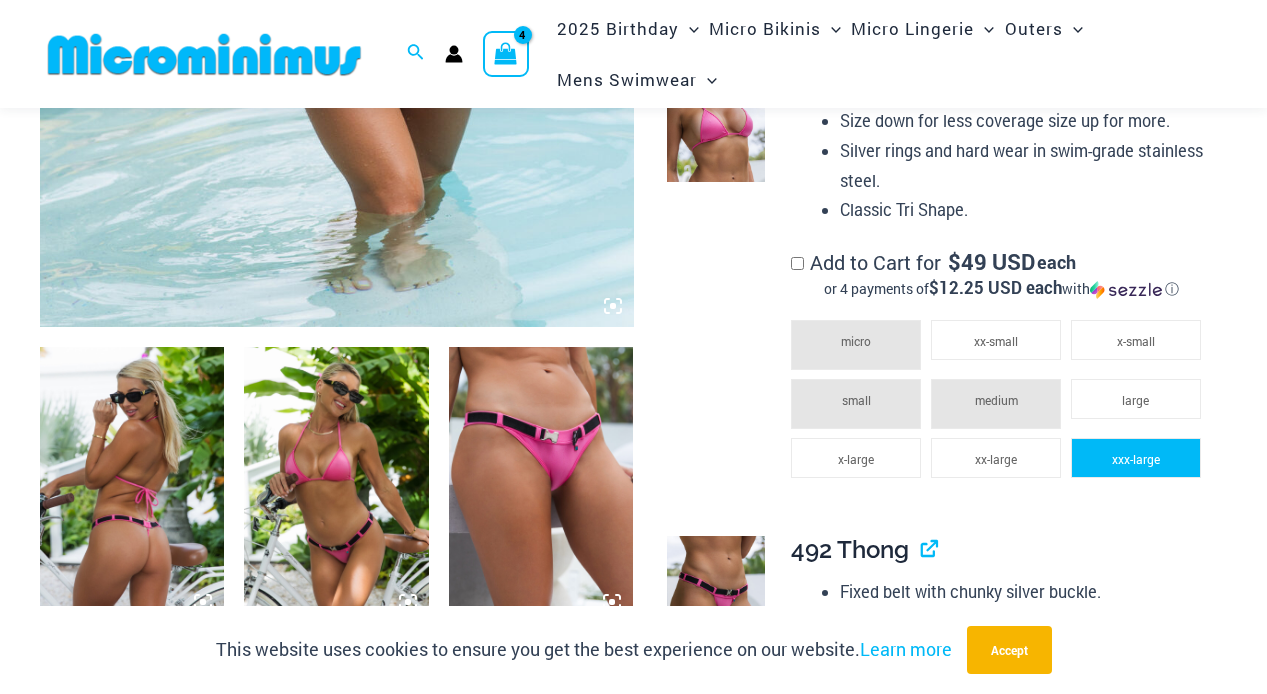 click on "xxx-large" 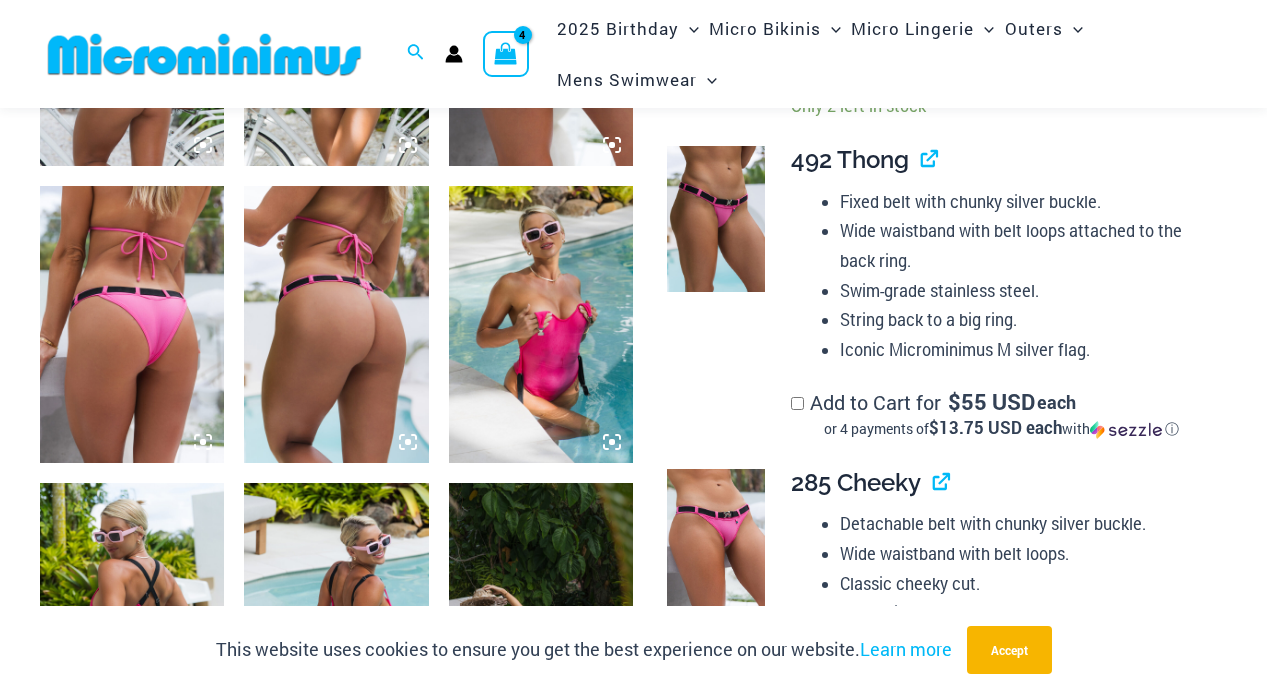 scroll, scrollTop: 1331, scrollLeft: 0, axis: vertical 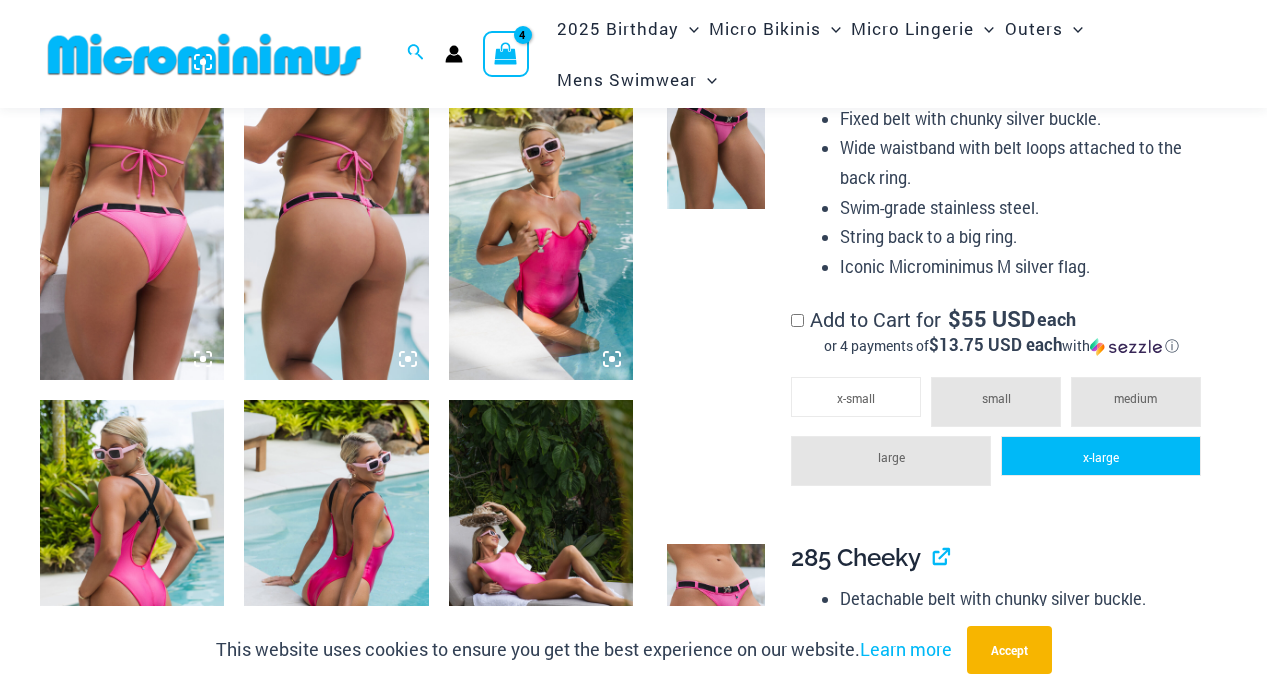 click on "x-large" 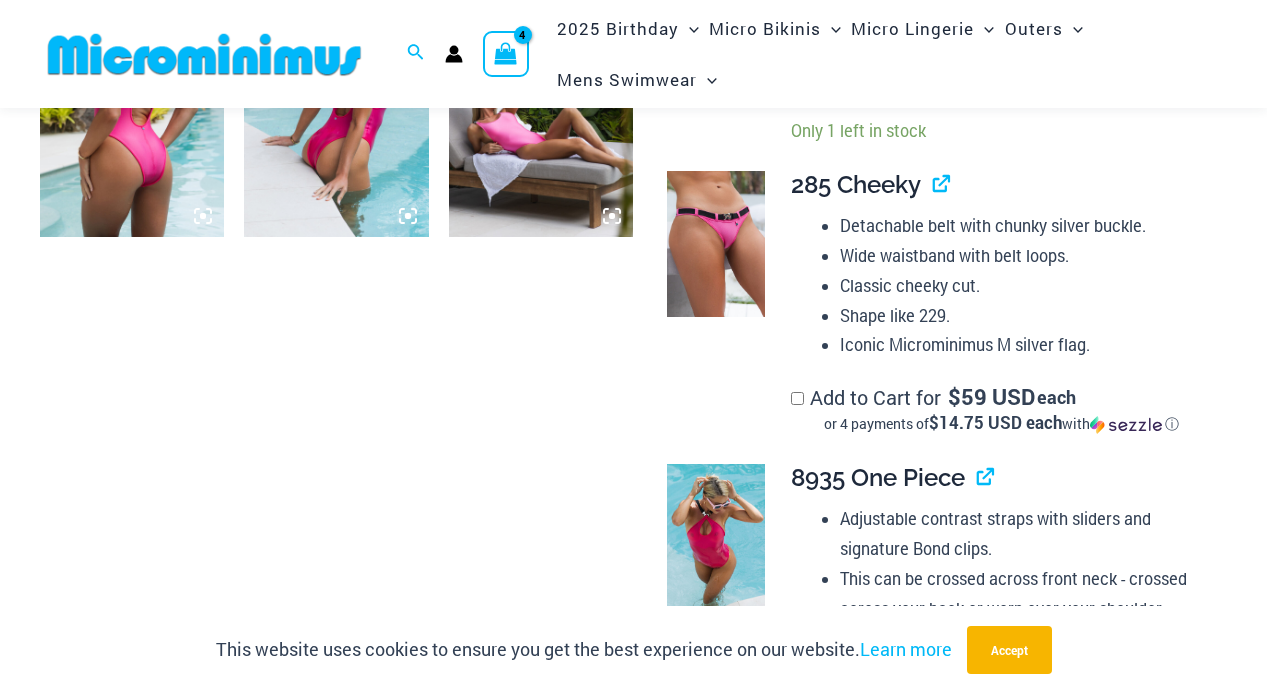 scroll, scrollTop: 1777, scrollLeft: 0, axis: vertical 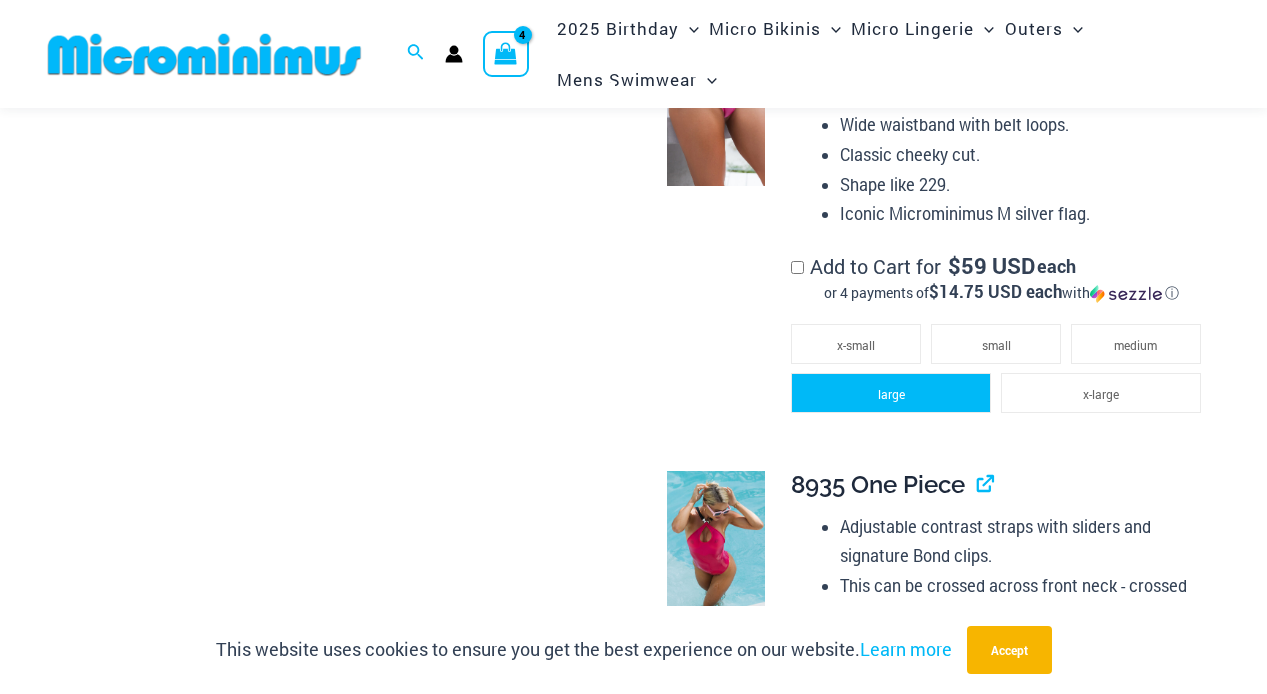 click on "large" 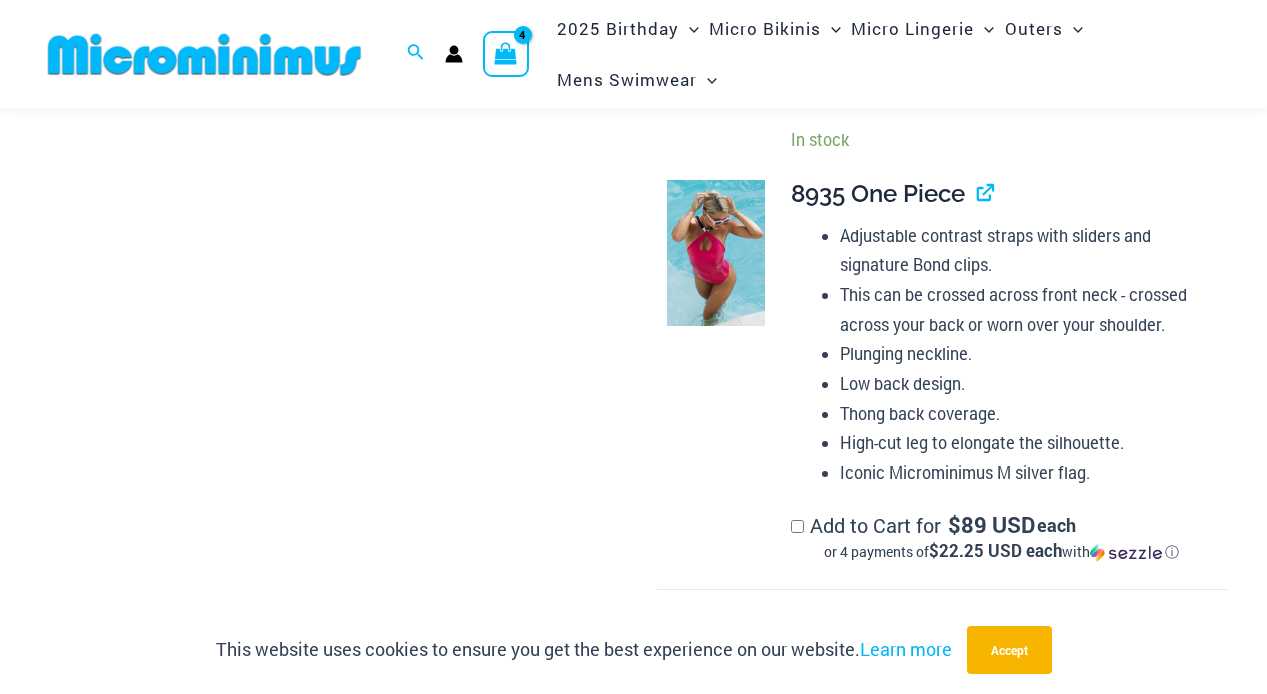 scroll, scrollTop: 2261, scrollLeft: 0, axis: vertical 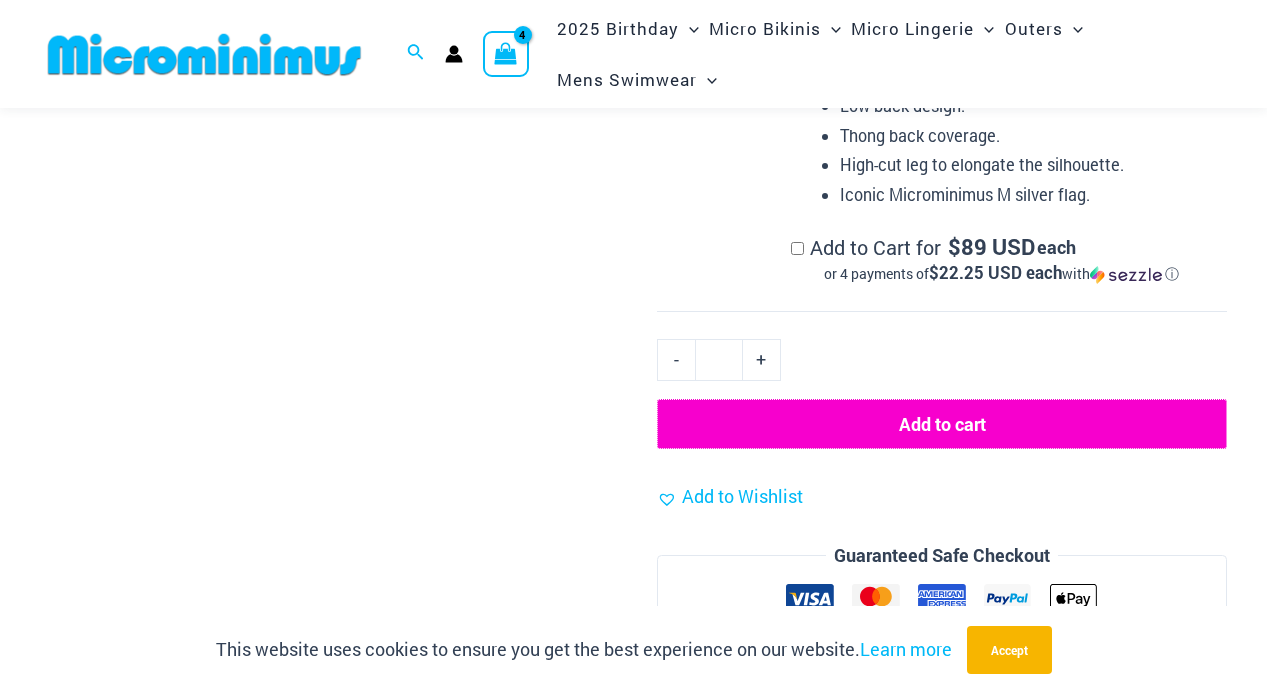 click on "Add to cart" at bounding box center [942, 424] 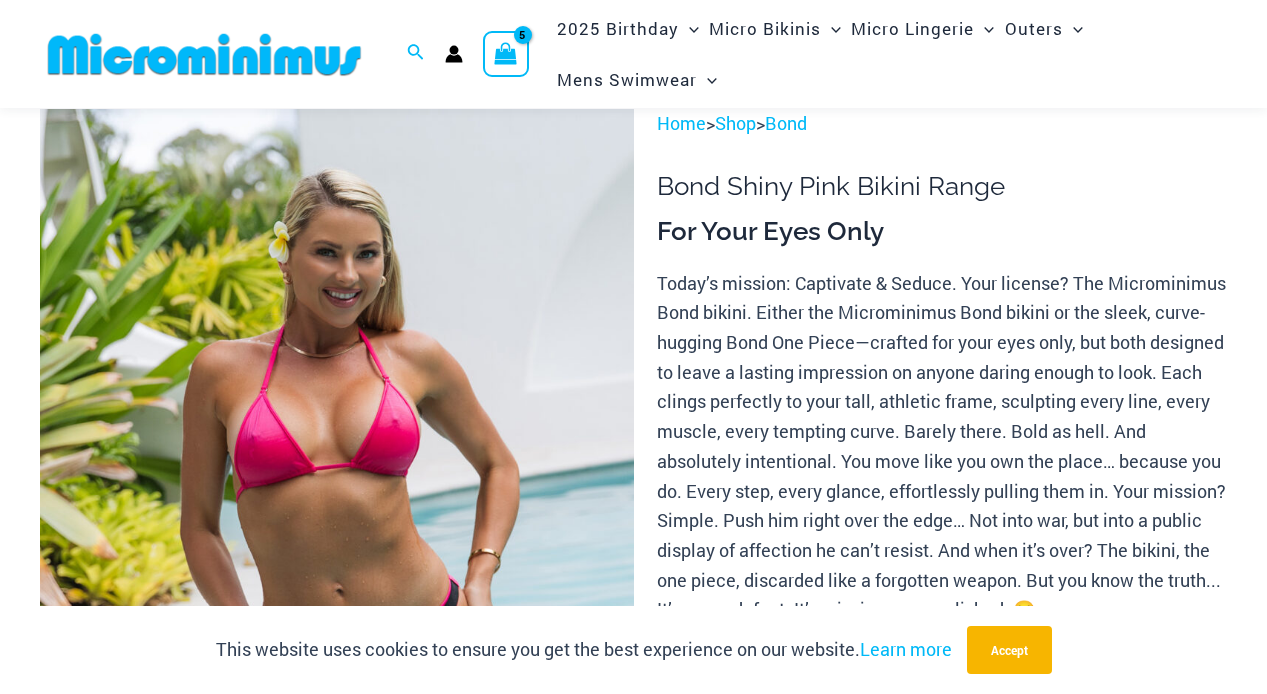 scroll, scrollTop: 0, scrollLeft: 0, axis: both 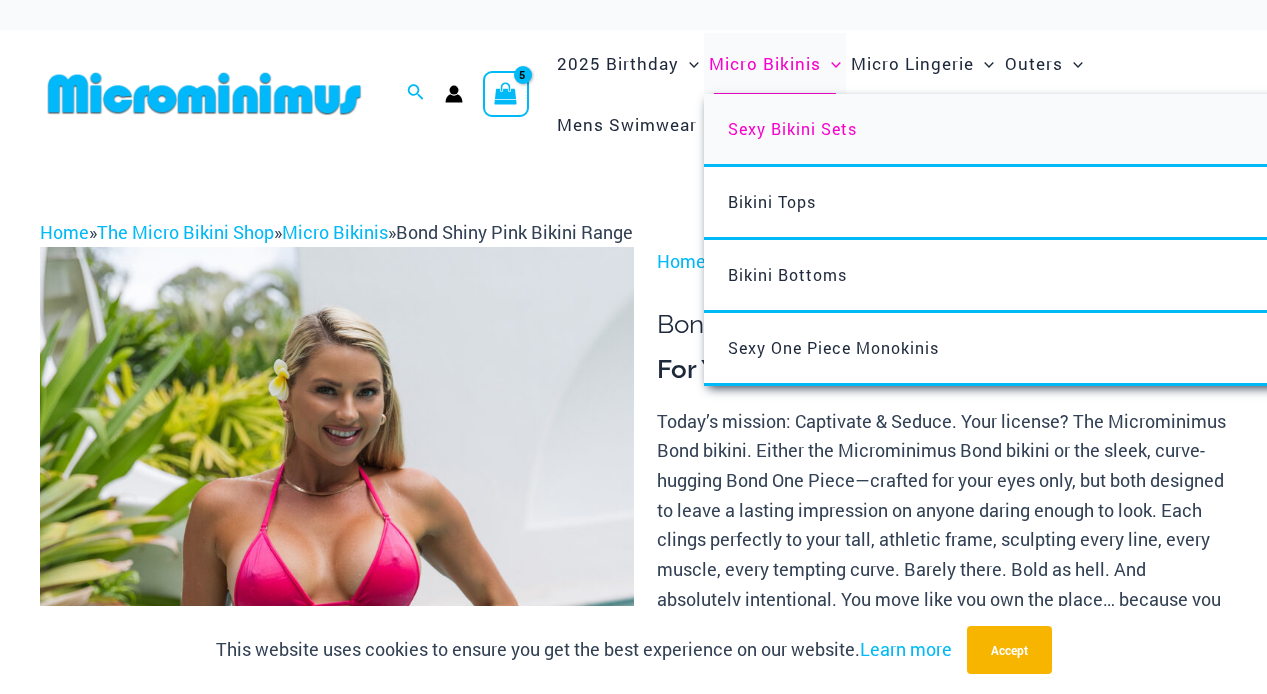 click on "Sexy Bikini Sets" at bounding box center [792, 128] 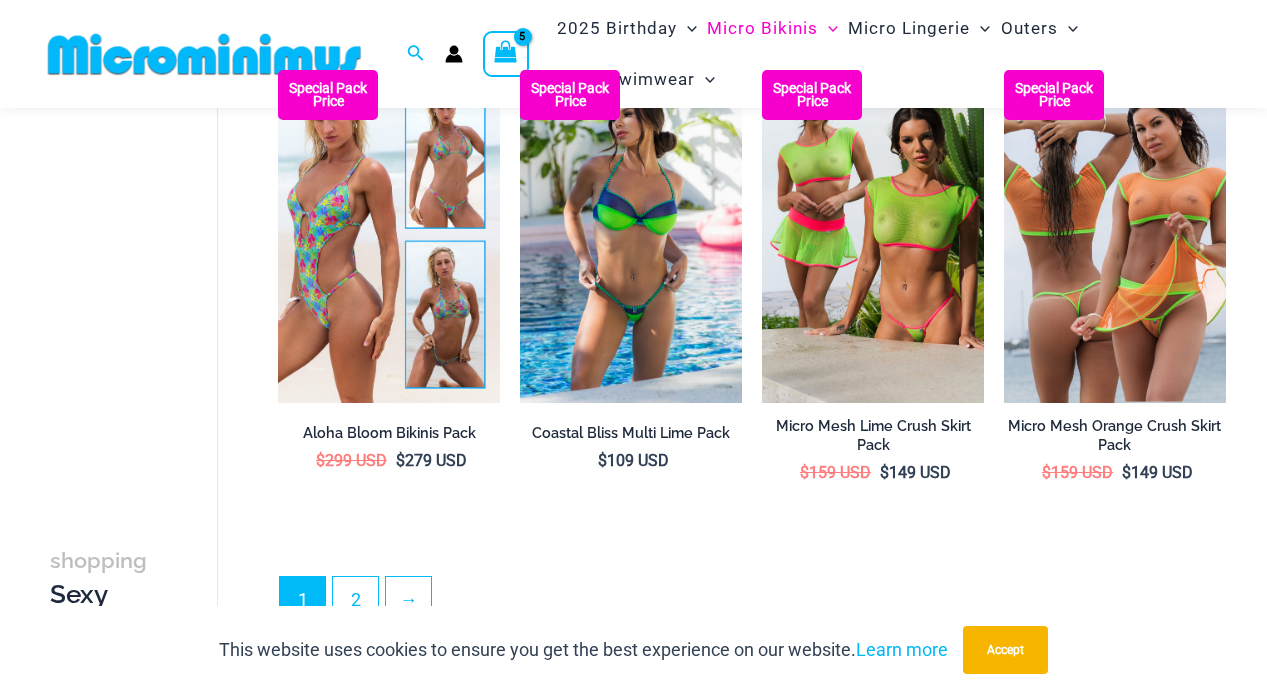 scroll, scrollTop: 3600, scrollLeft: 0, axis: vertical 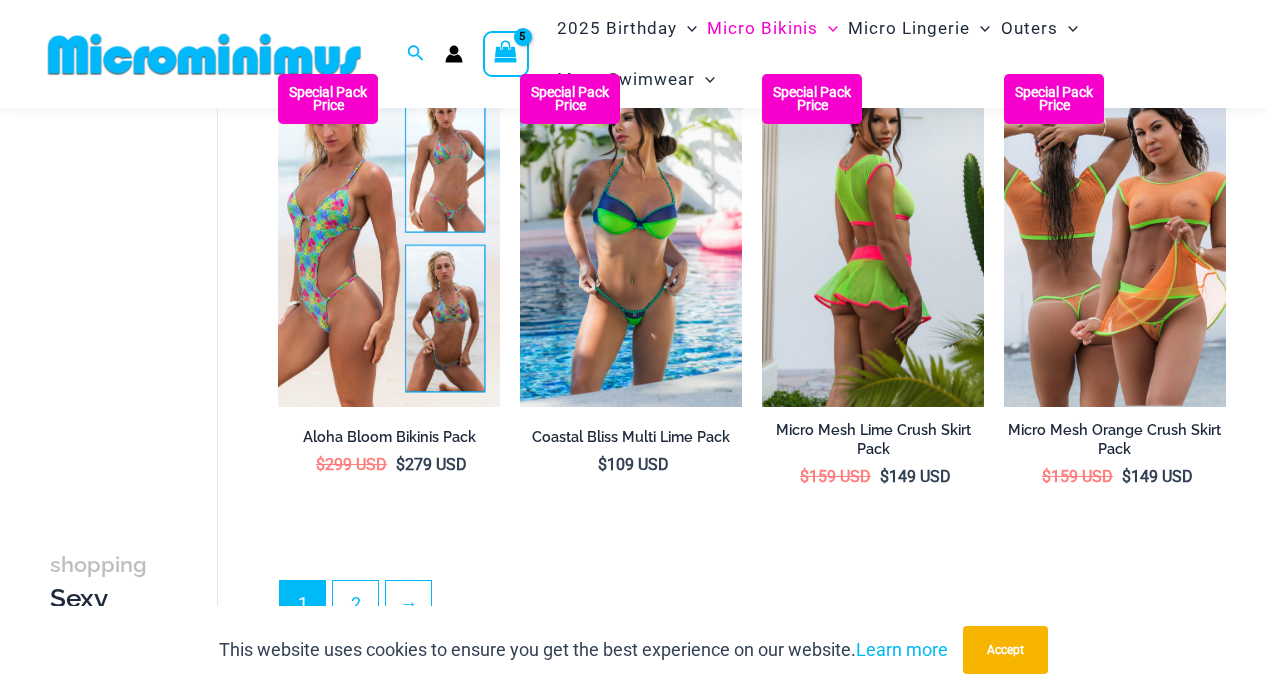 click at bounding box center (873, 240) 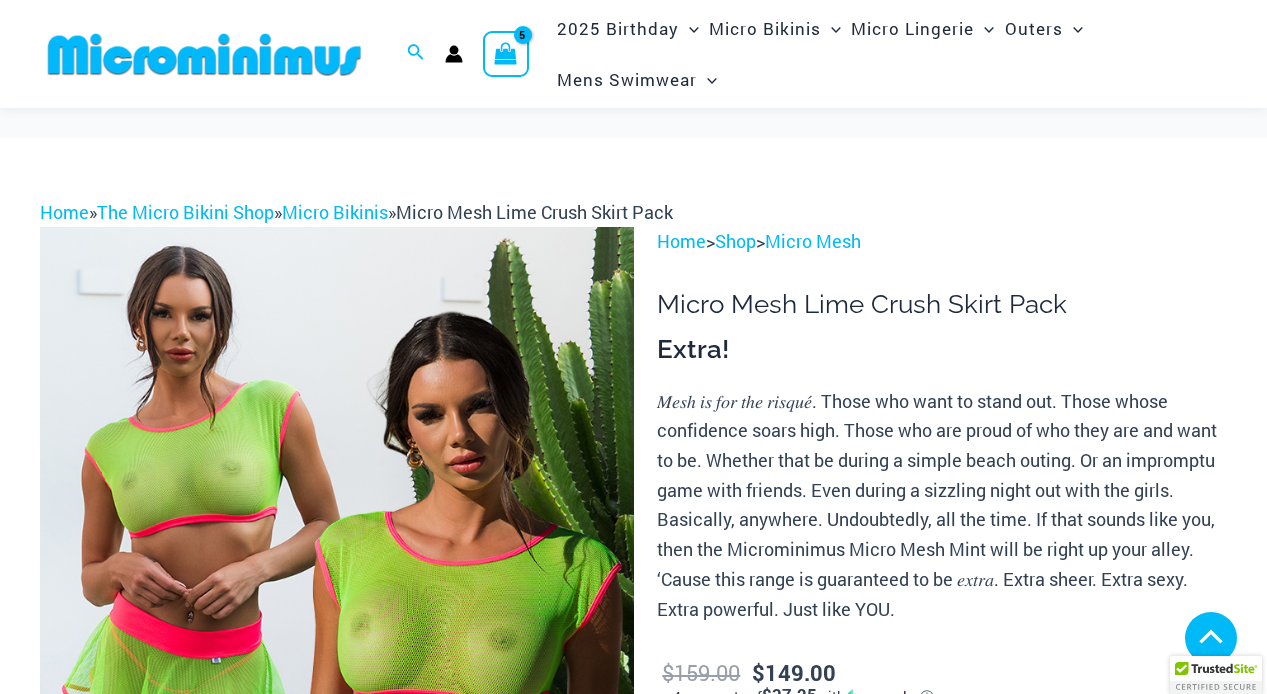 scroll, scrollTop: 469, scrollLeft: 0, axis: vertical 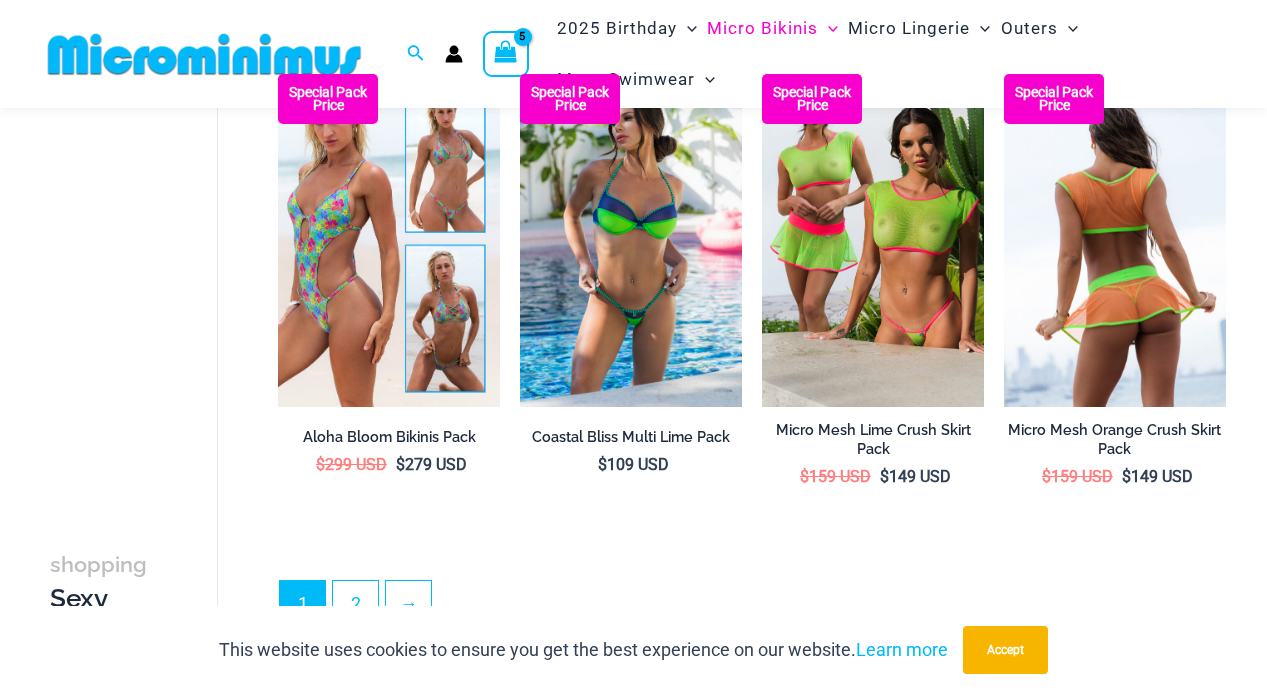 click at bounding box center (1115, 240) 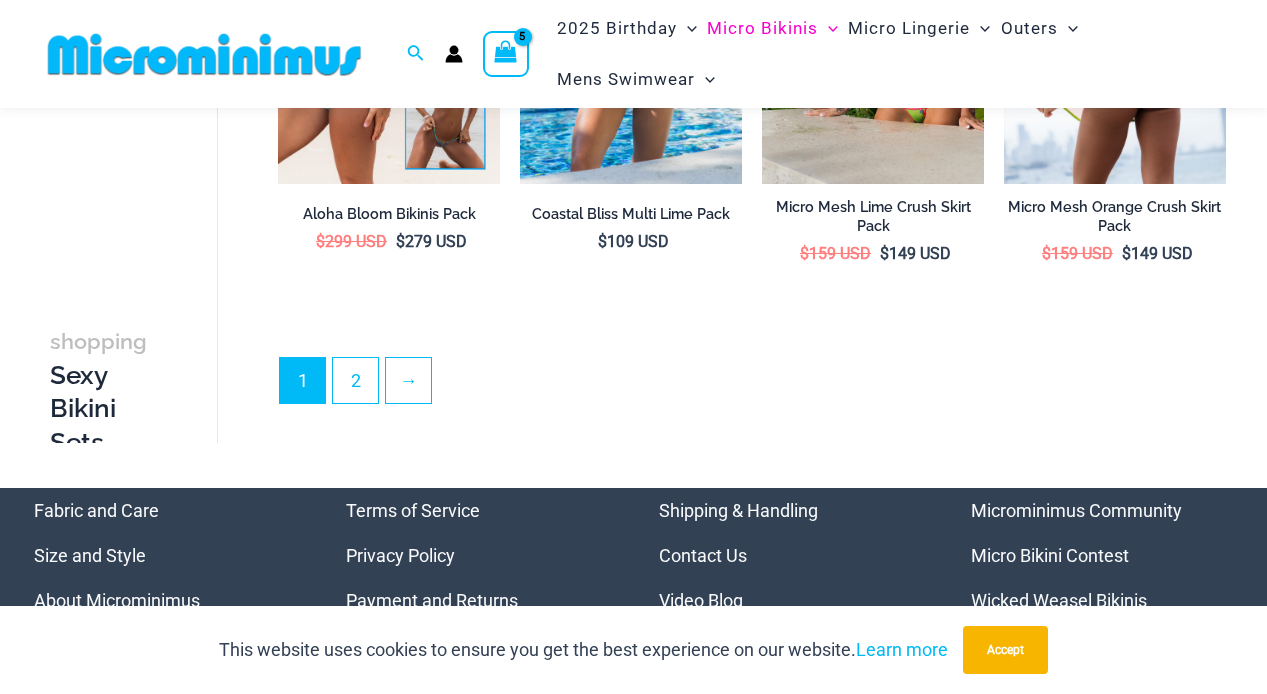scroll, scrollTop: 3898, scrollLeft: 0, axis: vertical 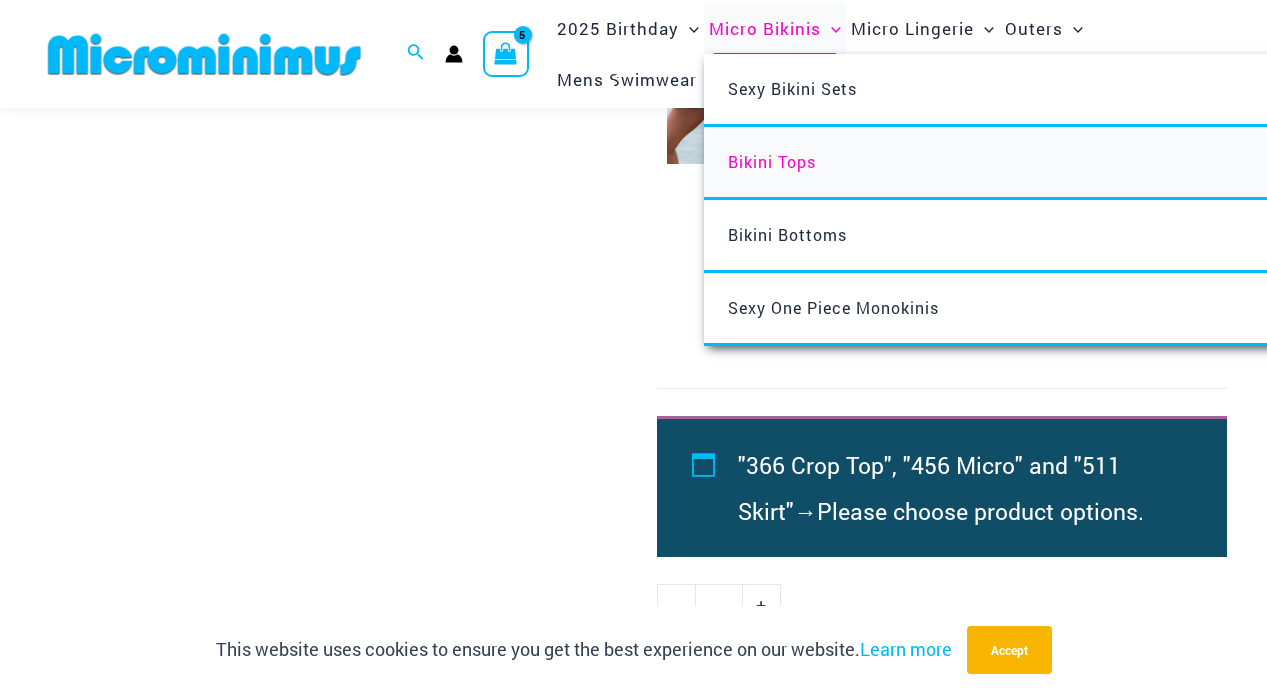 click on "Bikini Tops" at bounding box center [772, 161] 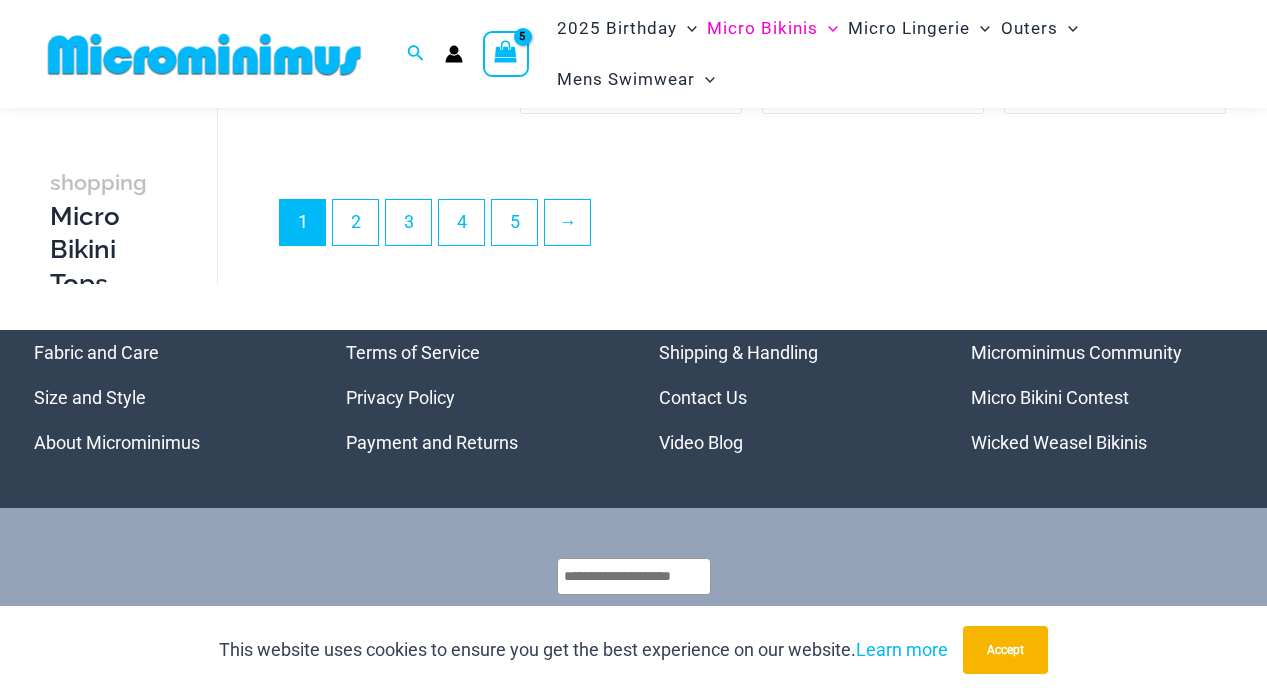 scroll, scrollTop: 4874, scrollLeft: 0, axis: vertical 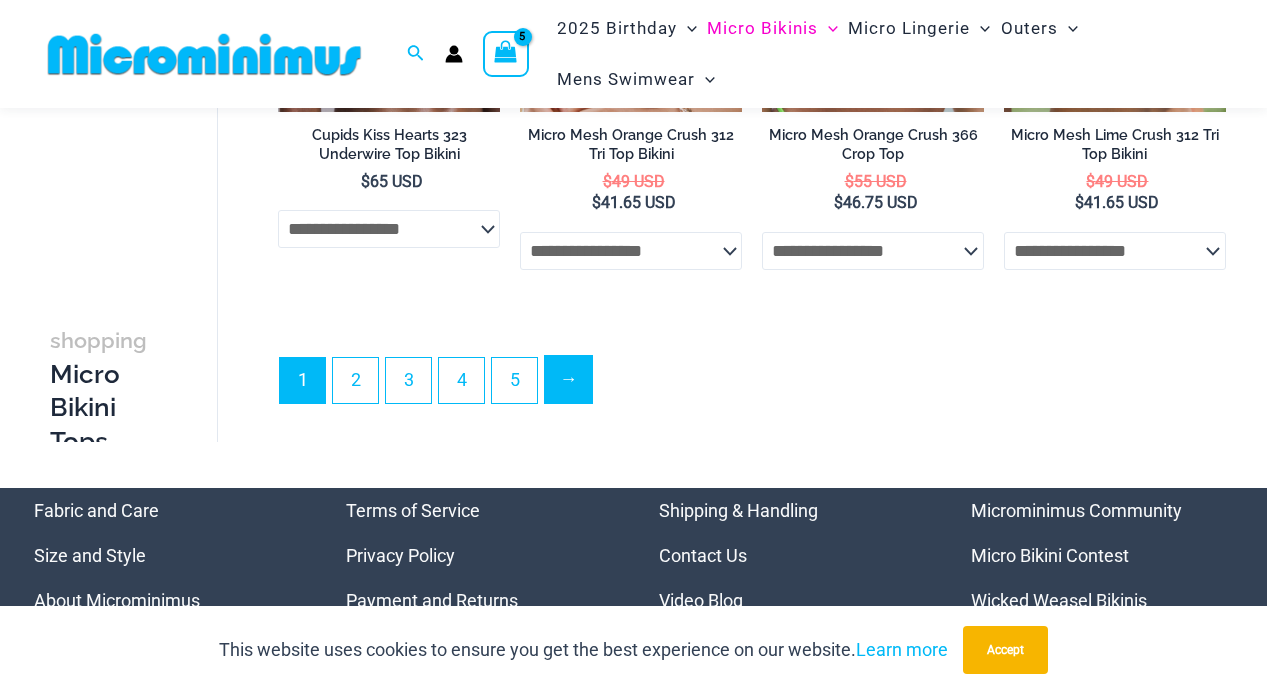 click on "→" at bounding box center [568, 379] 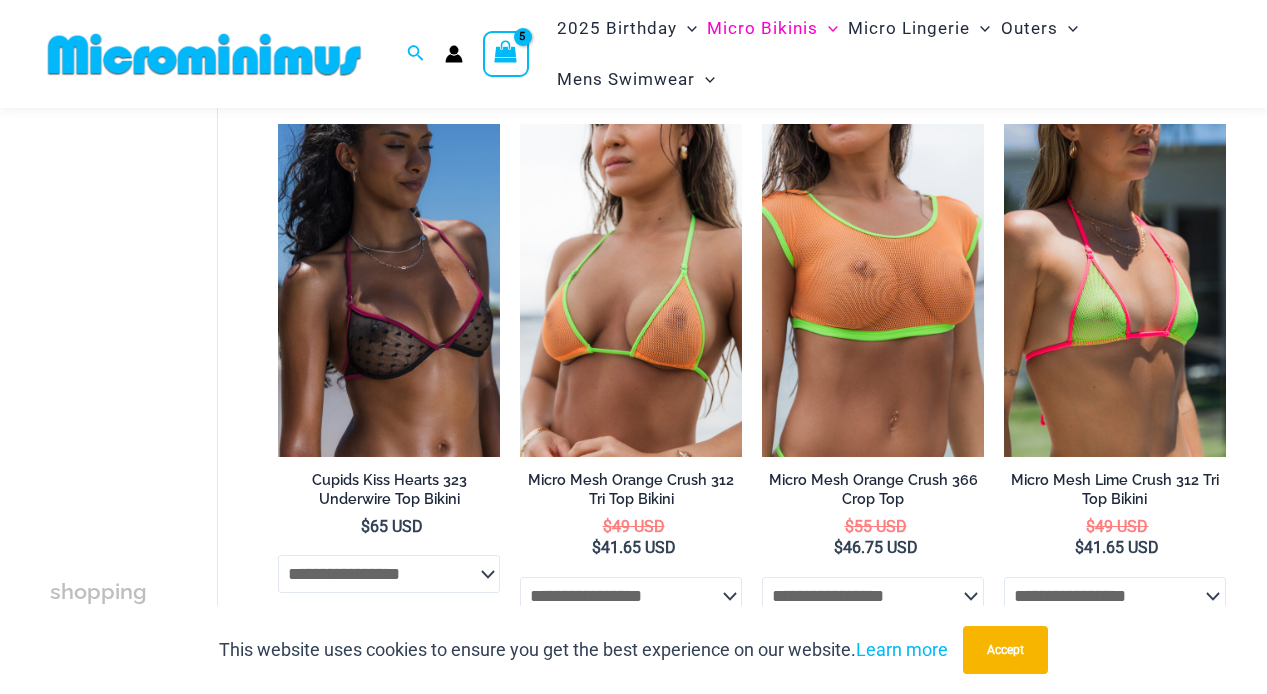 scroll, scrollTop: 4550, scrollLeft: 0, axis: vertical 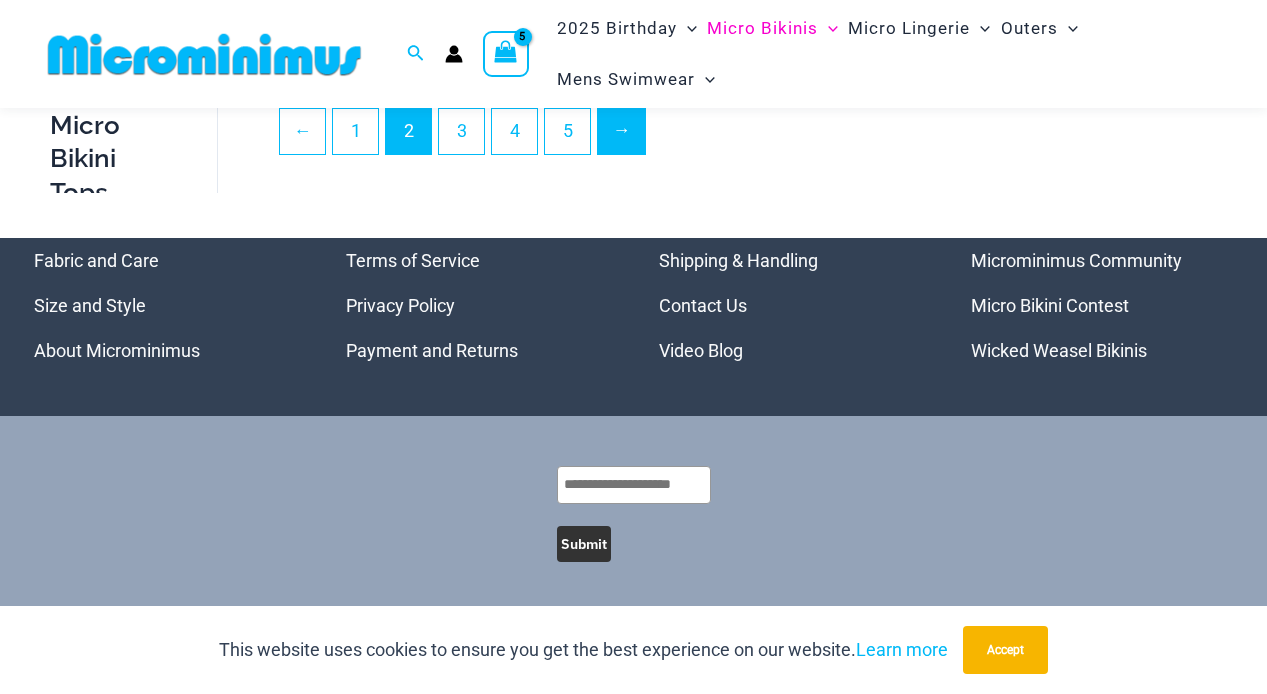 click on "→" at bounding box center (621, 130) 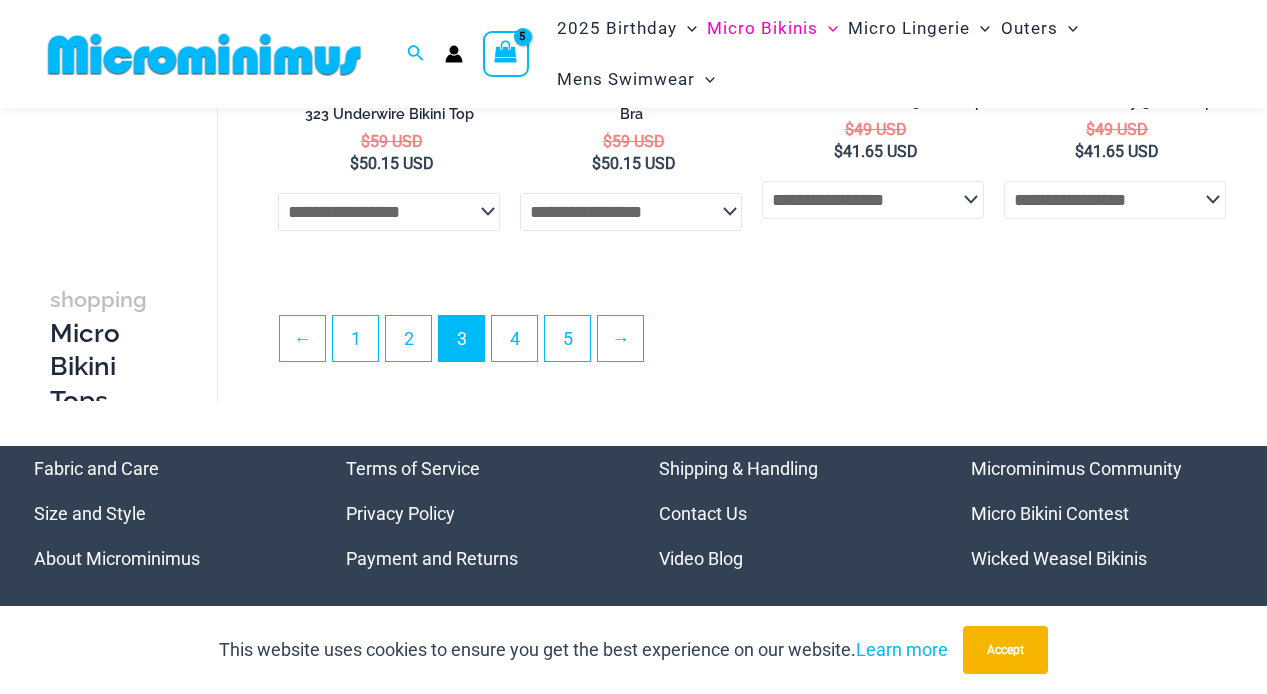 scroll, scrollTop: 4425, scrollLeft: 0, axis: vertical 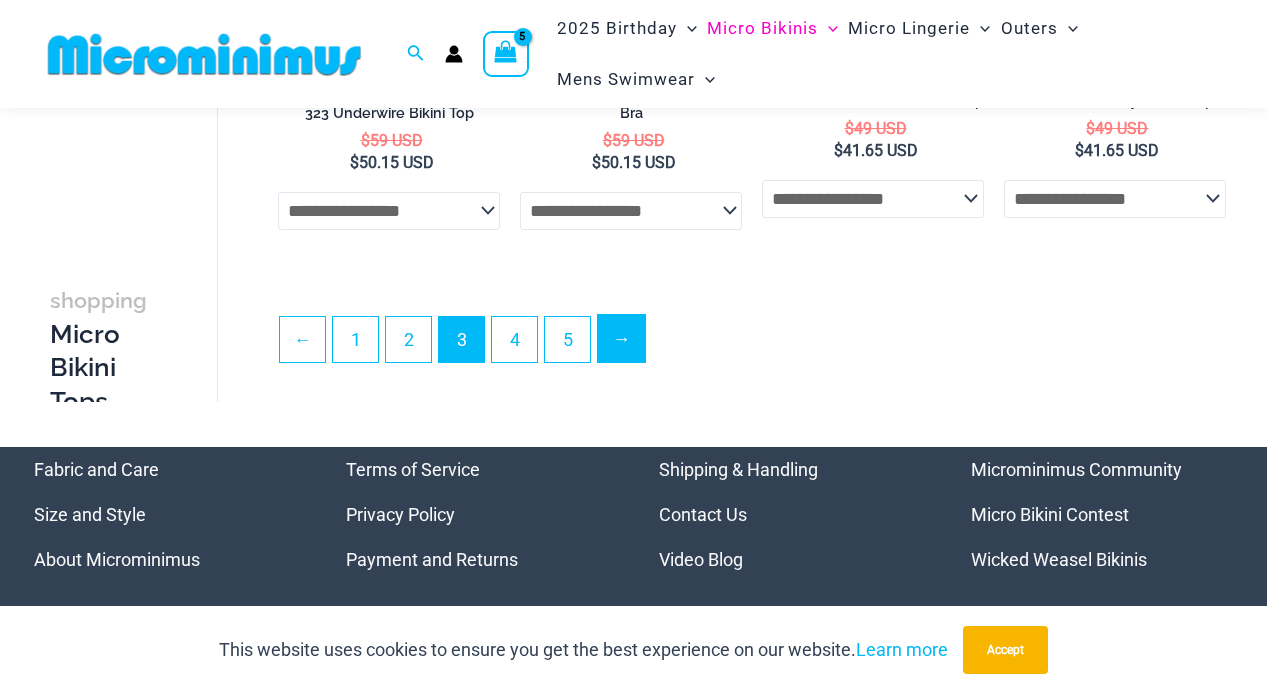 click on "→" at bounding box center (621, 338) 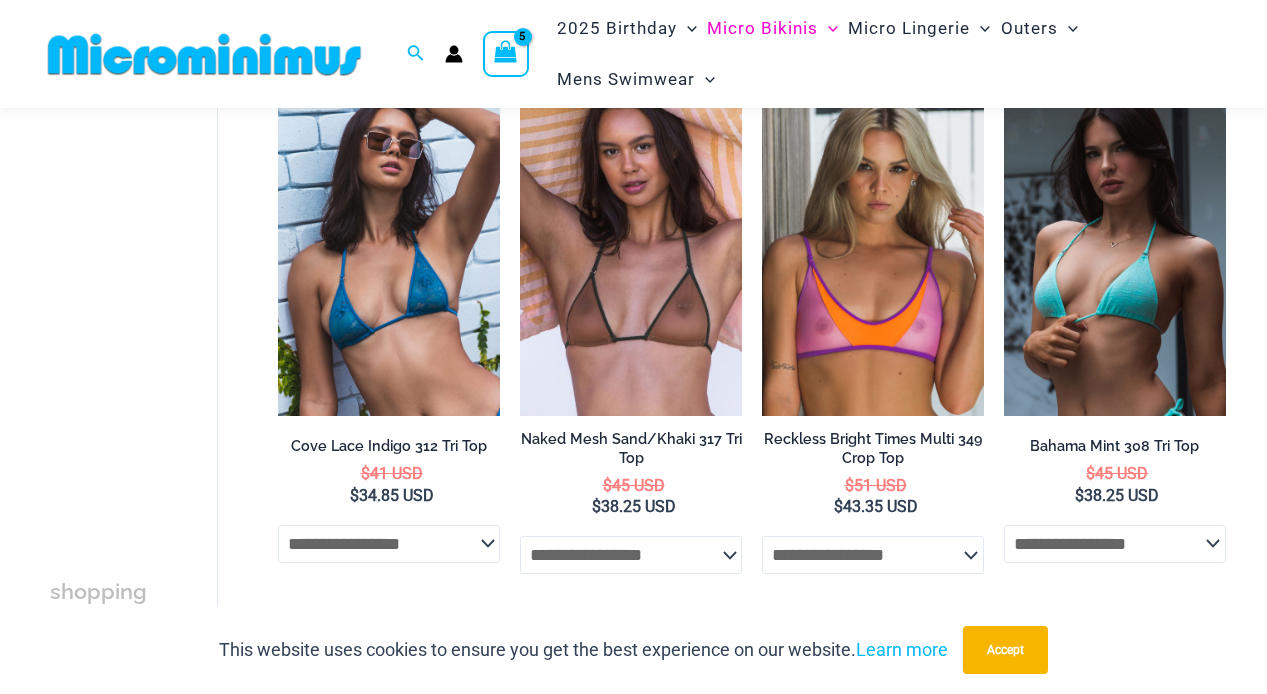 scroll, scrollTop: 4389, scrollLeft: 0, axis: vertical 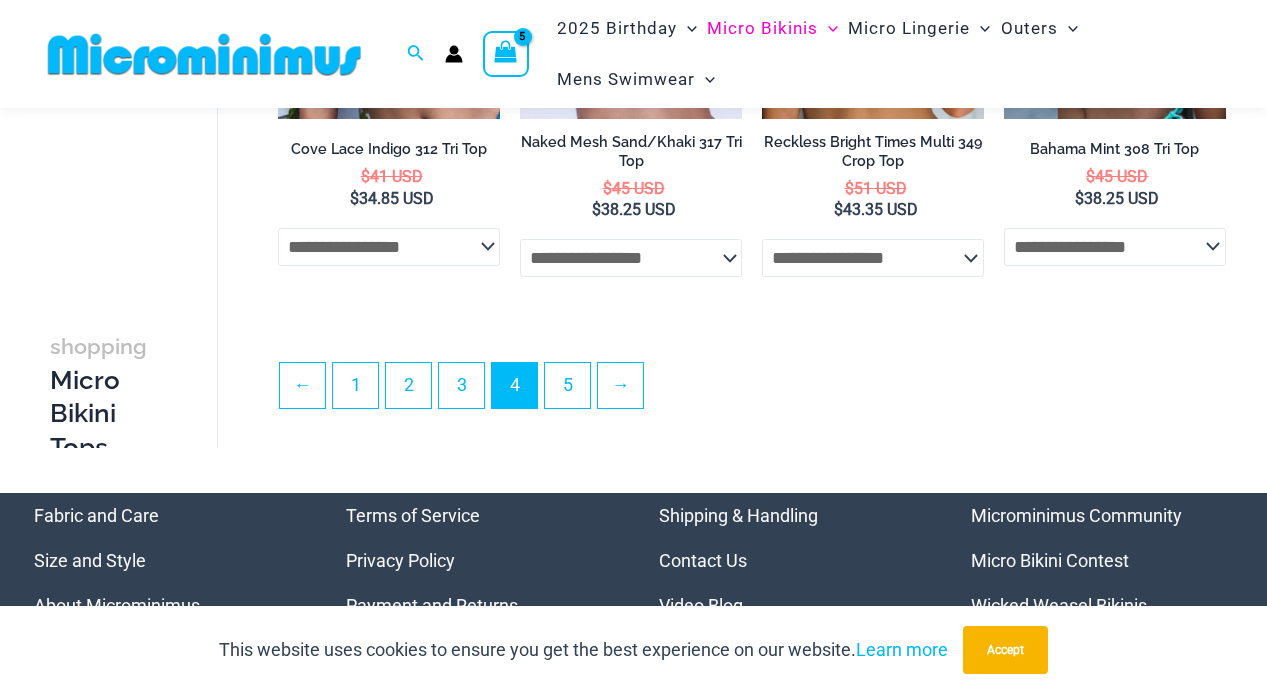 click on "5" at bounding box center (567, 385) 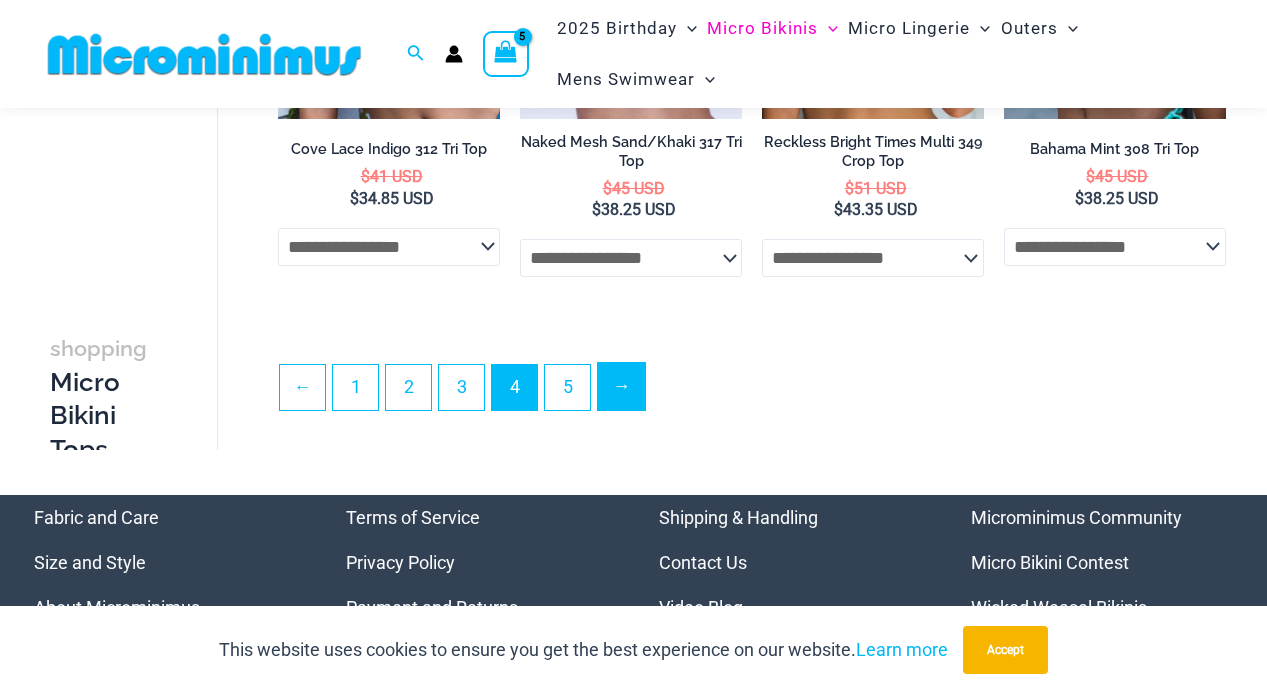 click on "→" at bounding box center [621, 386] 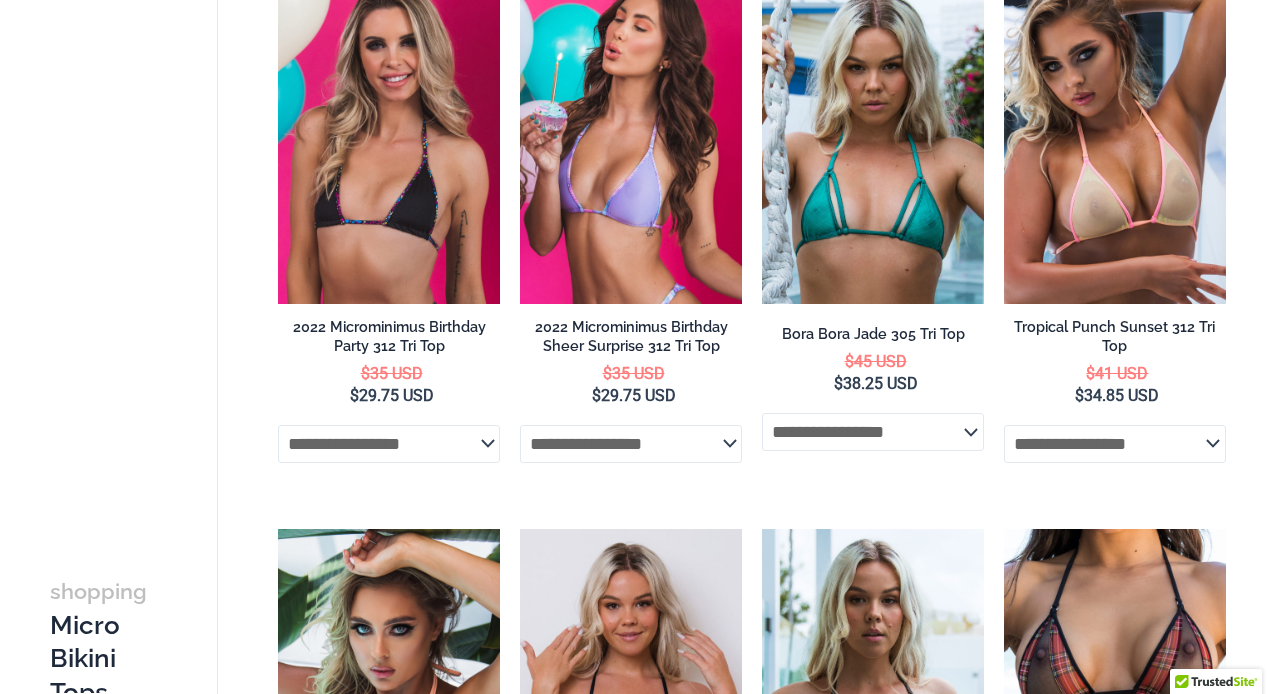 scroll, scrollTop: 0, scrollLeft: 0, axis: both 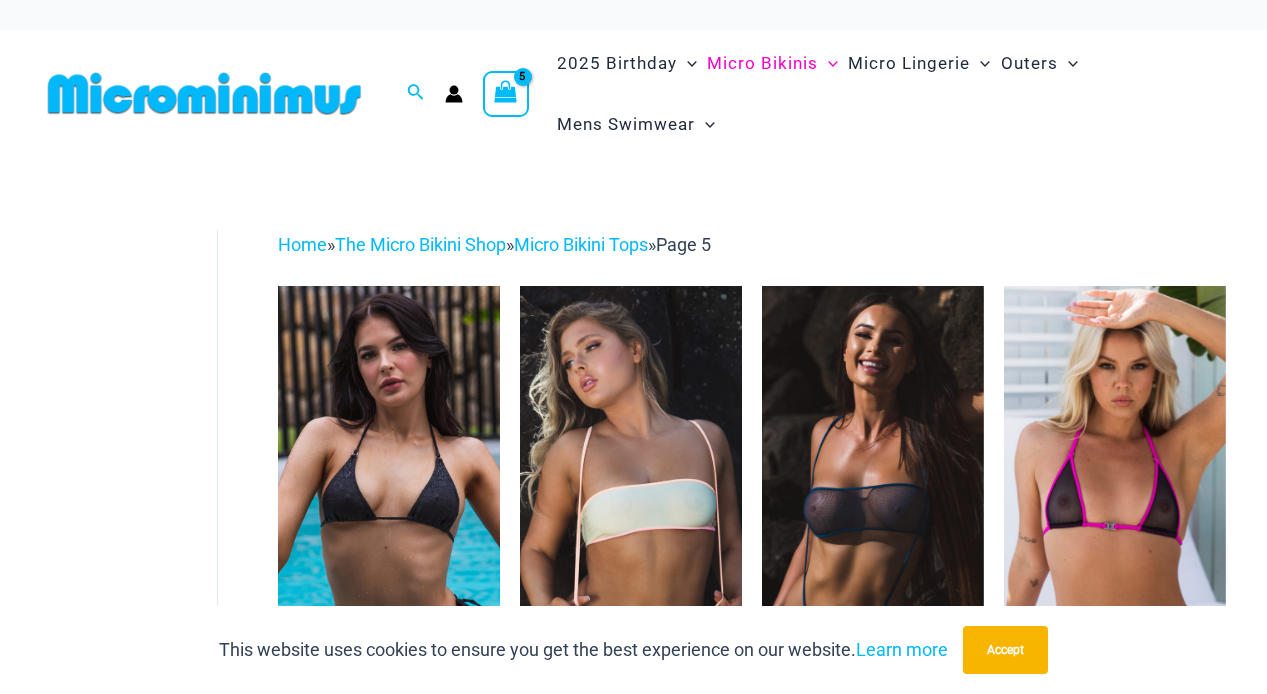 click 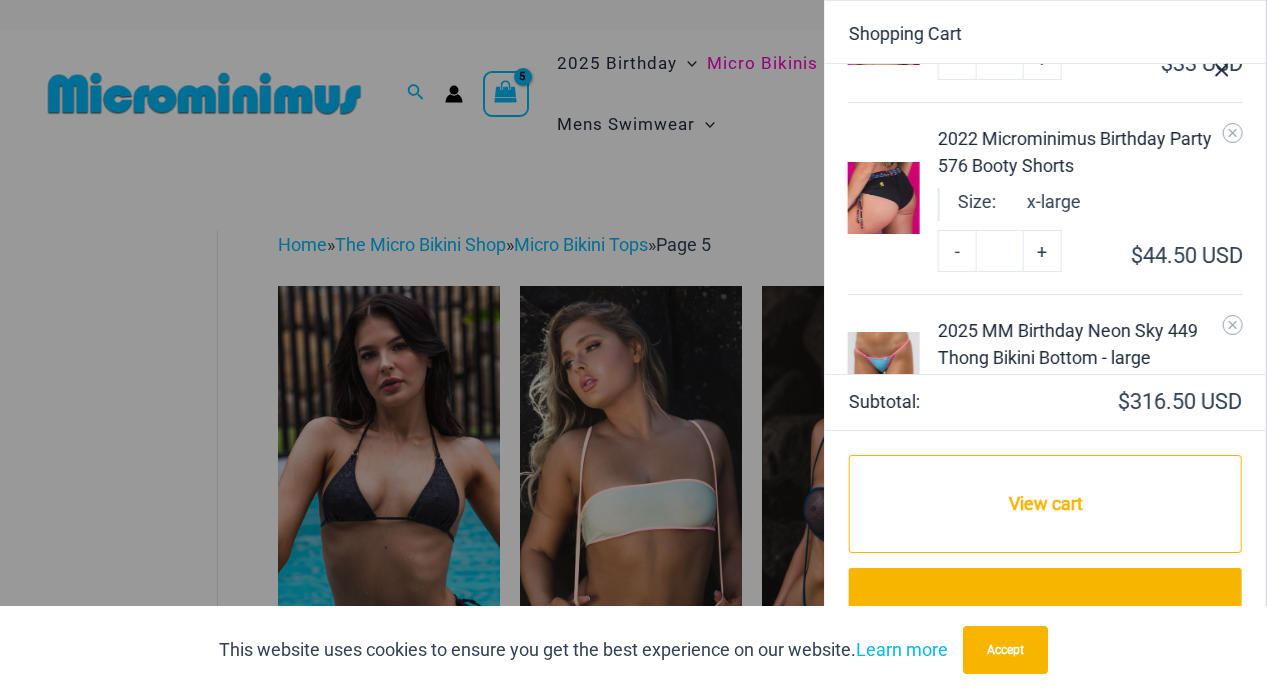 scroll, scrollTop: 0, scrollLeft: 0, axis: both 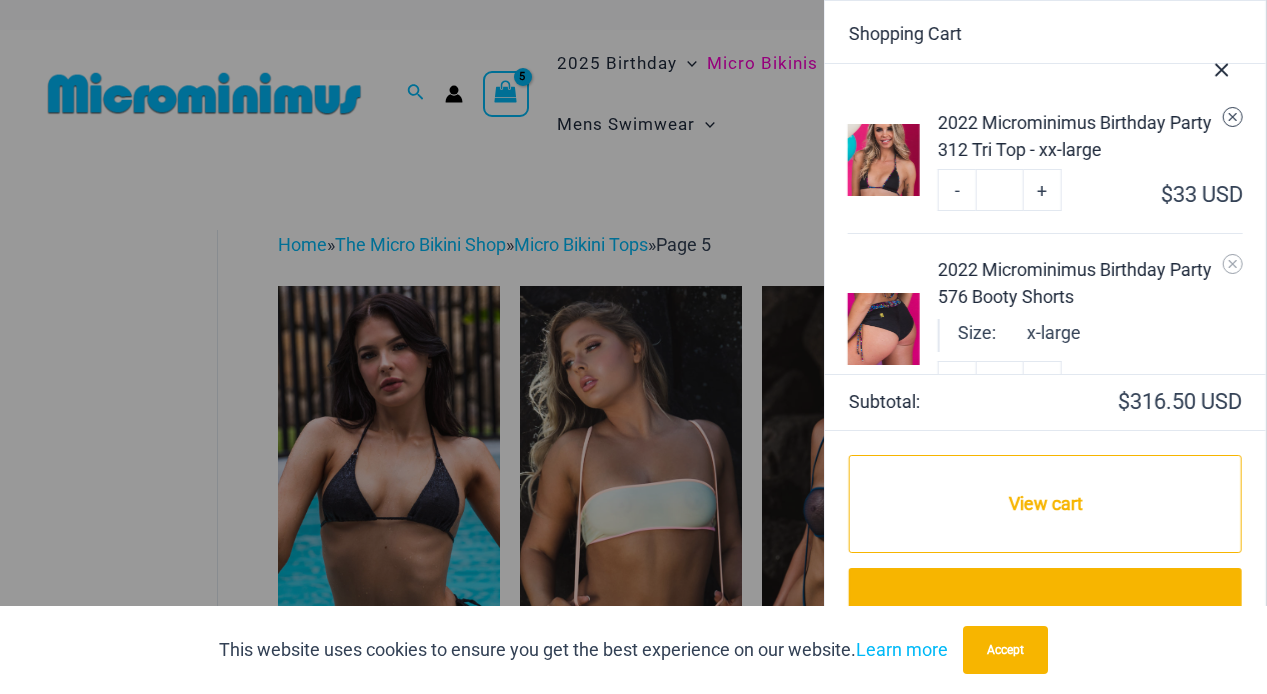 click 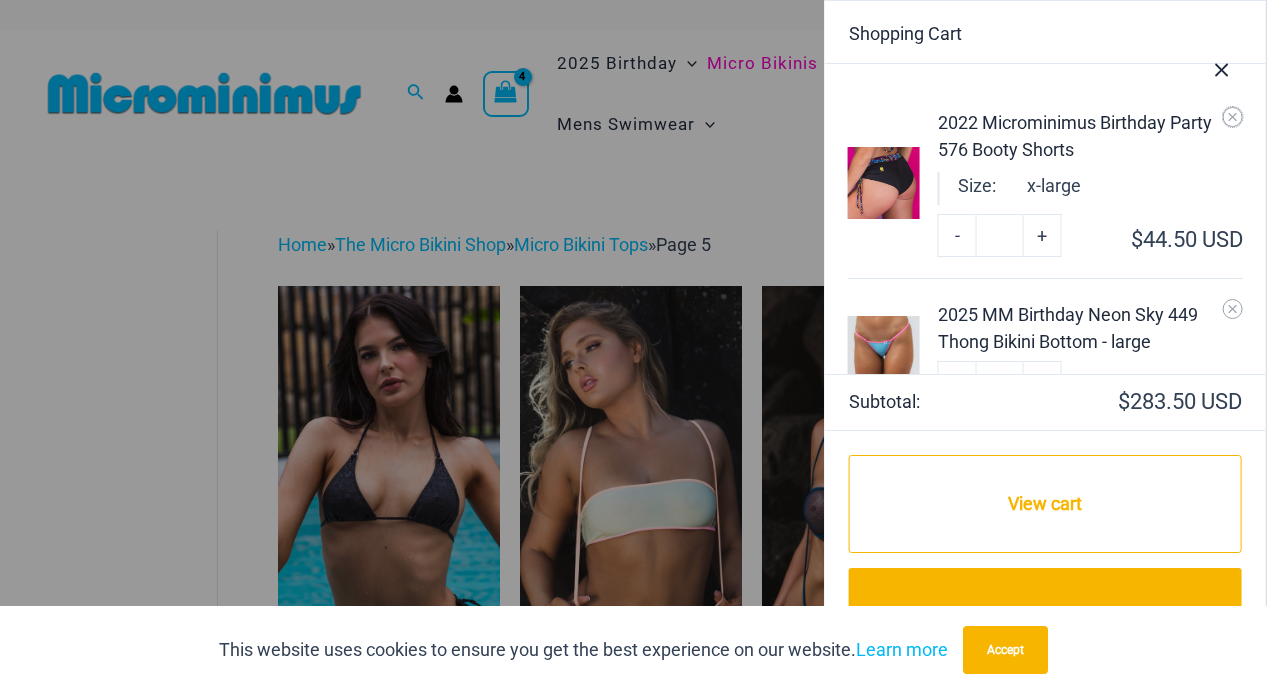 click 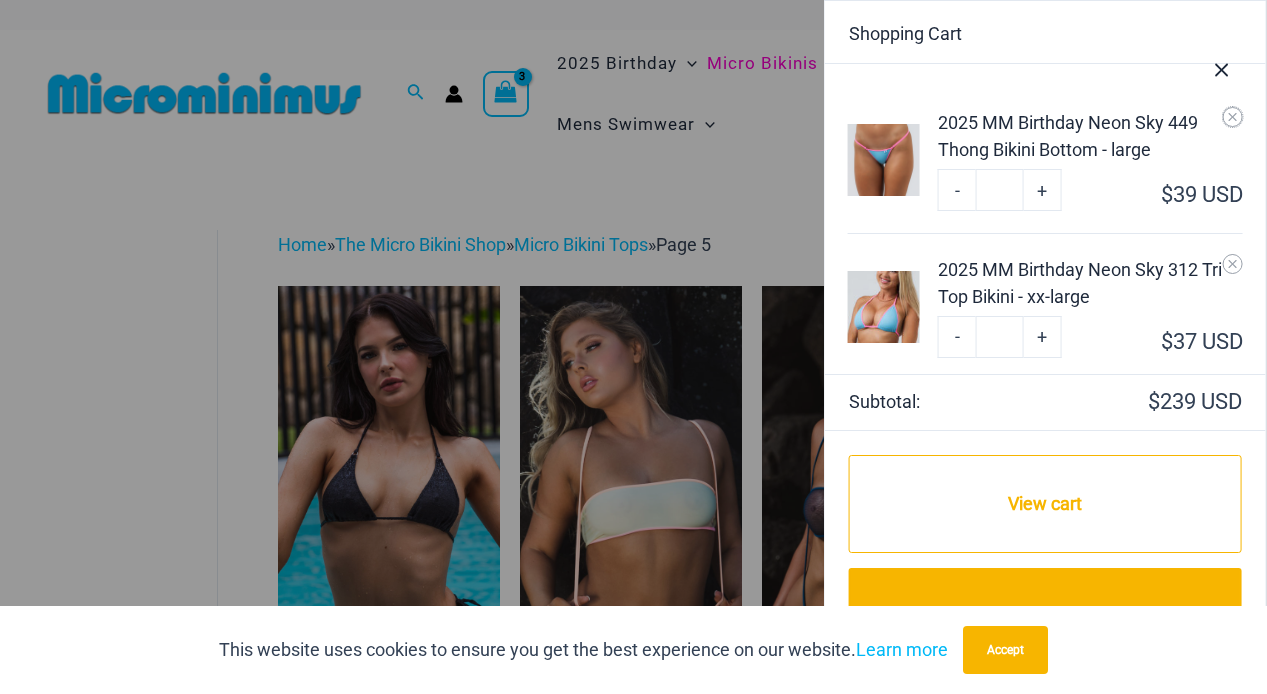 click 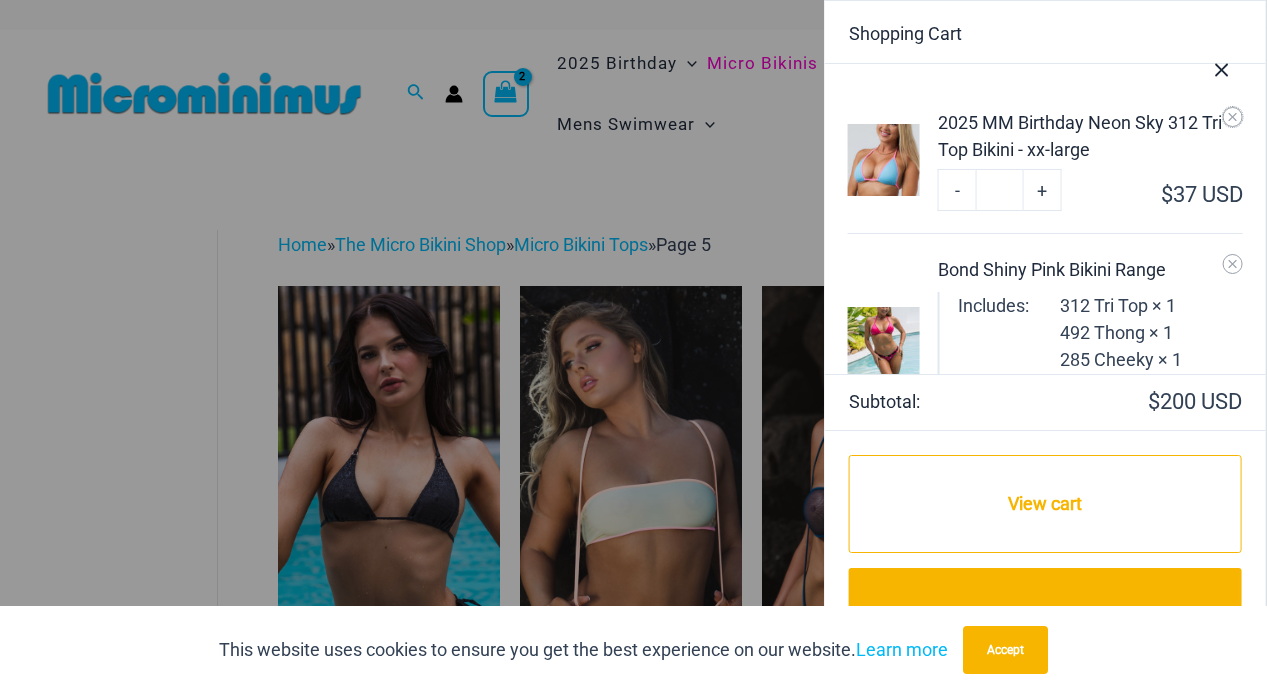 click 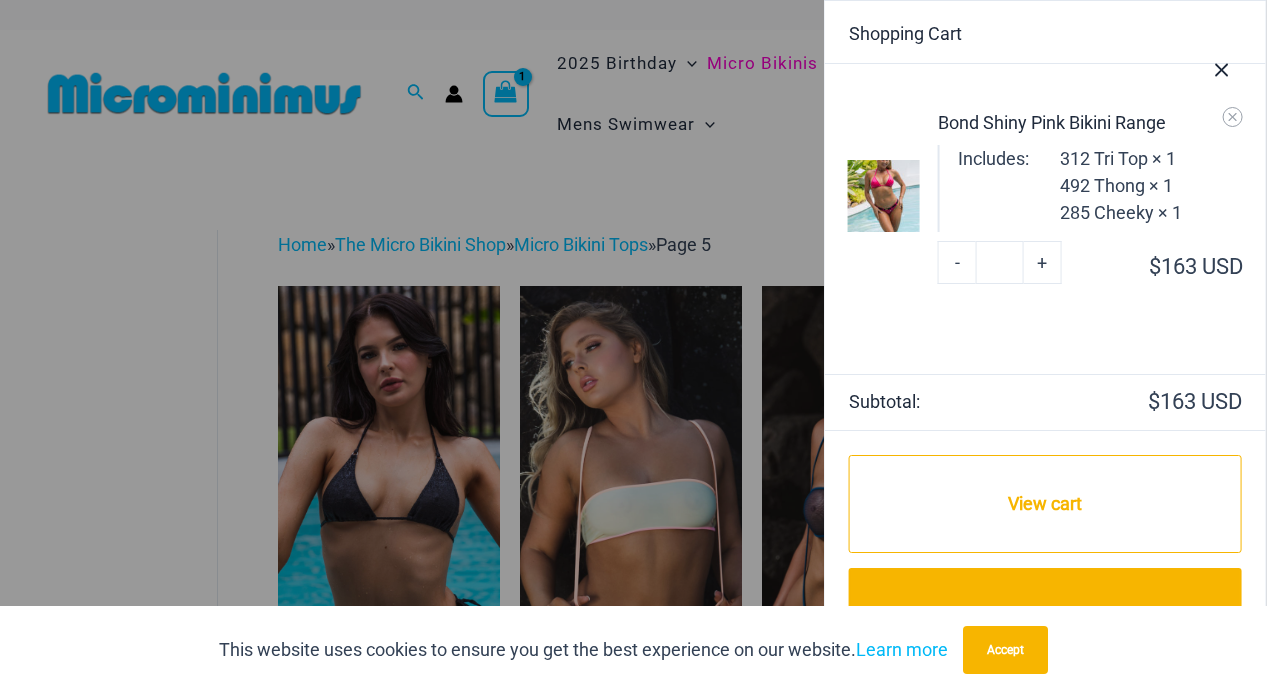 click at bounding box center [633, 347] 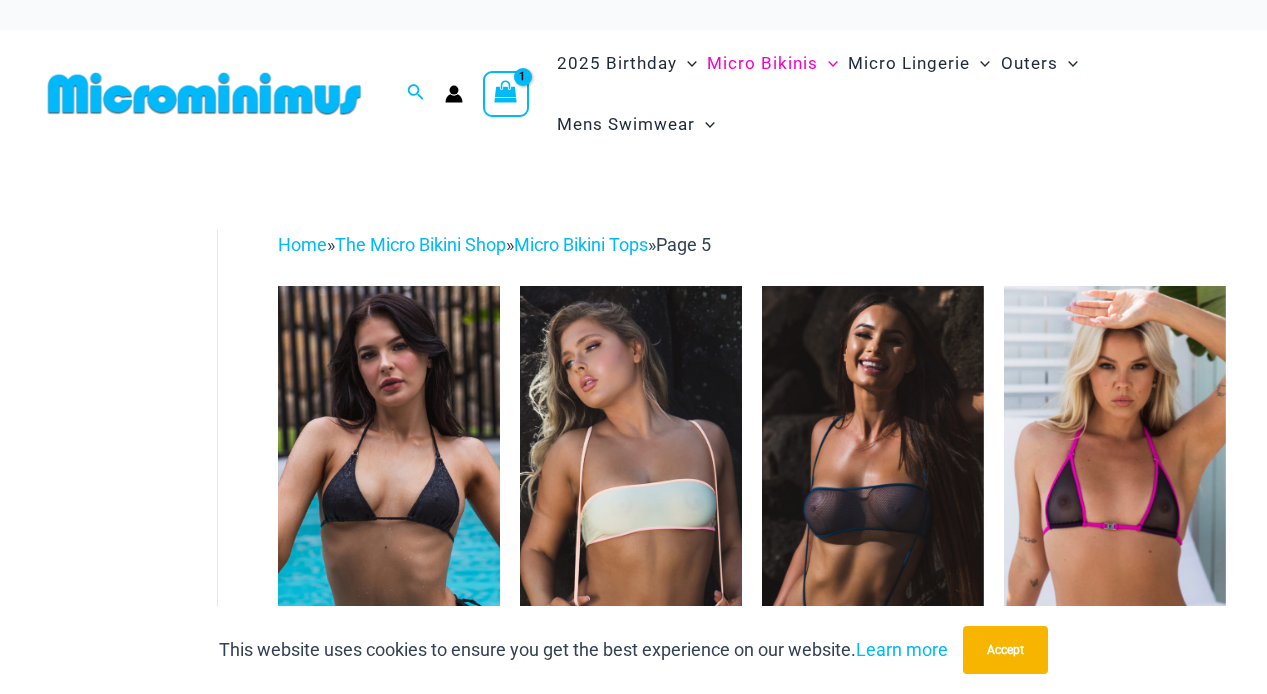 click at bounding box center (204, 93) 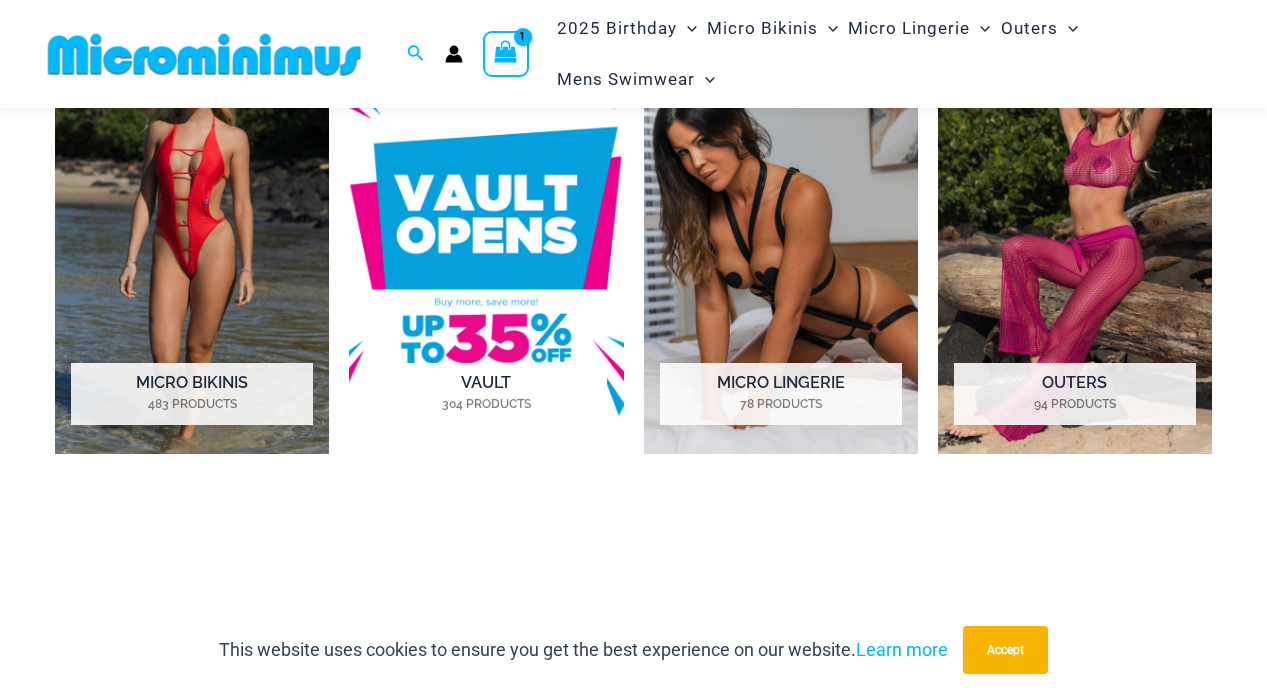 scroll, scrollTop: 929, scrollLeft: 0, axis: vertical 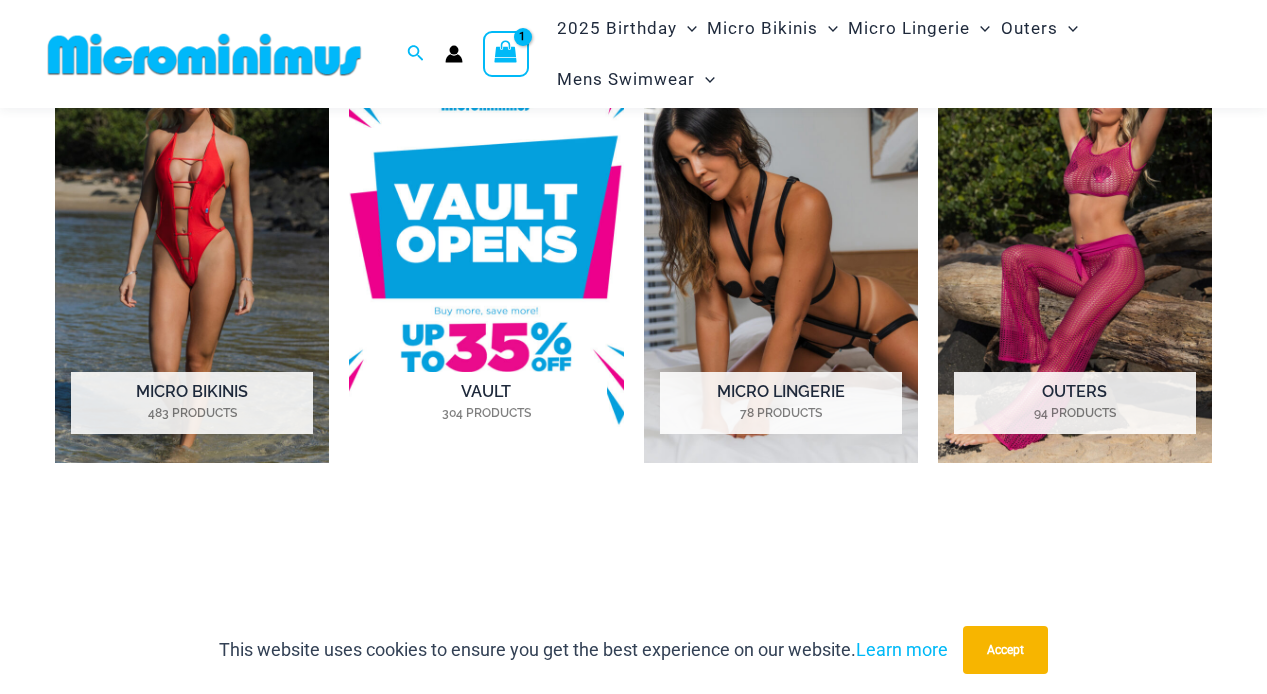 click at bounding box center [486, 250] 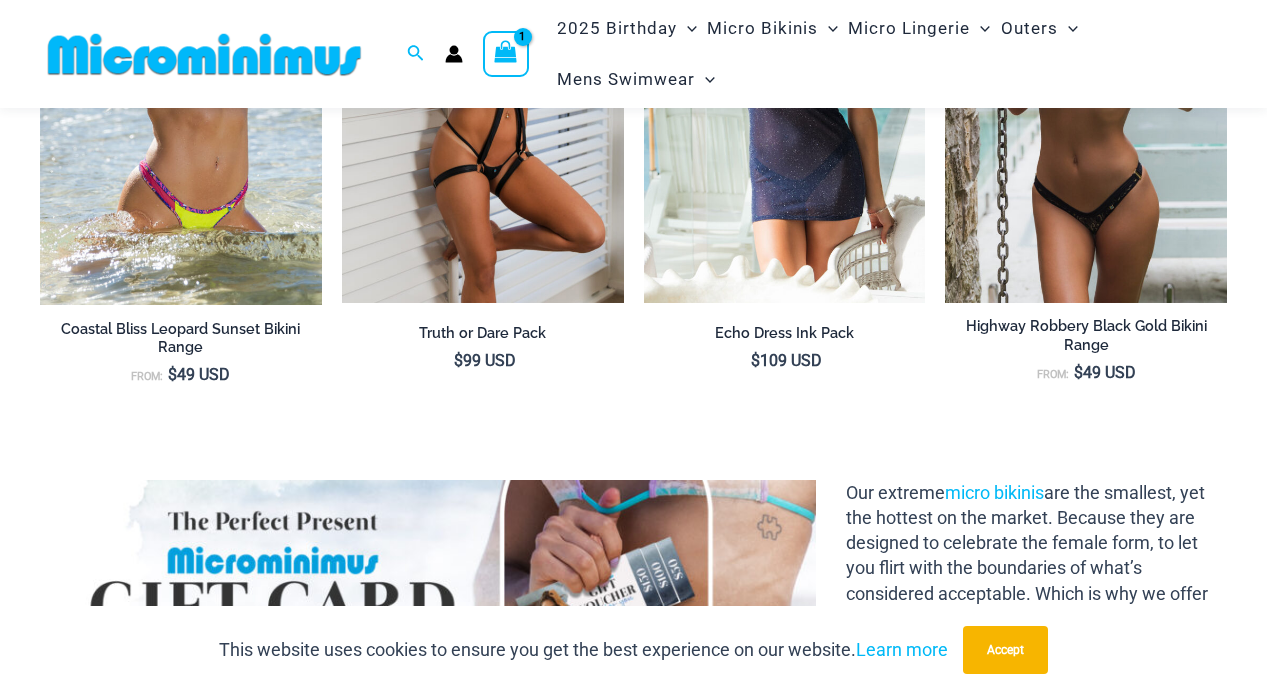 scroll, scrollTop: 1807, scrollLeft: 0, axis: vertical 